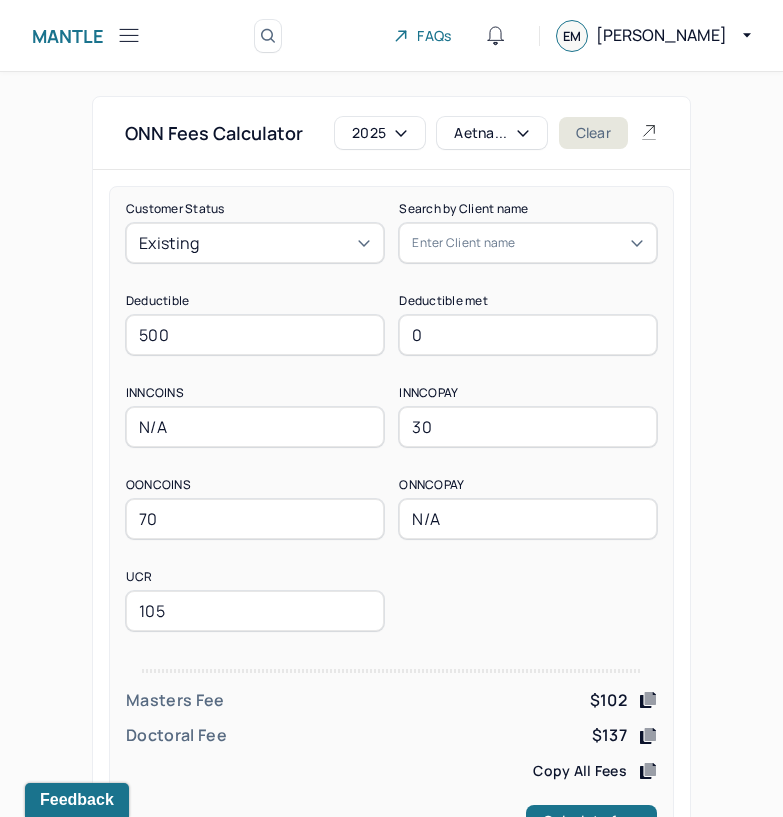 scroll, scrollTop: 78, scrollLeft: 0, axis: vertical 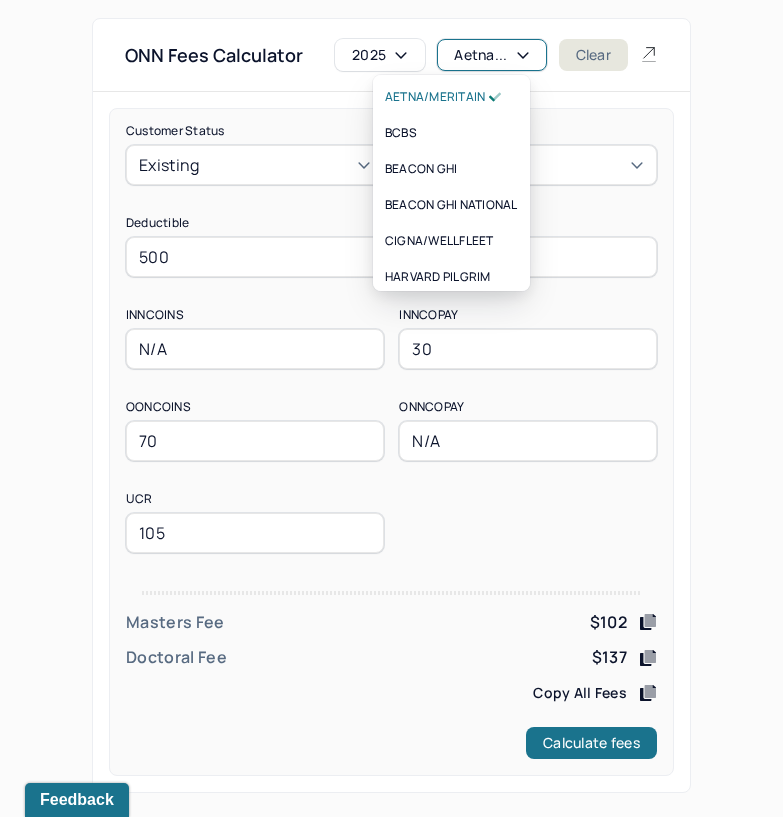 click on "Aetna..." at bounding box center (491, 55) 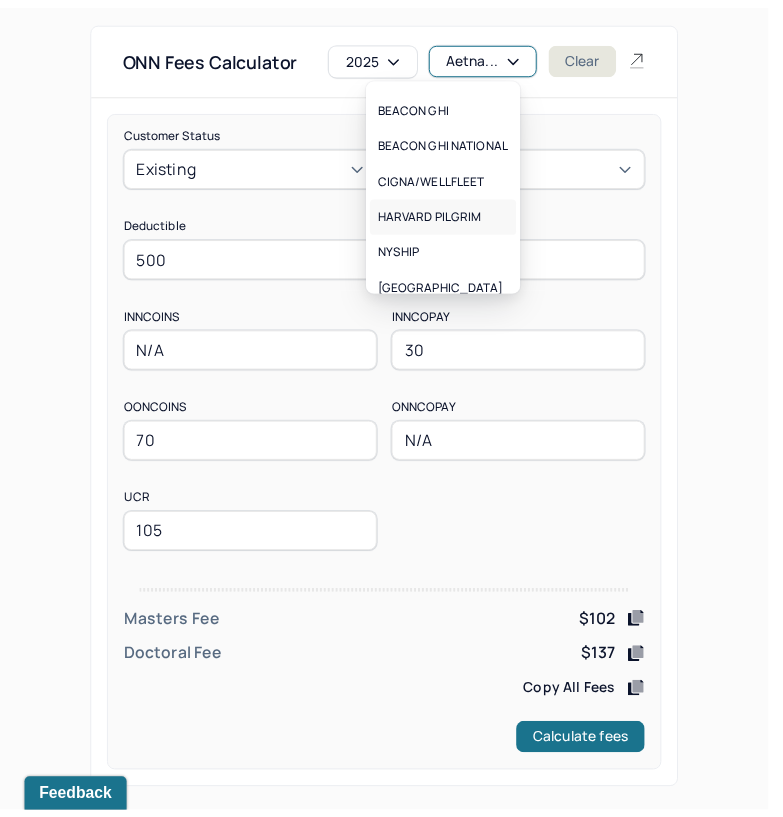 scroll, scrollTop: 188, scrollLeft: 0, axis: vertical 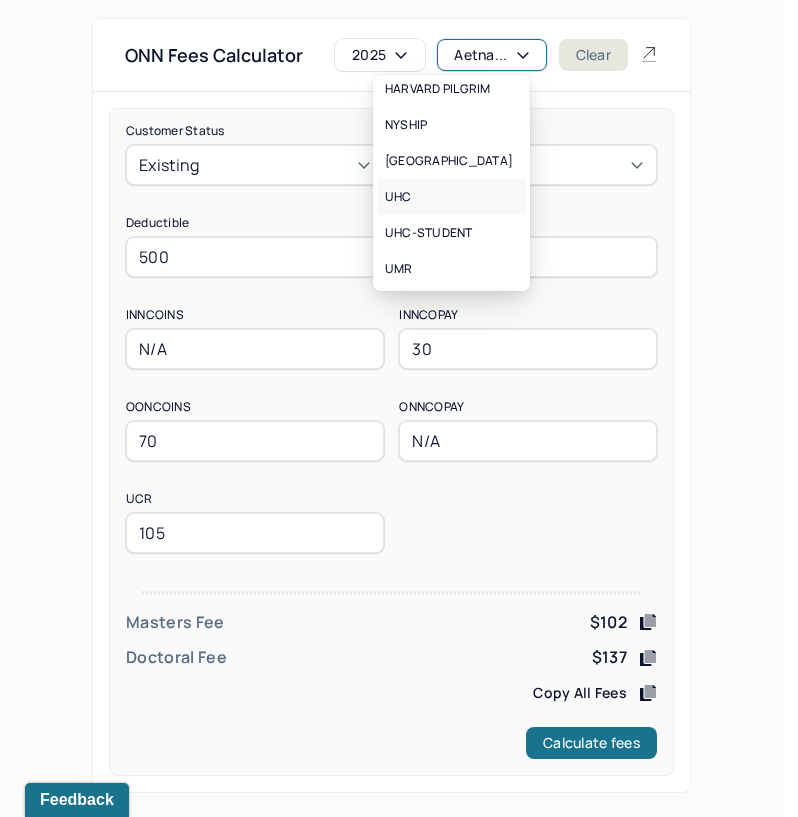 click on "UHC" at bounding box center (451, 197) 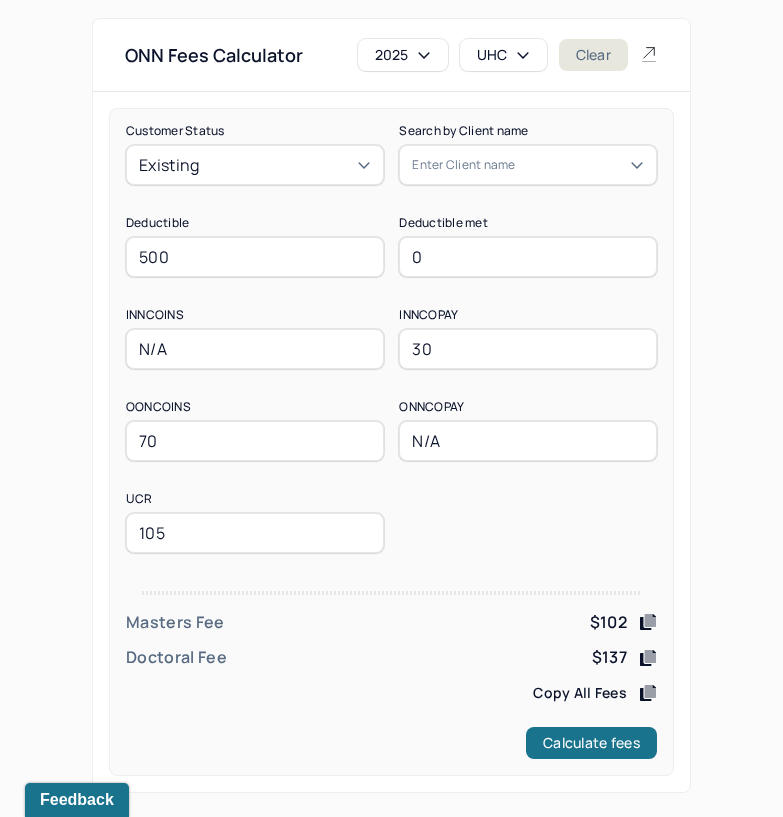 click on "Existing" at bounding box center [255, 165] 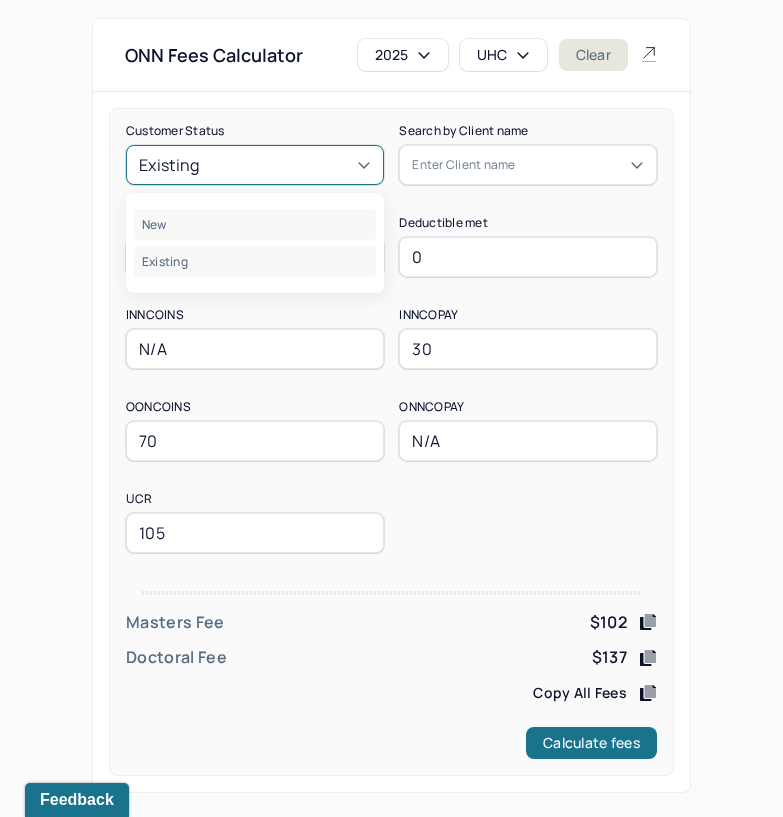 click on "New" at bounding box center (255, 224) 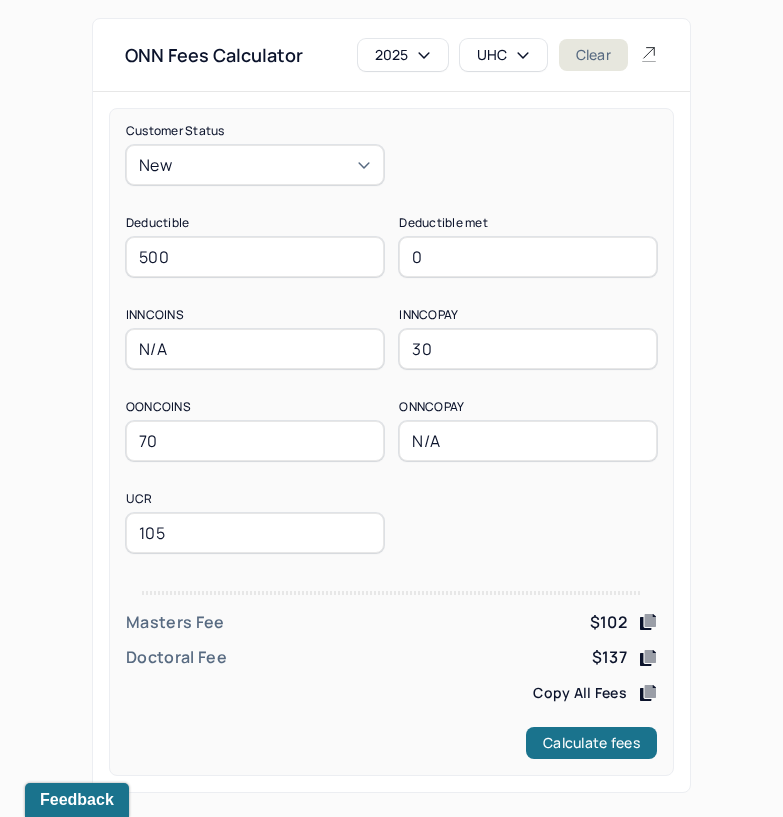 drag, startPoint x: 208, startPoint y: 251, endPoint x: 75, endPoint y: 263, distance: 133.54025 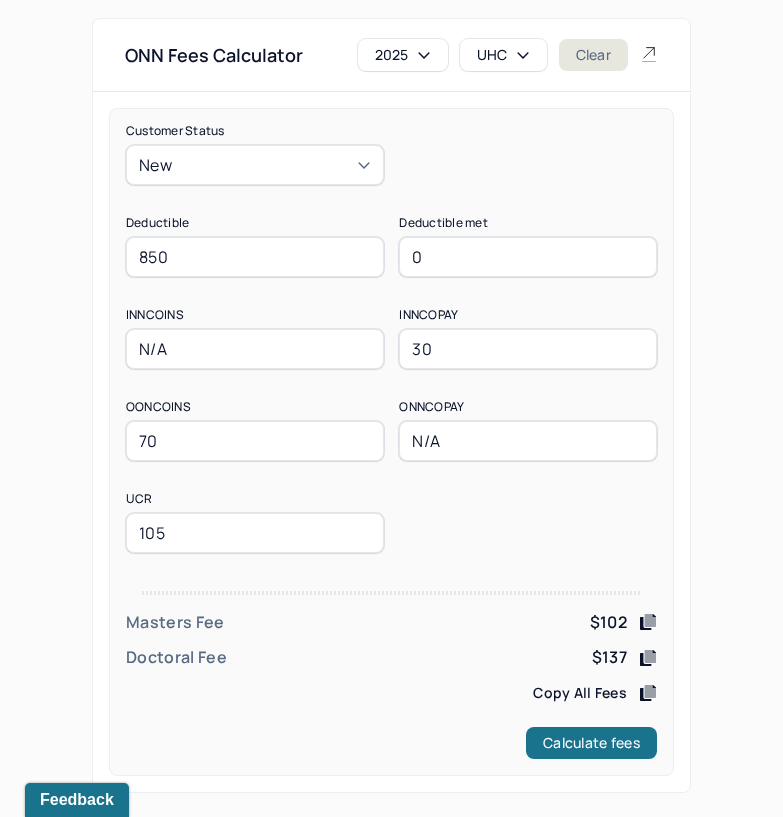 type on "850" 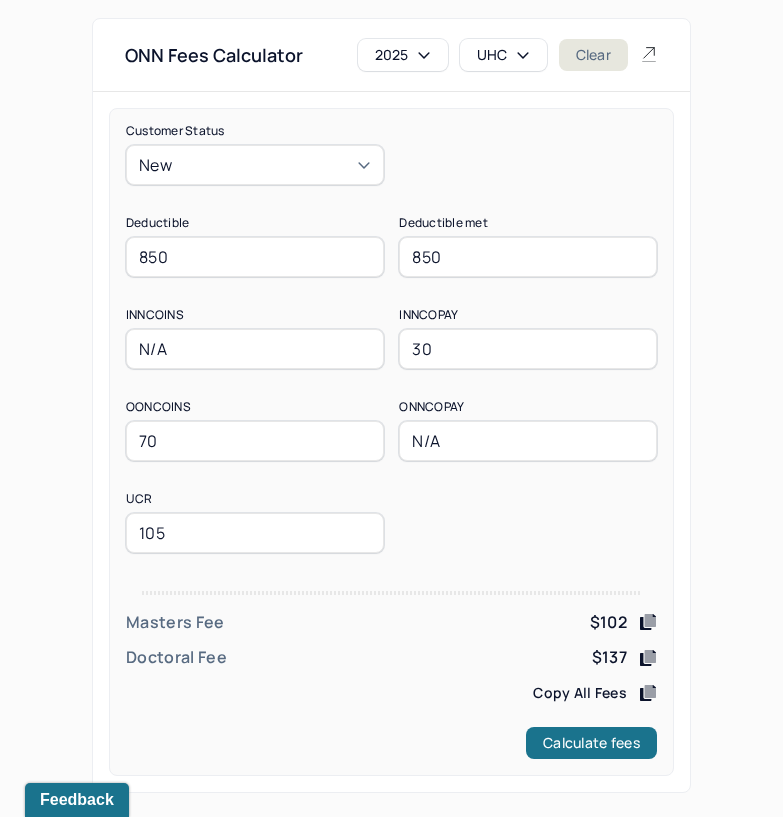 type on "850" 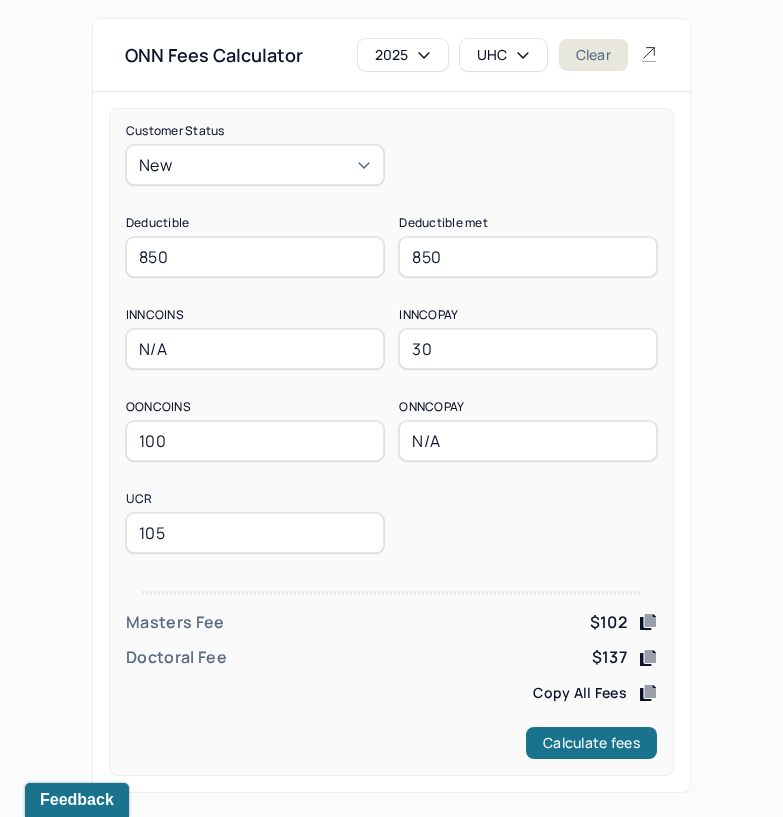 type on "100" 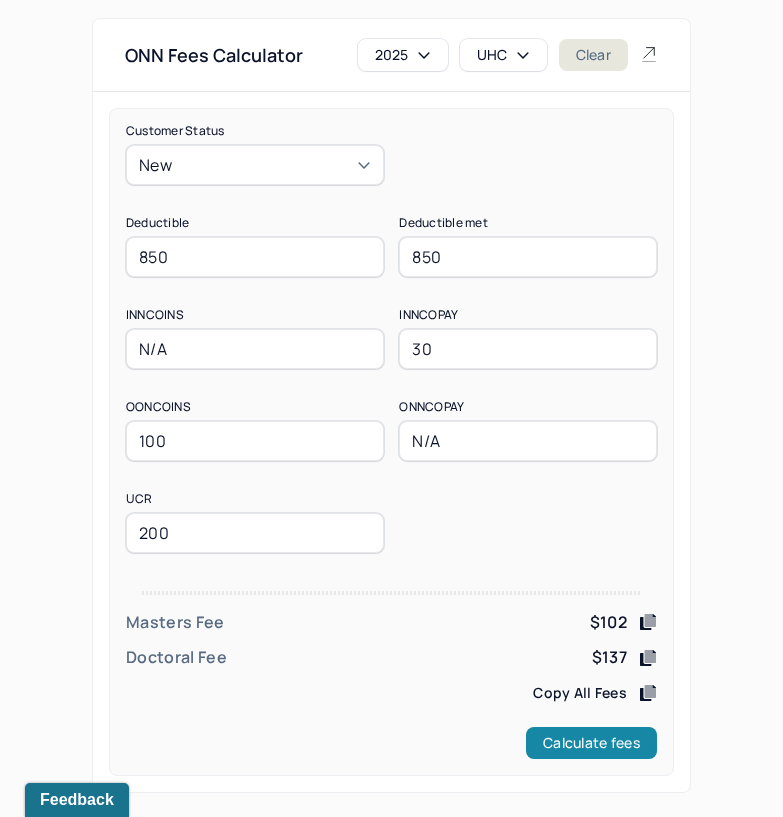 type on "200" 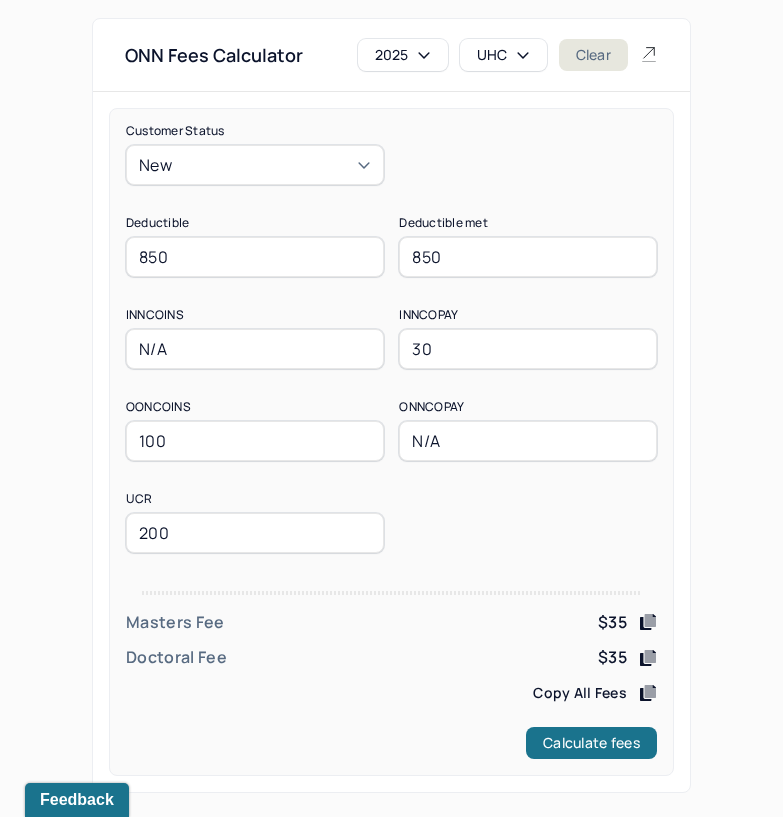 drag, startPoint x: 251, startPoint y: 243, endPoint x: 57, endPoint y: 265, distance: 195.24344 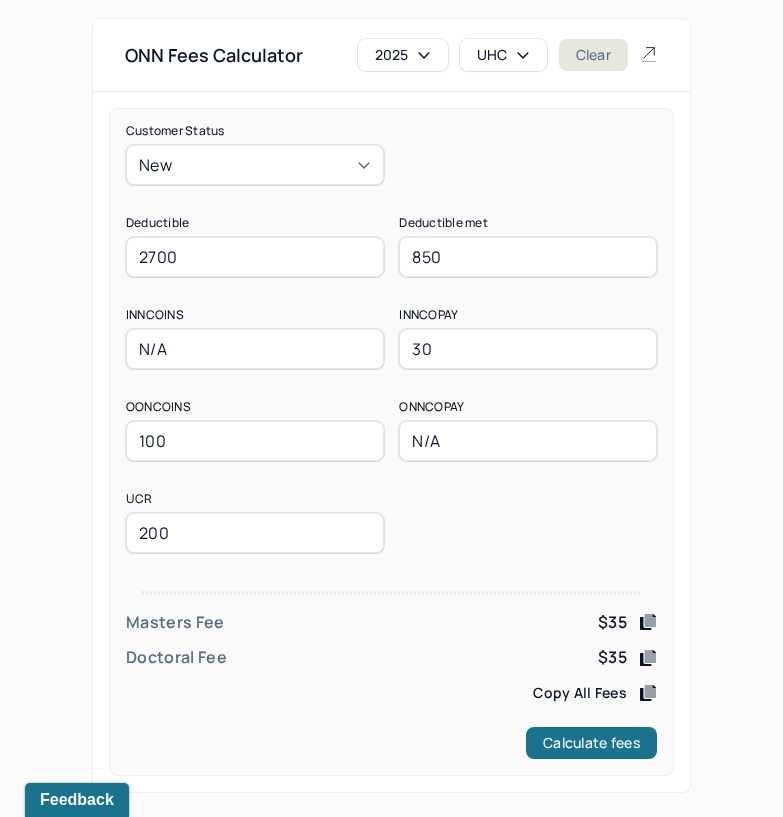type on "2700" 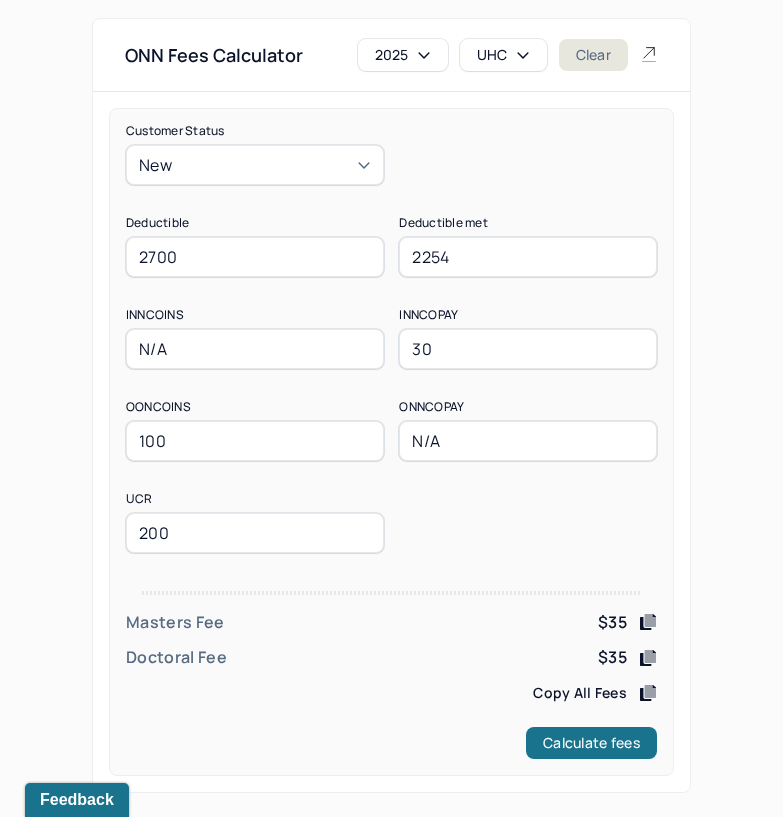 type on "2254" 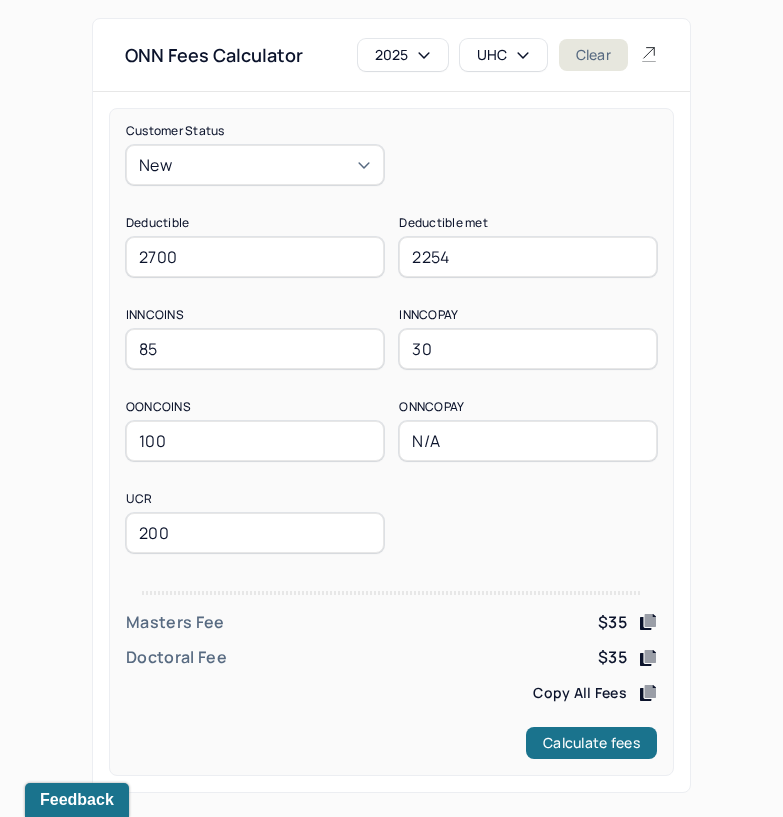 type on "85" 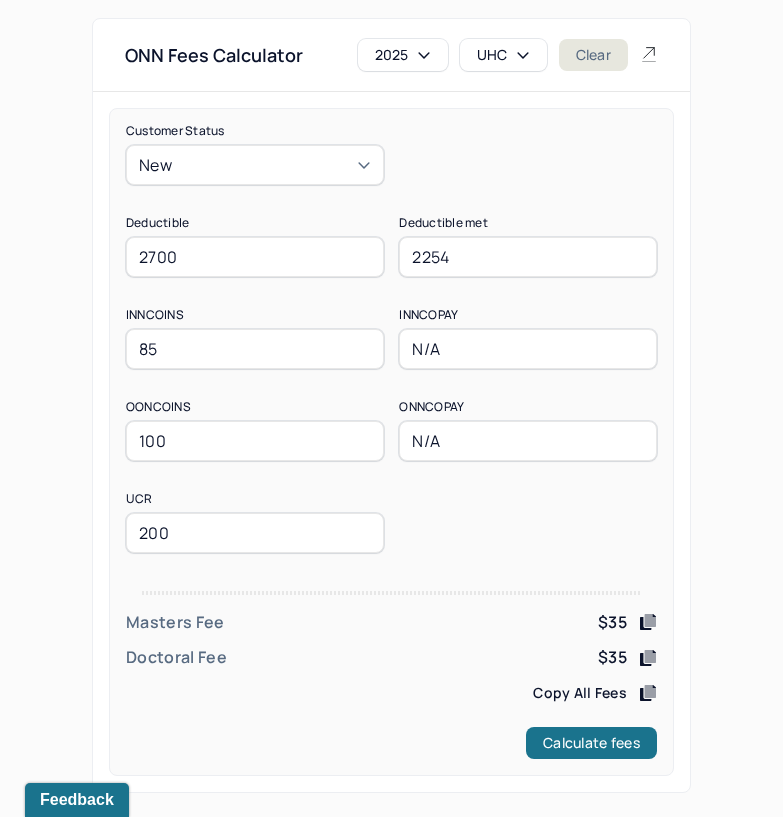 type on "N/A" 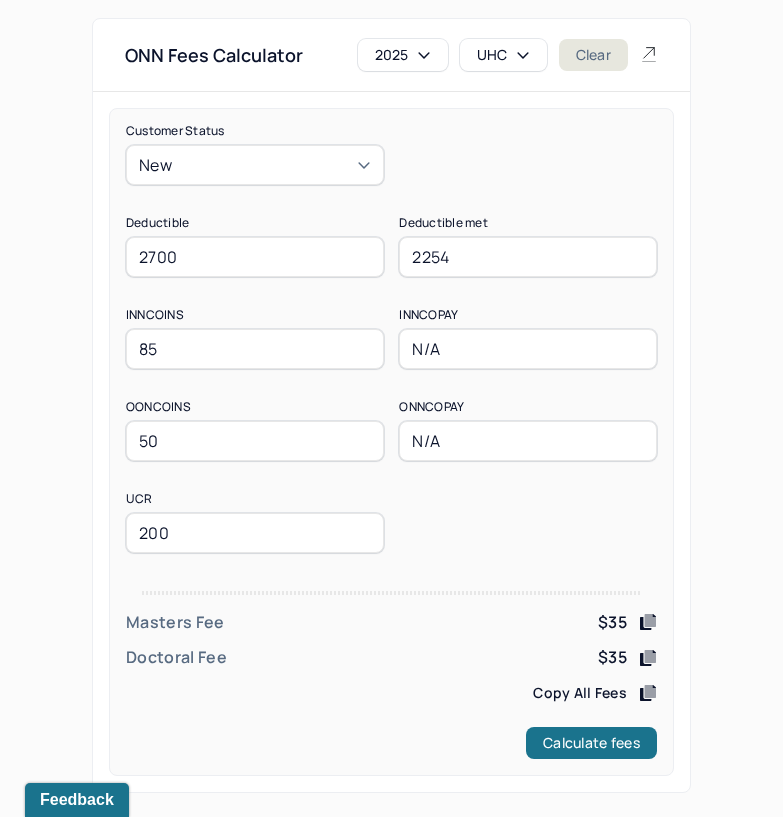 type on "50" 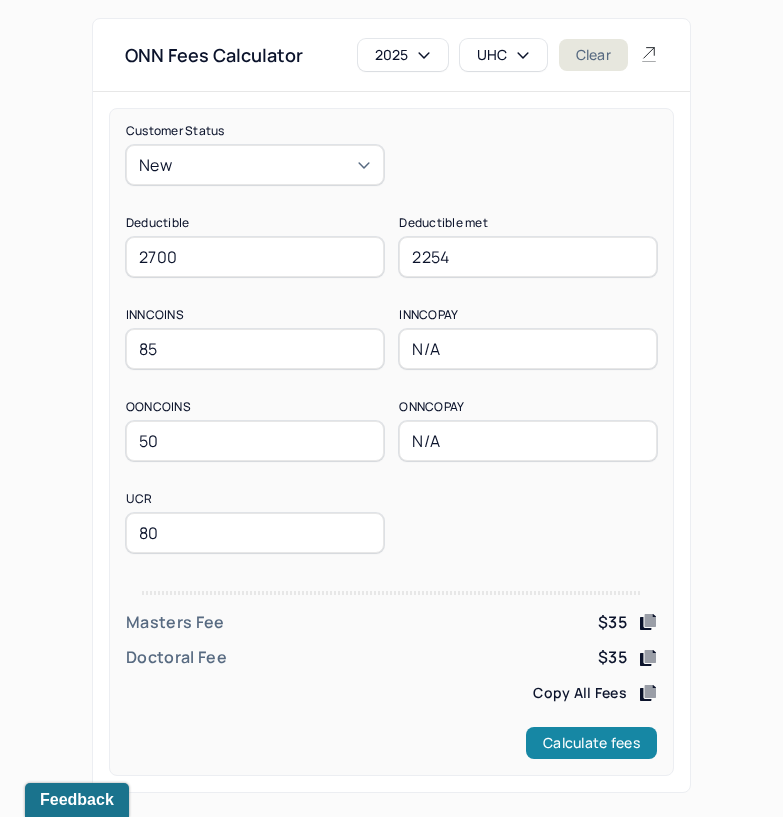 type on "80" 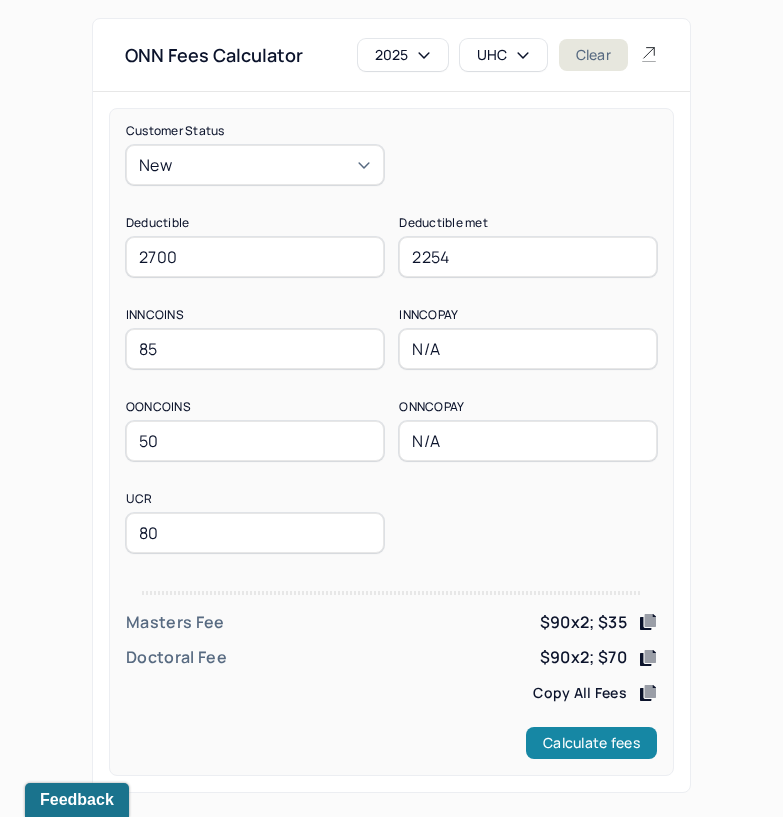 click on "Calculate fees" at bounding box center (591, 743) 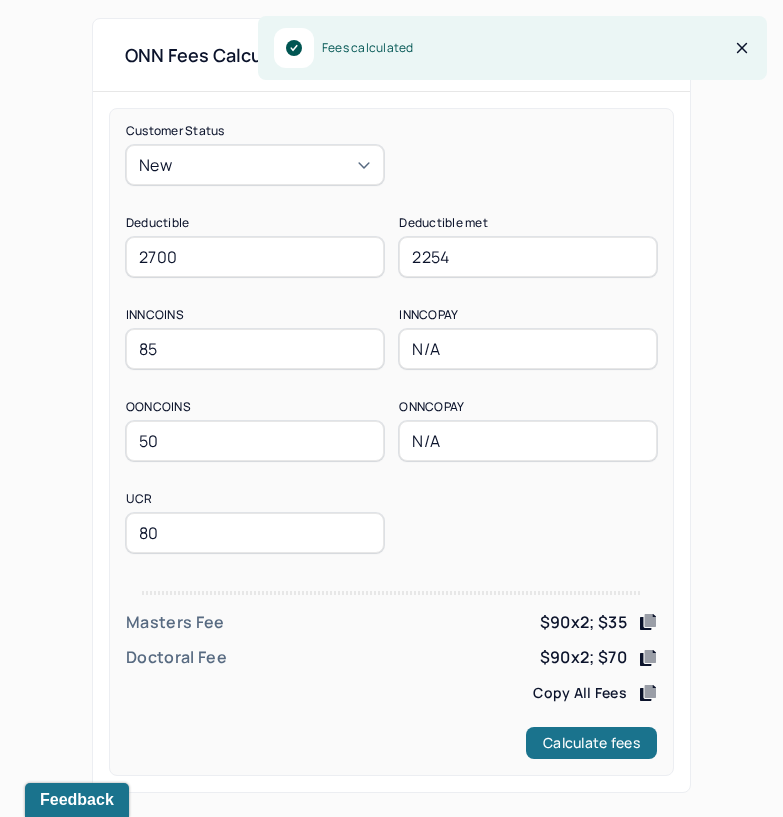click 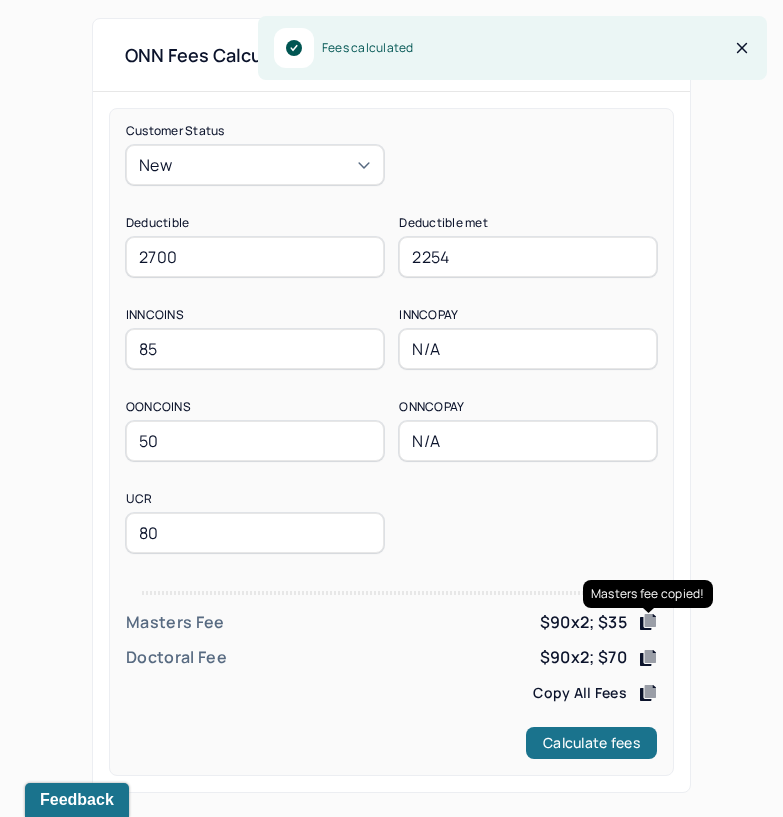 click 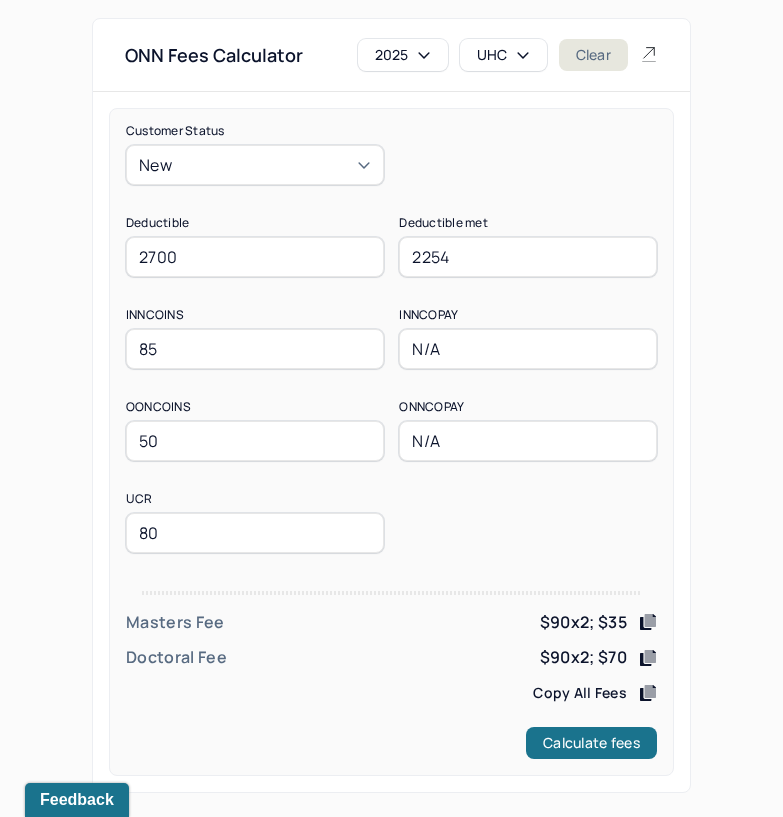 click 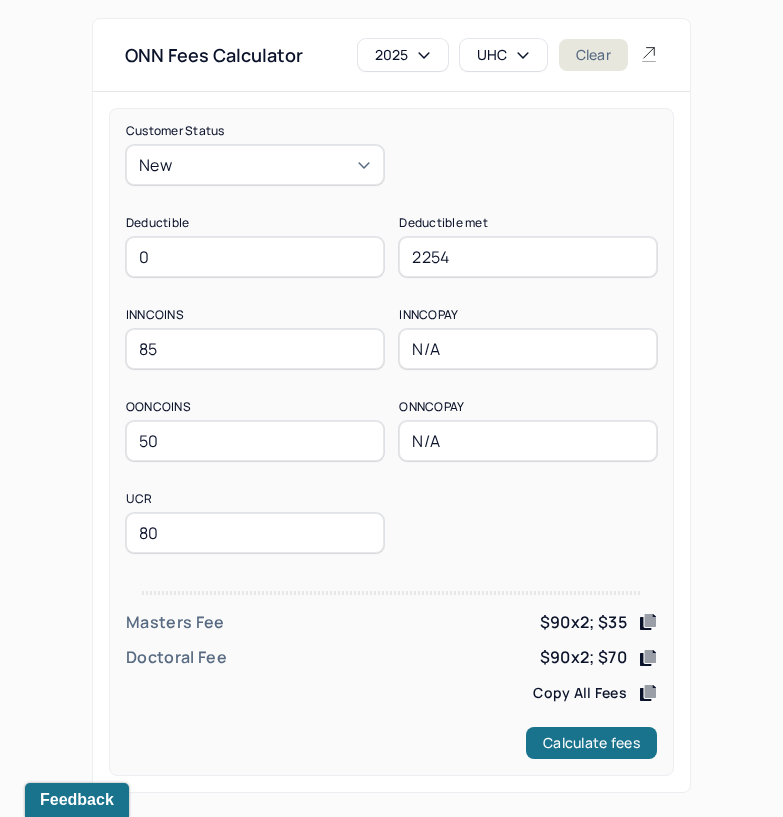 type on "0" 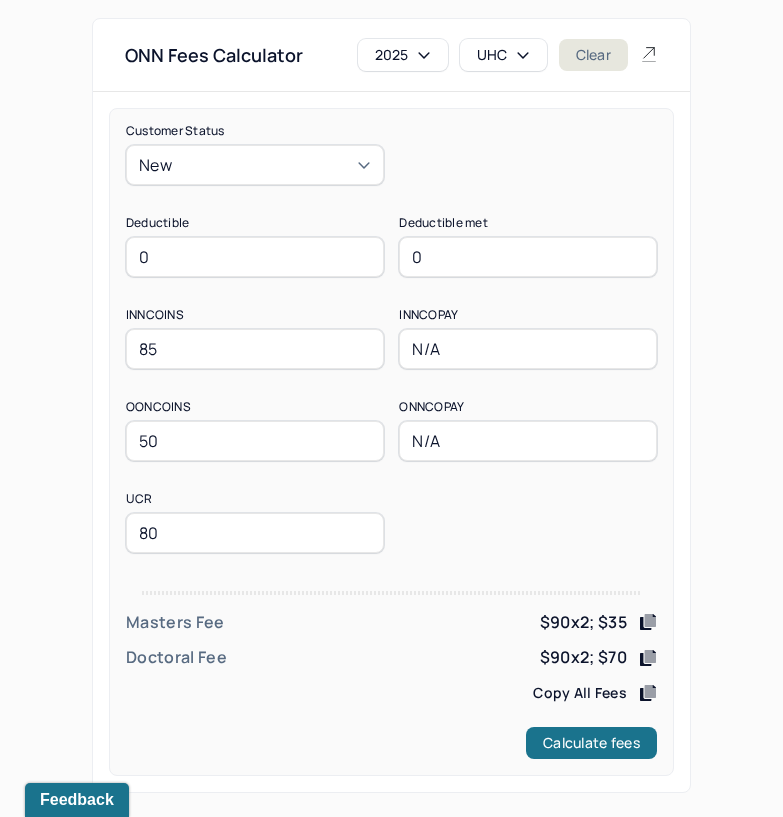 type on "0" 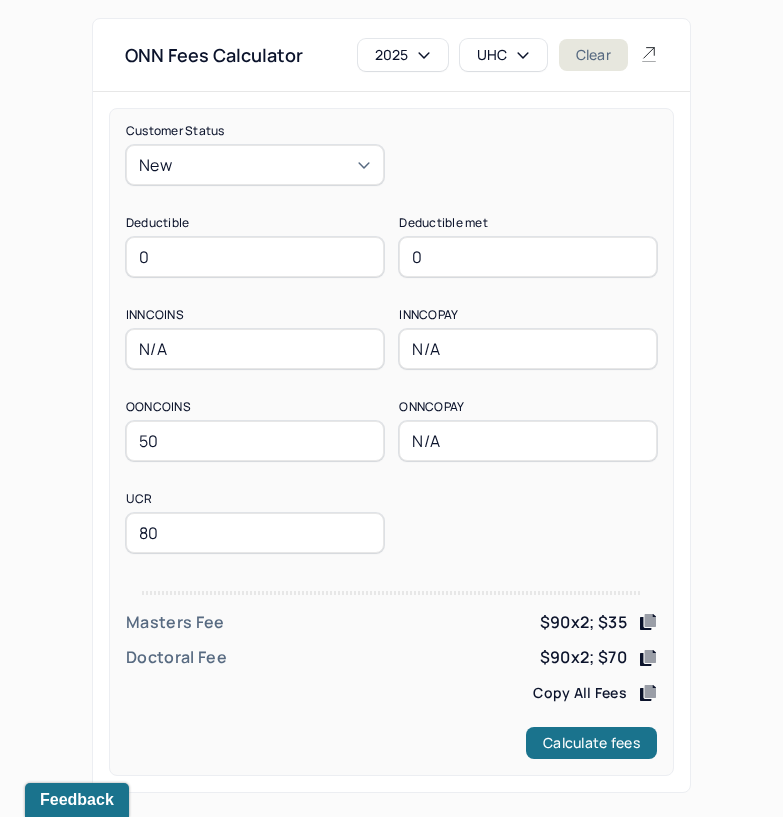 type on "N/A" 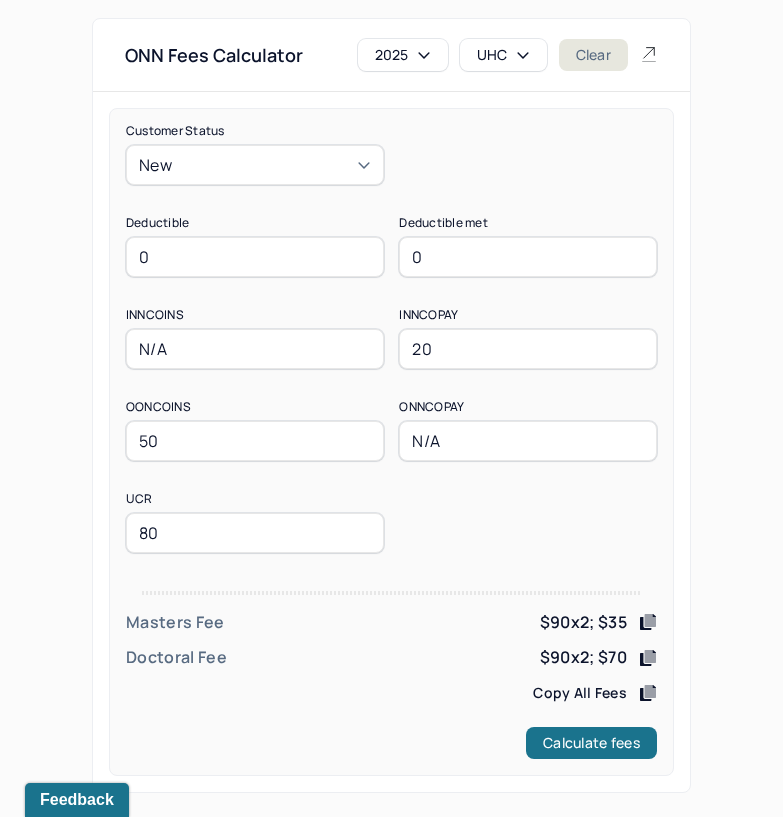 type on "20" 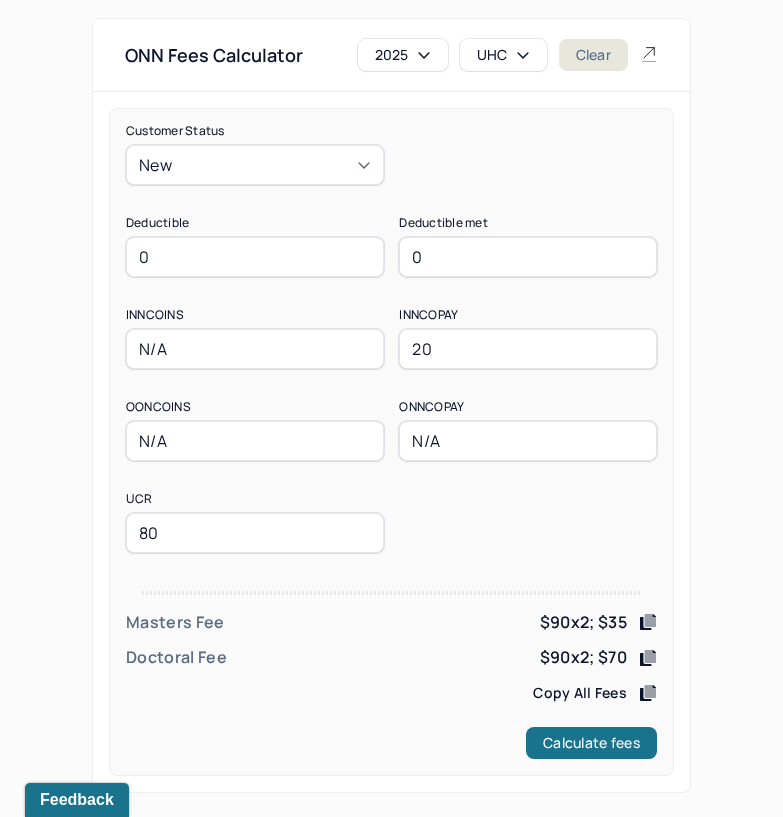 type on "N/A" 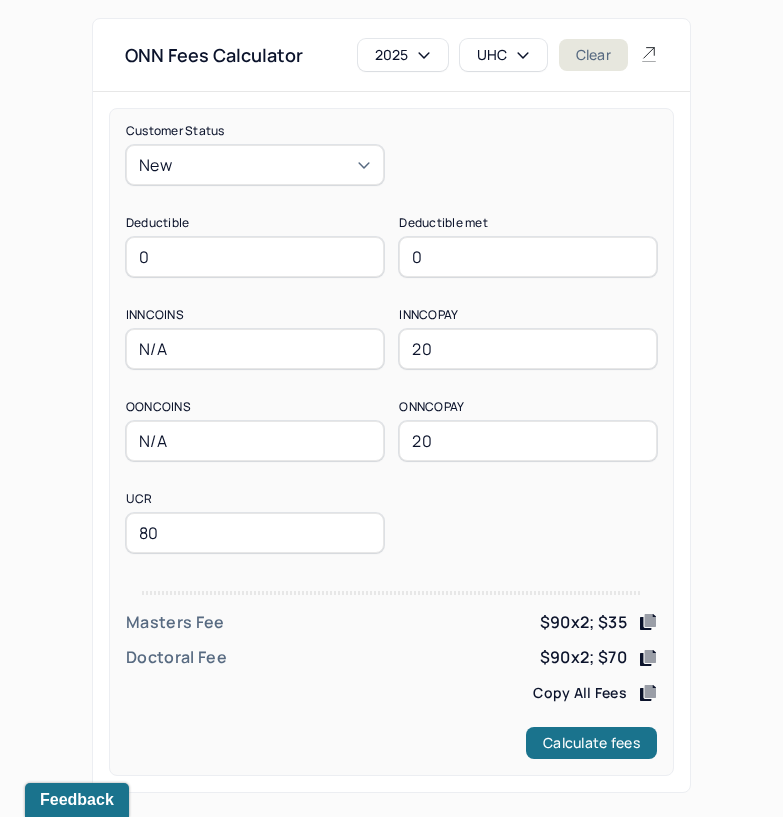 type on "20" 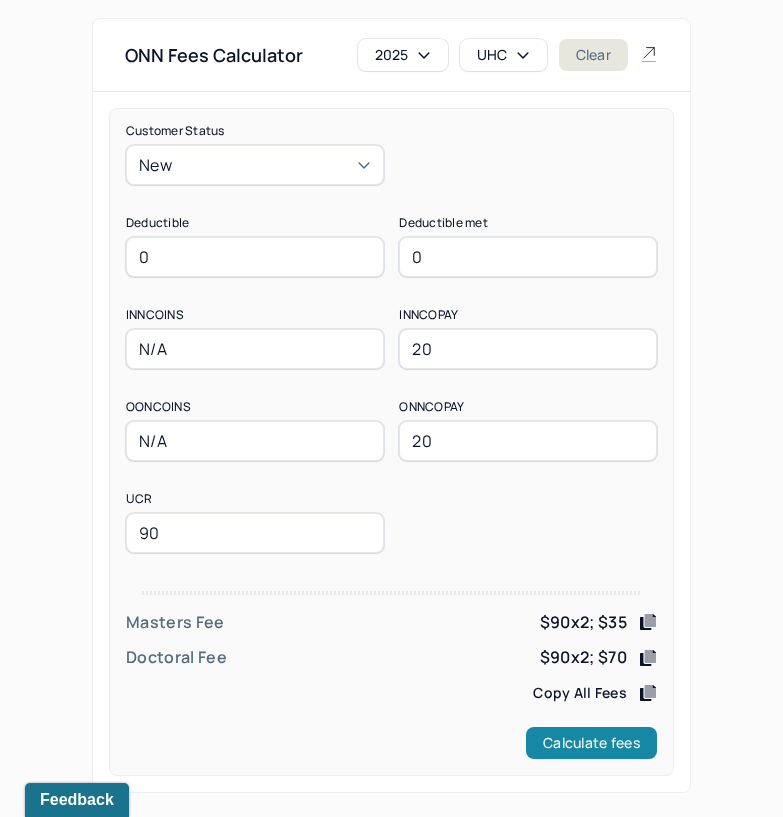type on "90" 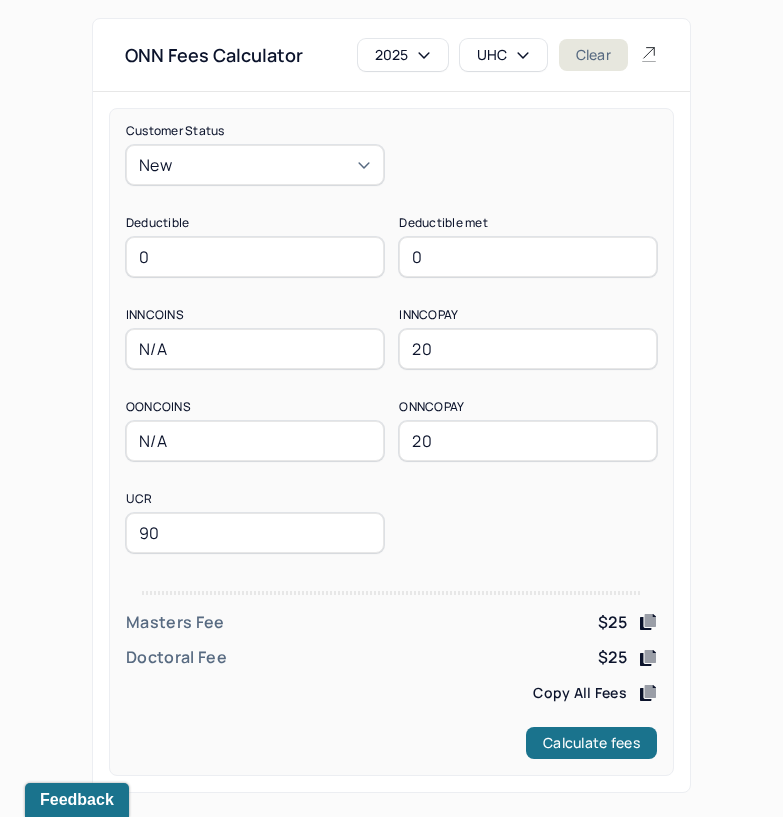 click on "UHC" at bounding box center [503, 55] 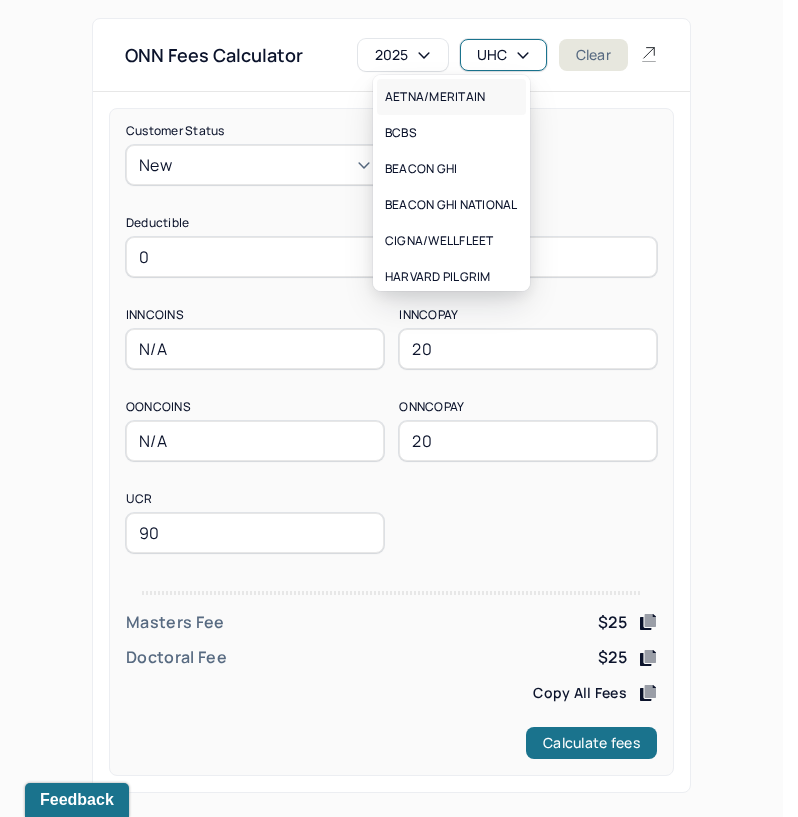 click on "AETNA/MERITAIN" at bounding box center (435, 97) 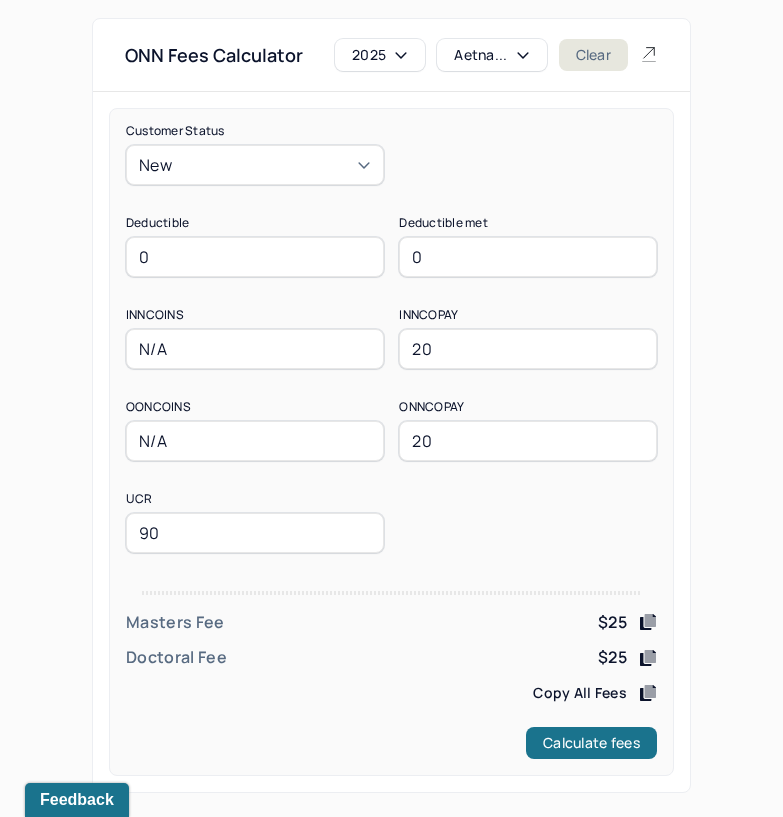 drag, startPoint x: 232, startPoint y: 257, endPoint x: 70, endPoint y: 270, distance: 162.52077 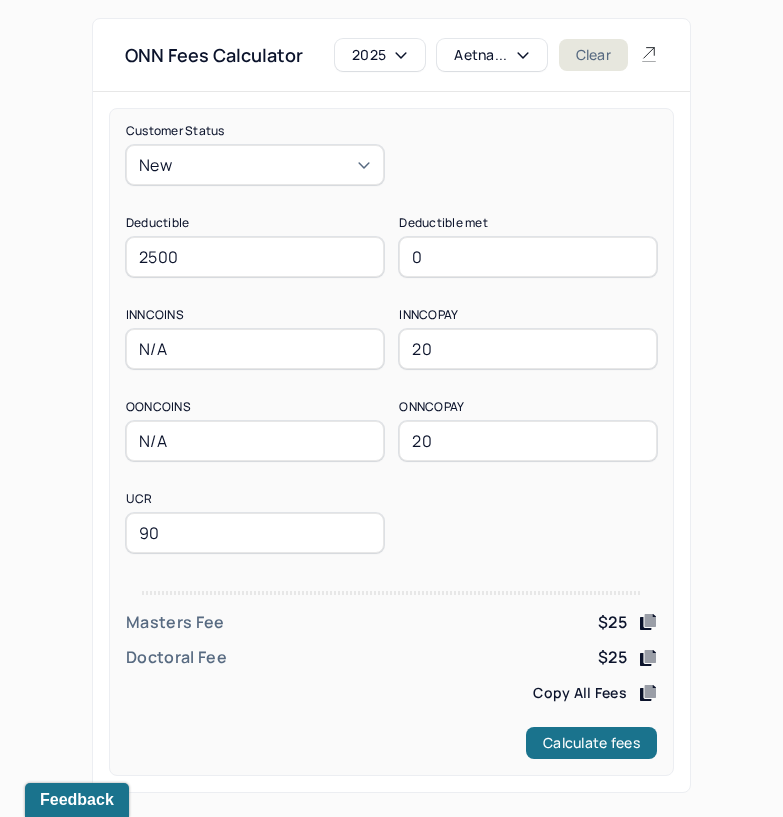 type on "2500" 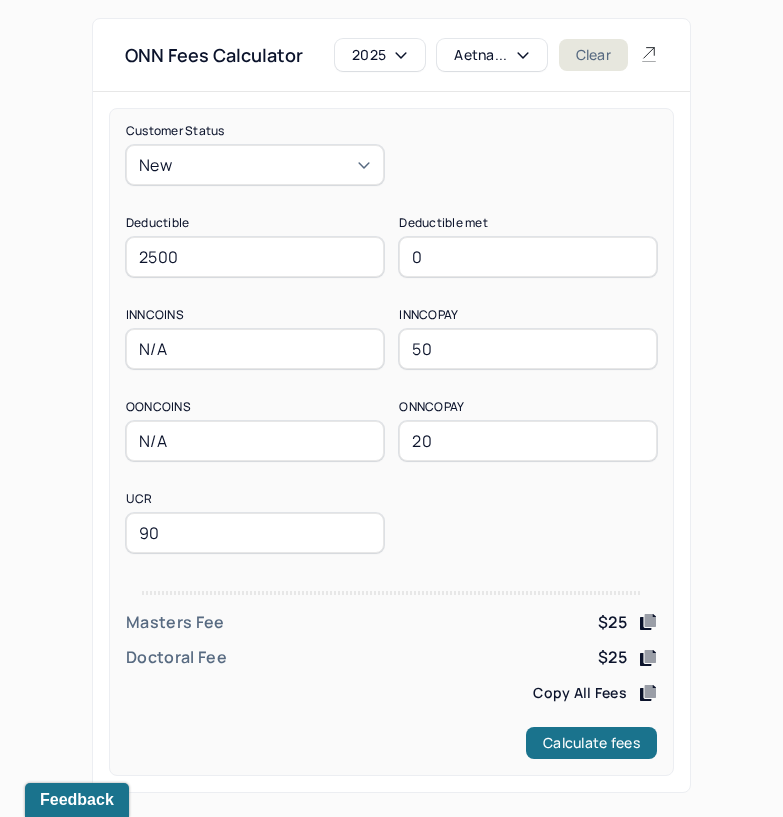 type on "50" 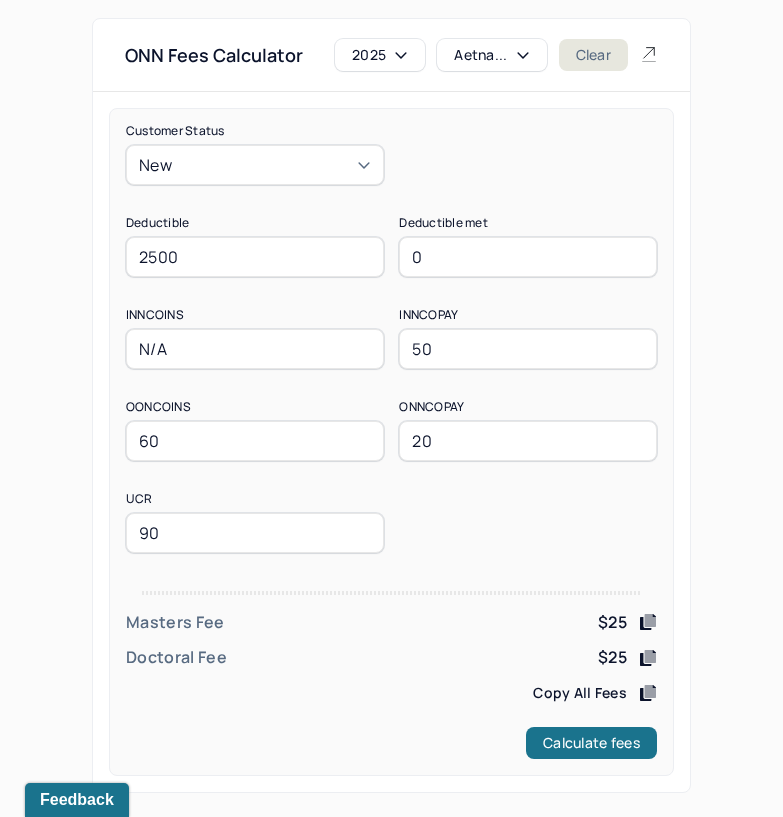 type on "60" 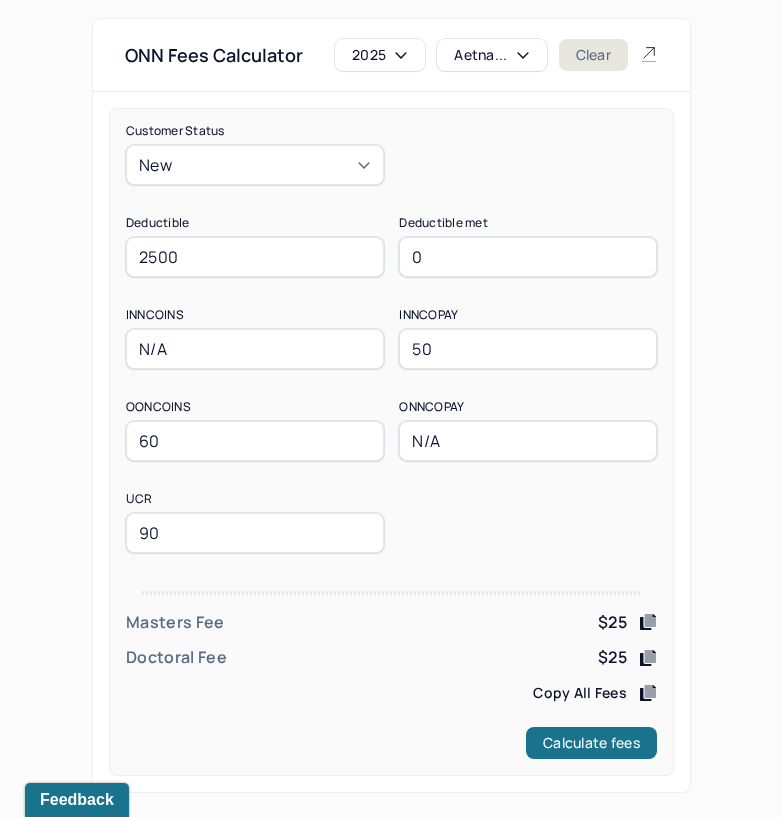 type on "N/A" 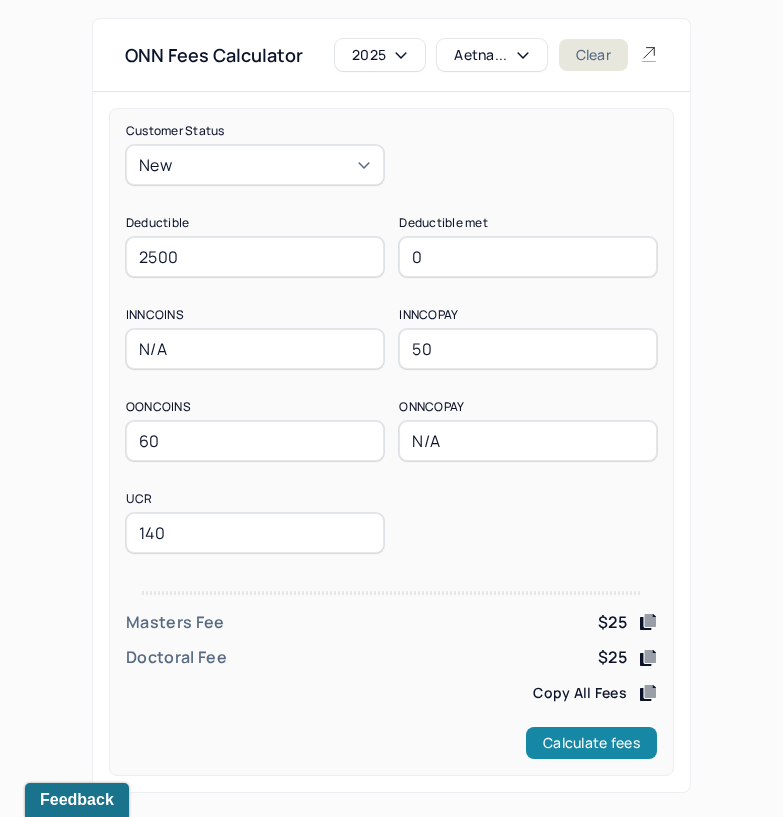 type on "140" 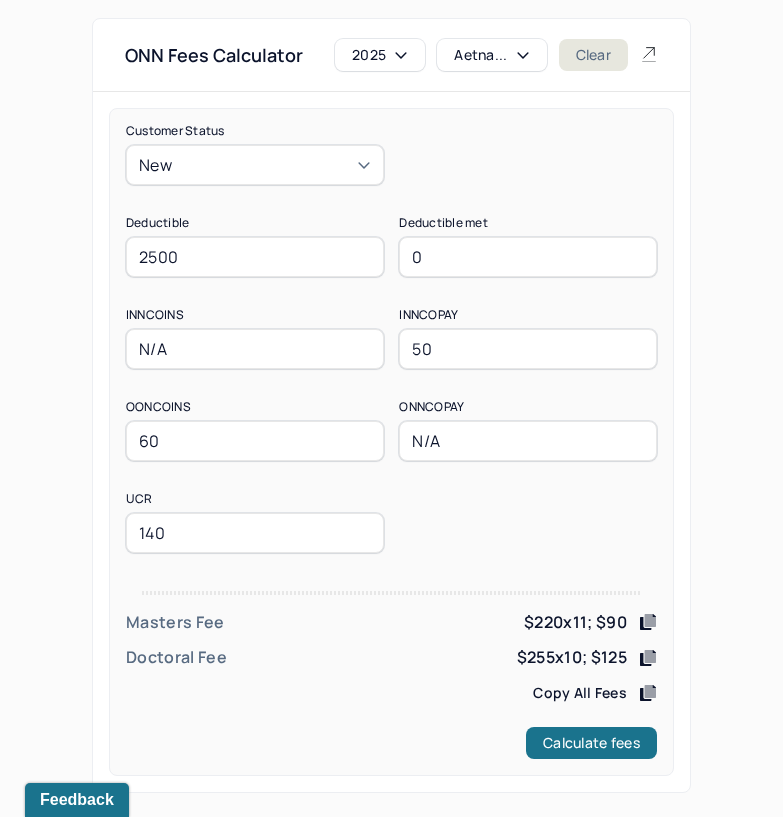 click on "$220x11; $90" at bounding box center (575, 622) 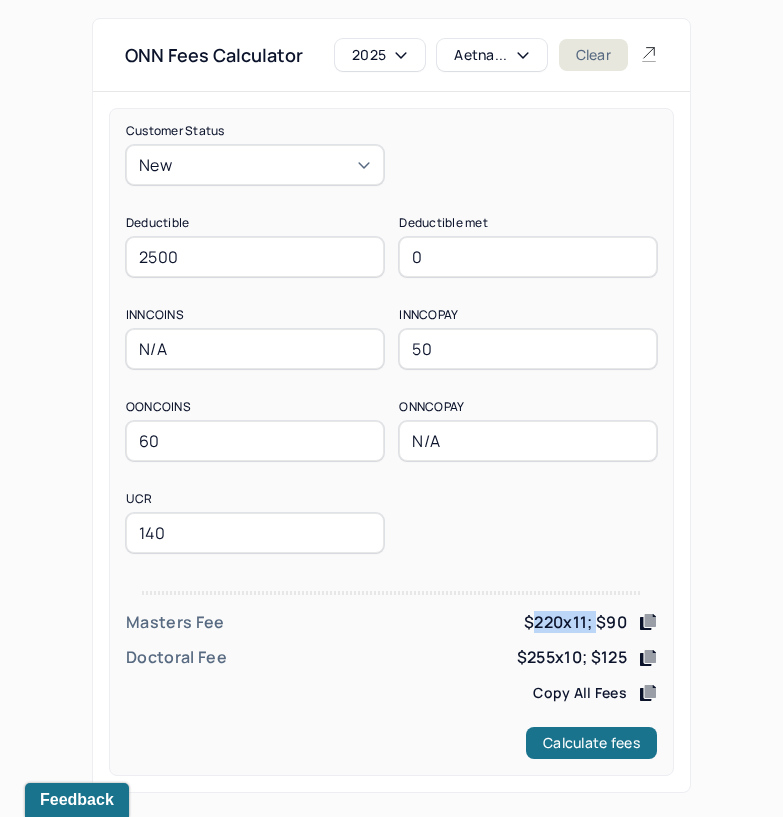 drag, startPoint x: 543, startPoint y: 621, endPoint x: 593, endPoint y: 624, distance: 50.08992 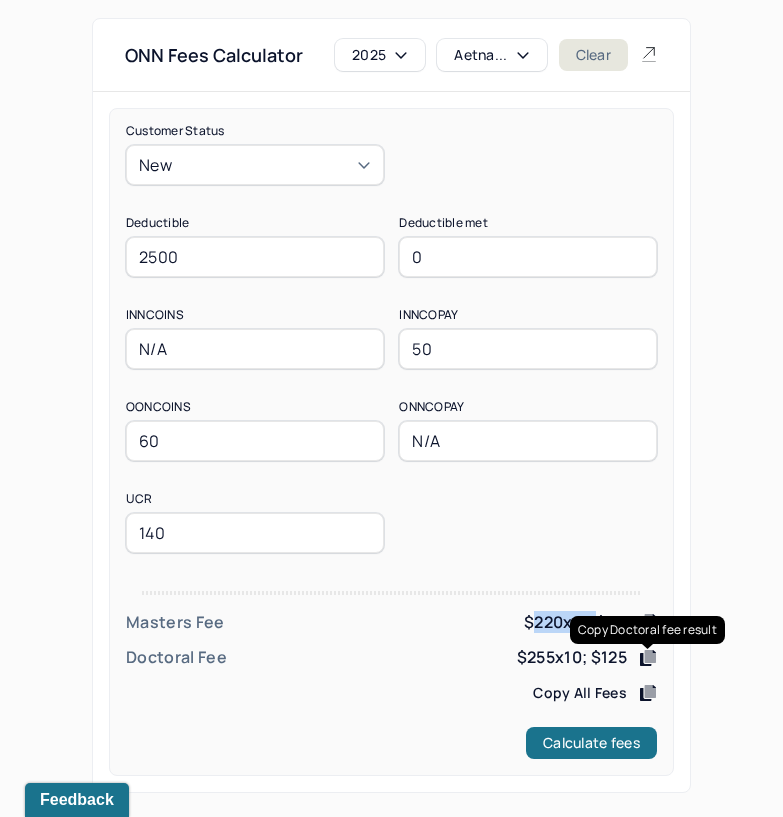 copy on "220x11;" 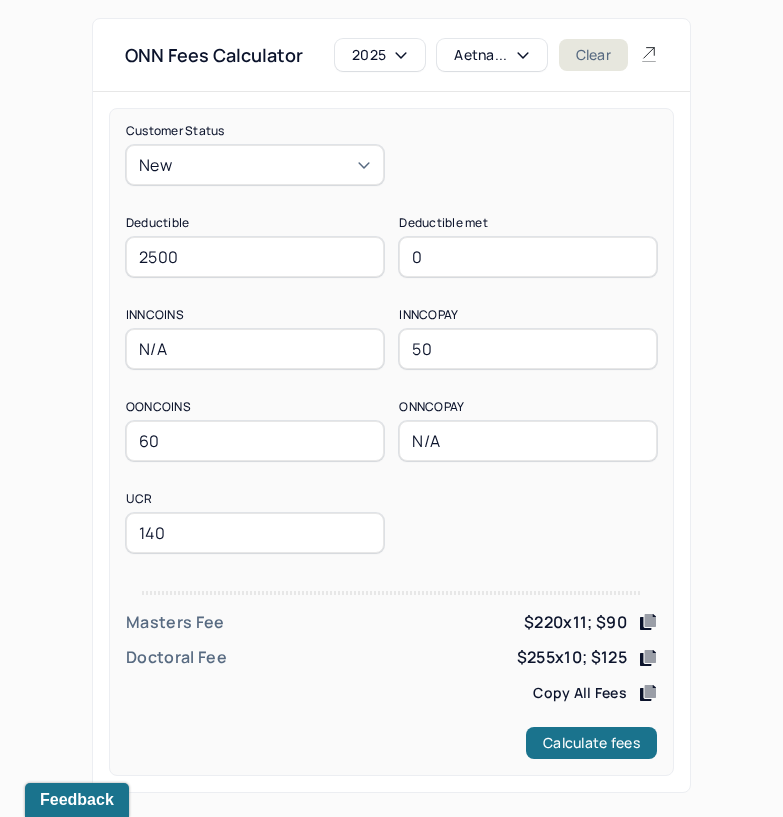 click on "$255x10; $125" at bounding box center (572, 657) 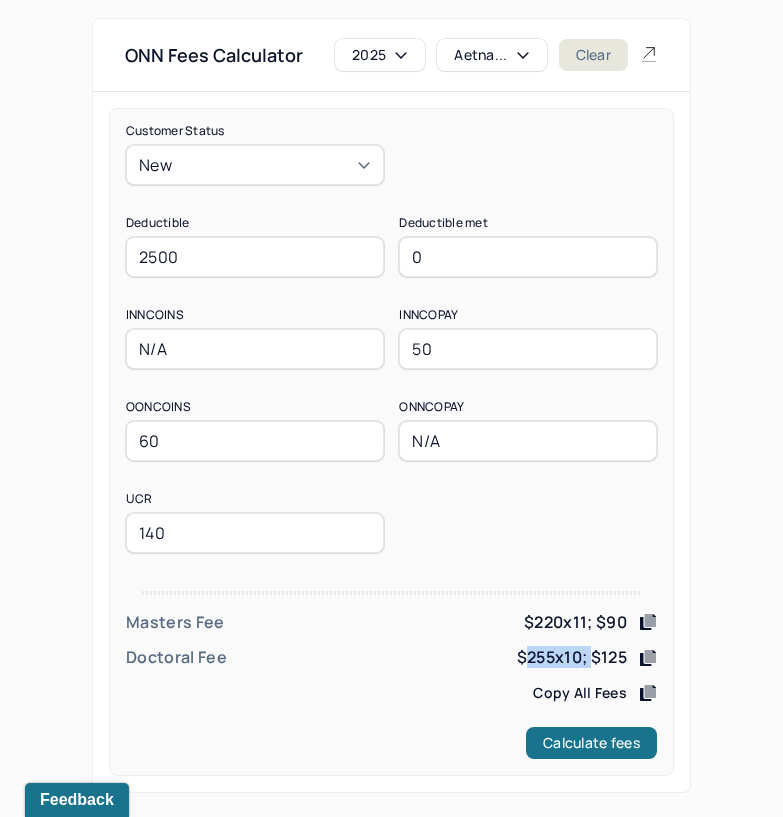 drag, startPoint x: 530, startPoint y: 655, endPoint x: 588, endPoint y: 664, distance: 58.694122 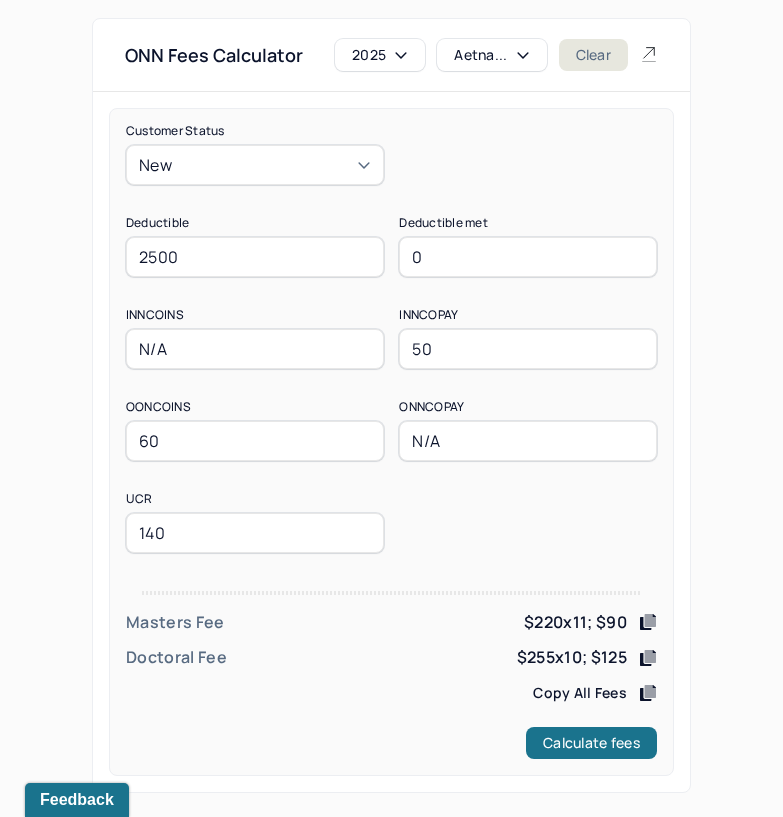 drag, startPoint x: 194, startPoint y: 254, endPoint x: 85, endPoint y: 257, distance: 109.041275 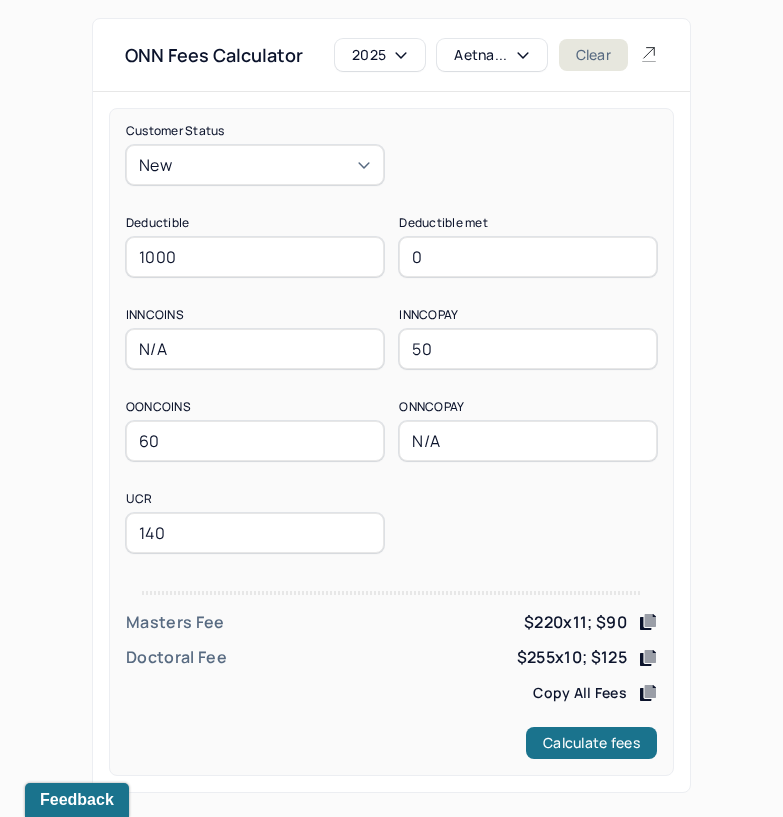 type on "1000" 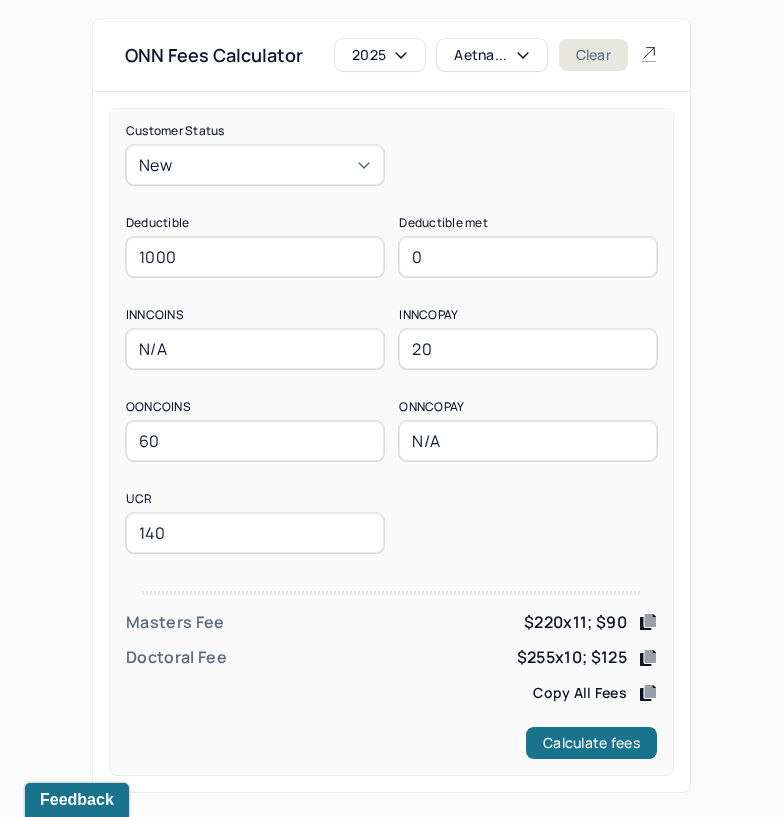 type on "20" 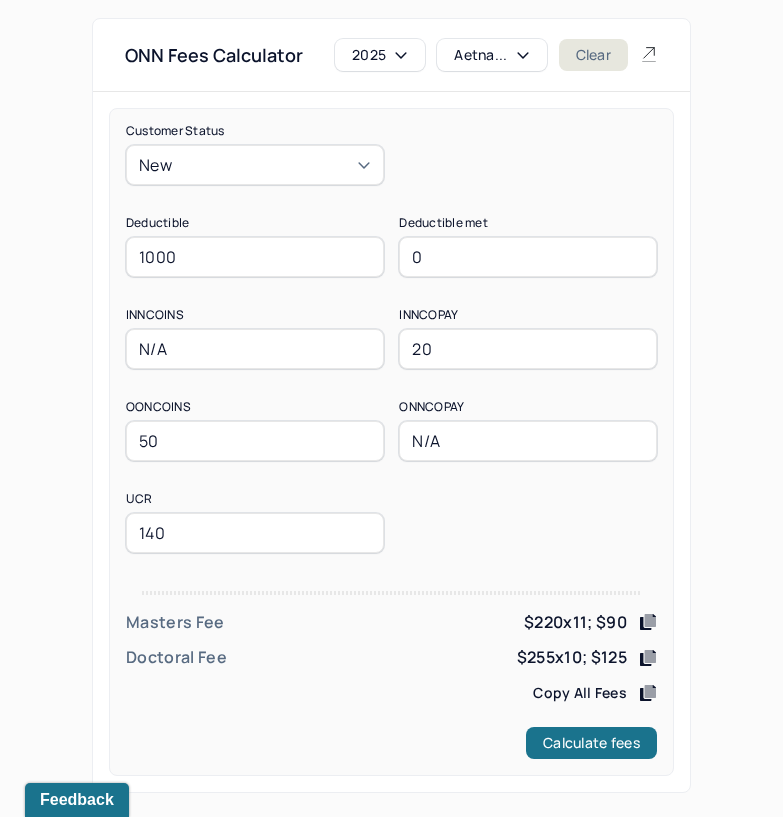 type on "50" 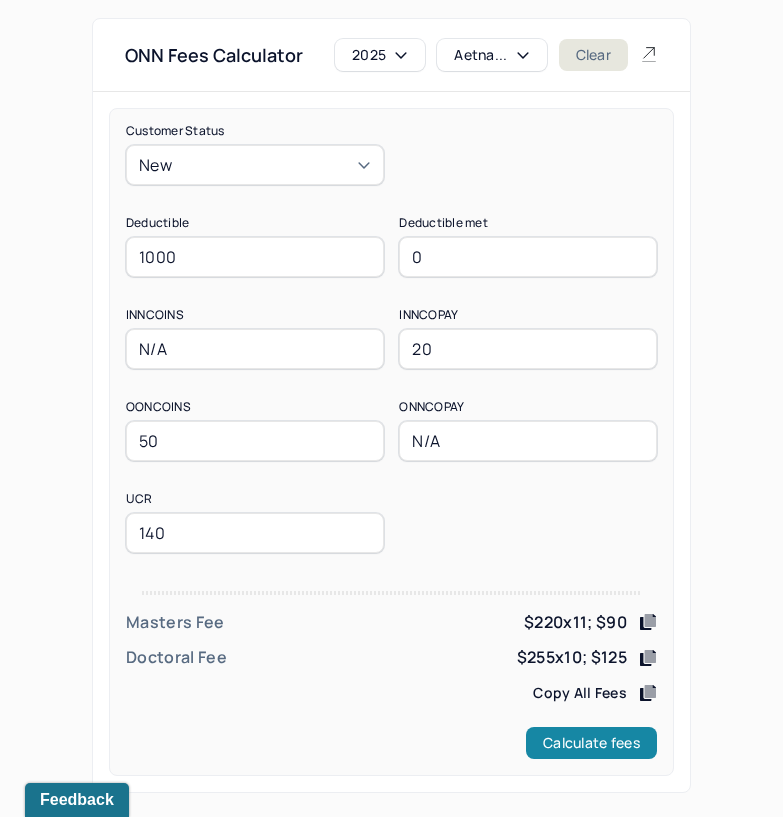click on "Calculate fees" at bounding box center (591, 743) 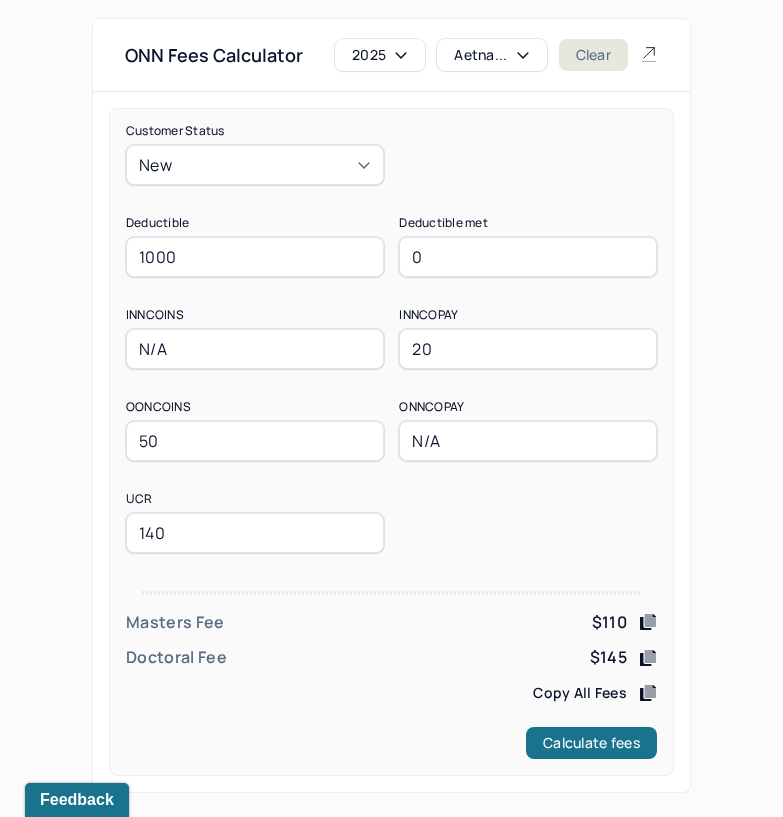 drag, startPoint x: 203, startPoint y: 536, endPoint x: 119, endPoint y: 533, distance: 84.05355 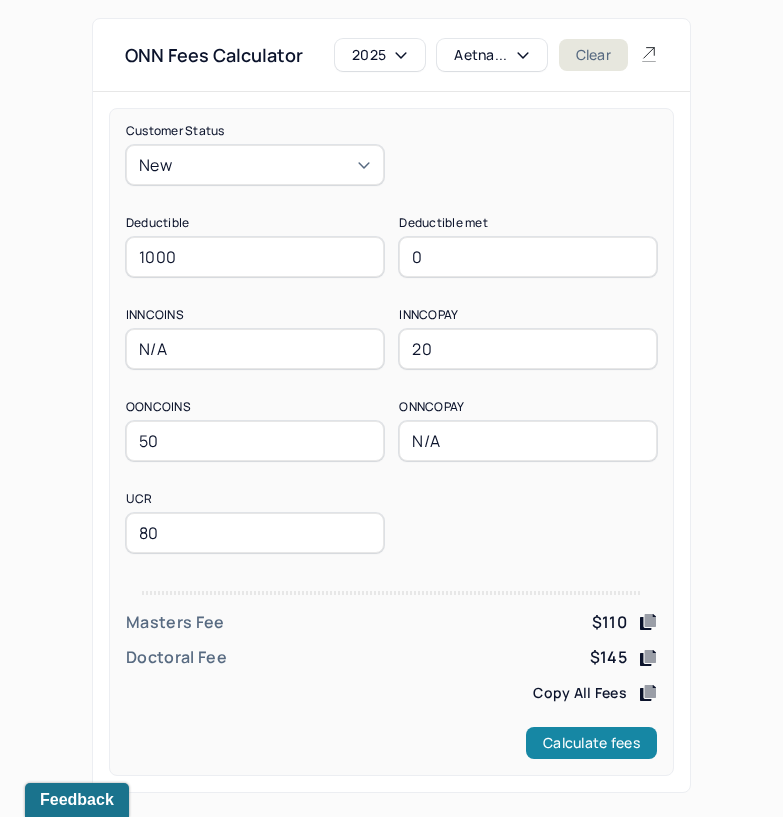 type on "80" 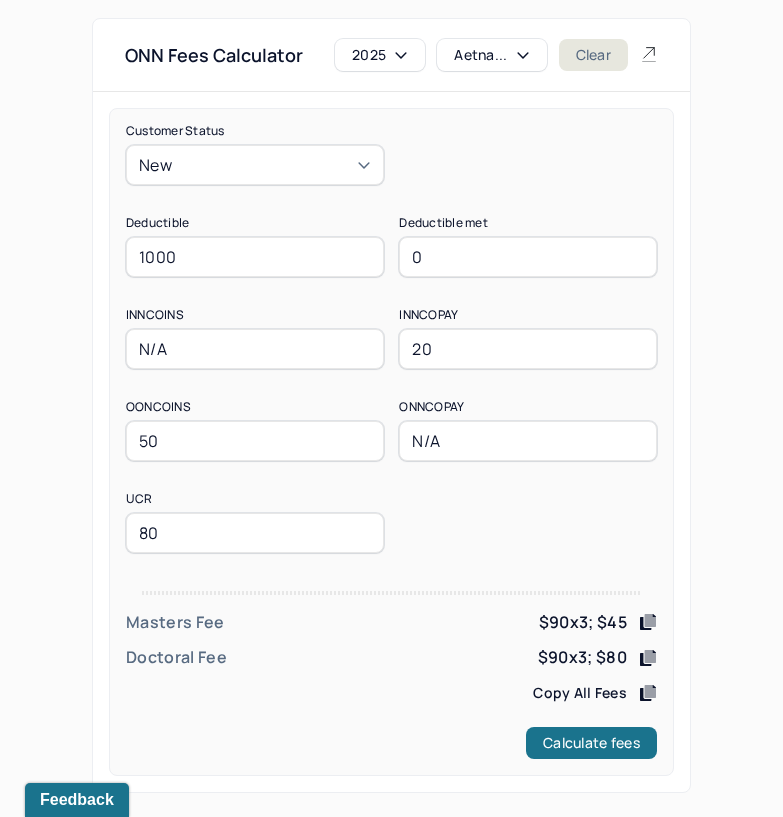 drag, startPoint x: 184, startPoint y: 258, endPoint x: 119, endPoint y: 261, distance: 65.06919 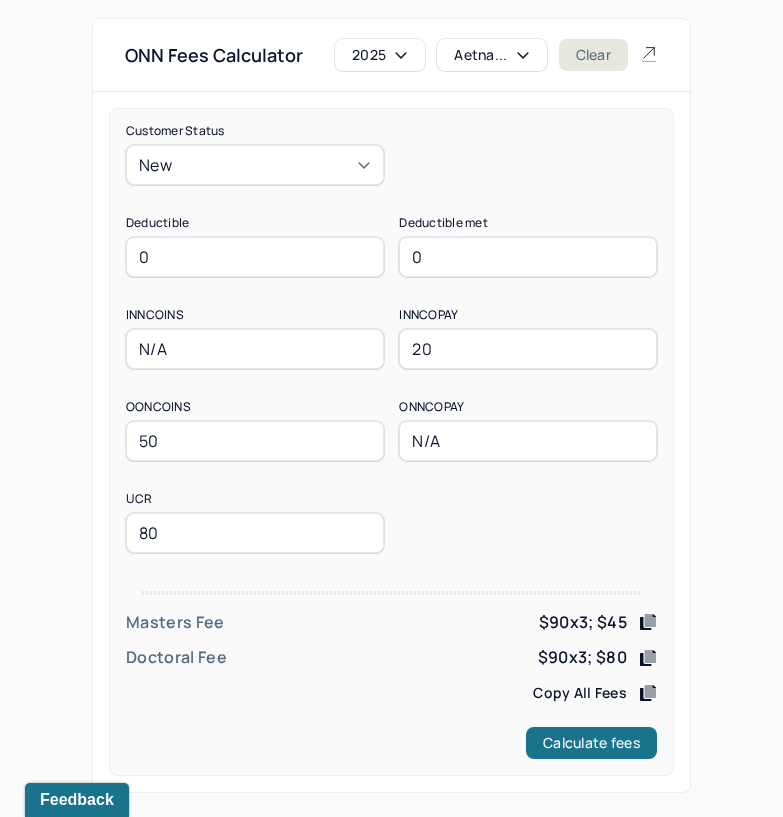 type on "0" 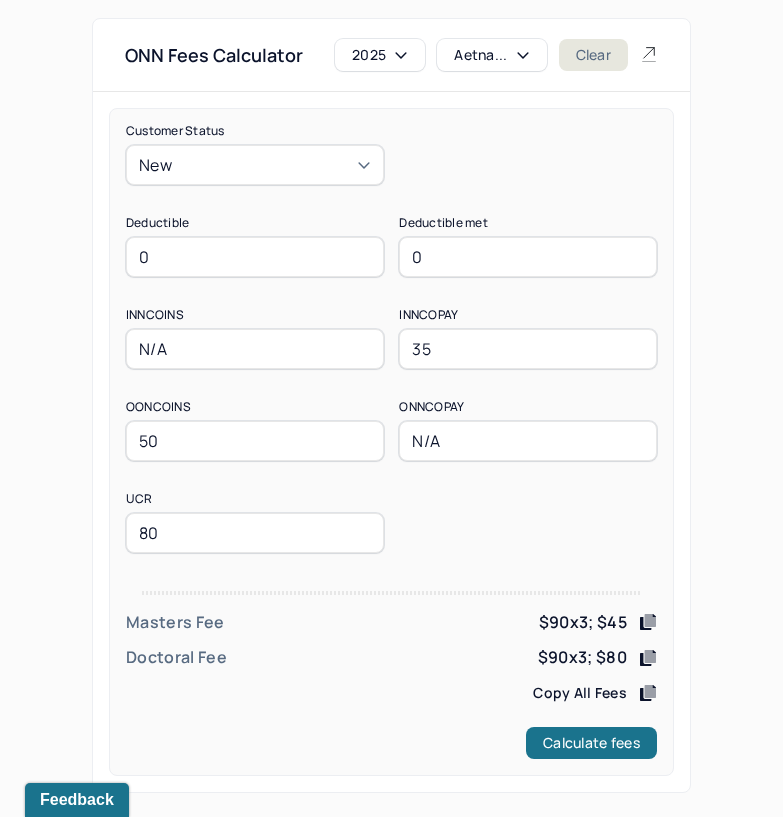 type on "35" 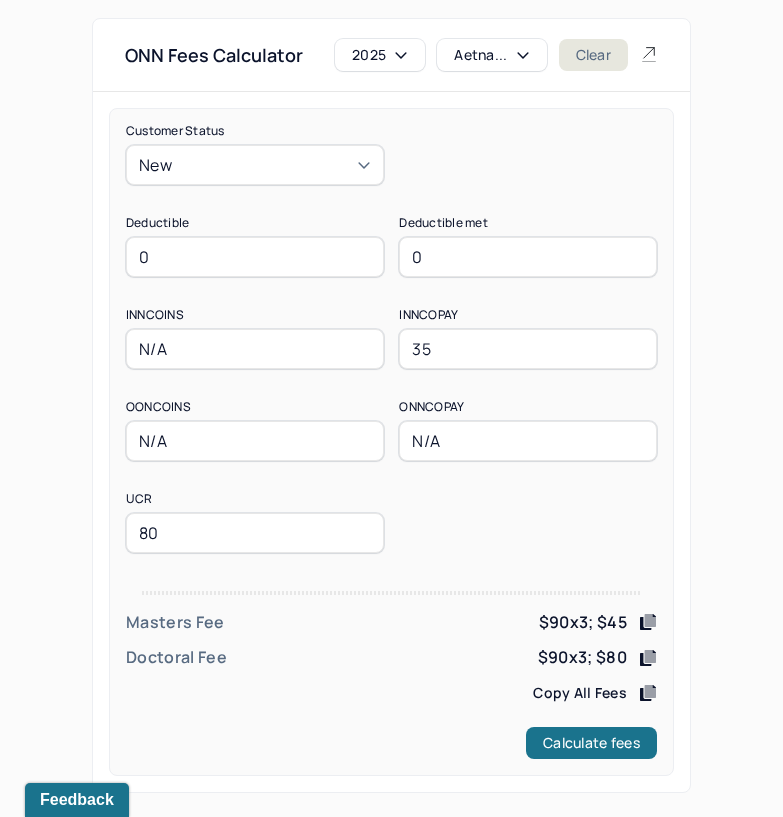type on "N/A" 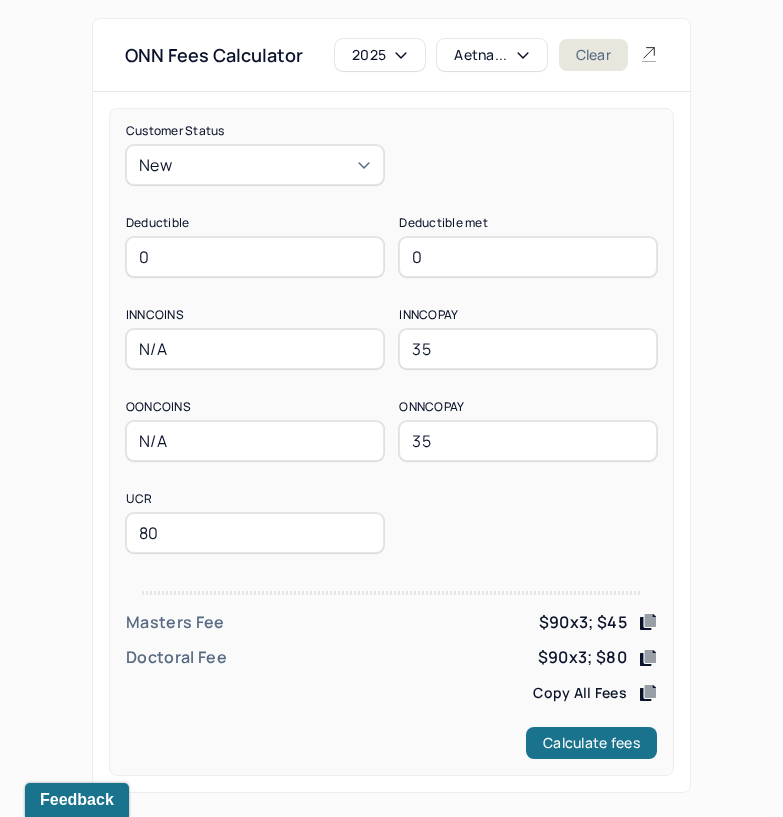 type on "35" 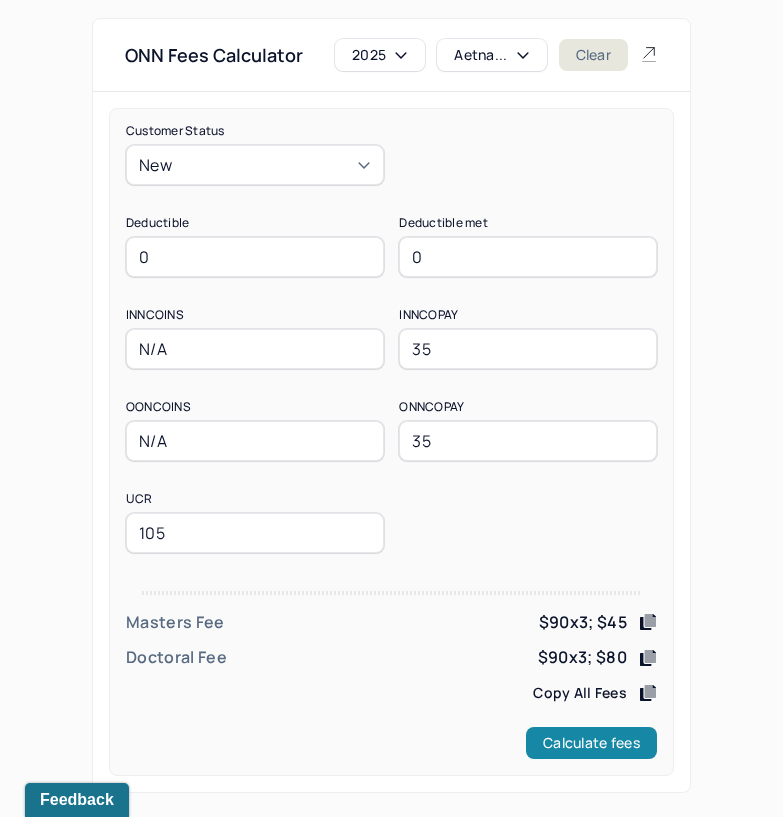 type on "105" 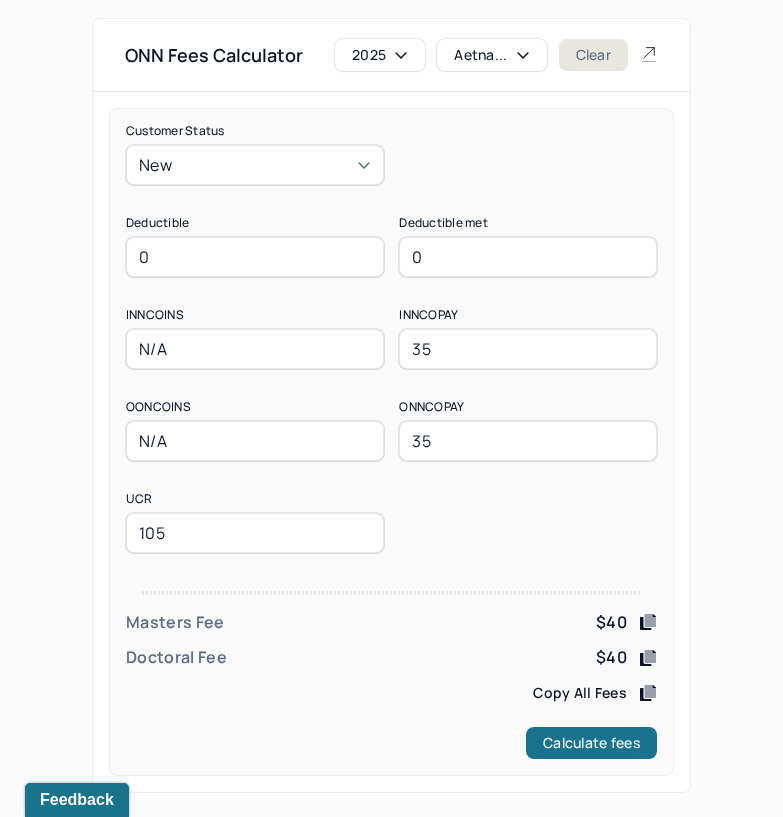 click on "105" at bounding box center (255, 533) 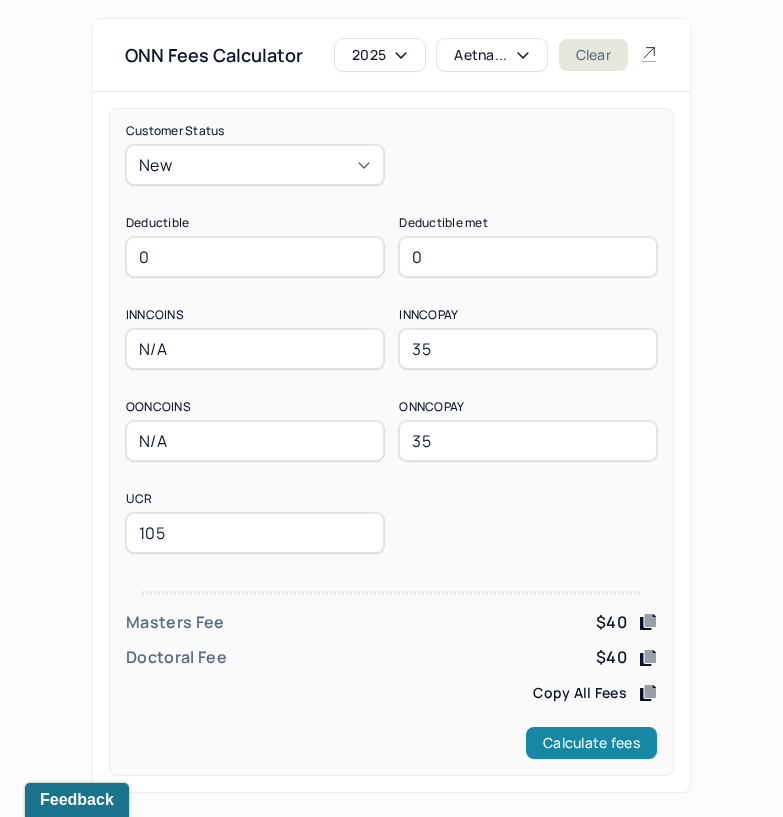 click on "Calculate fees" at bounding box center (591, 743) 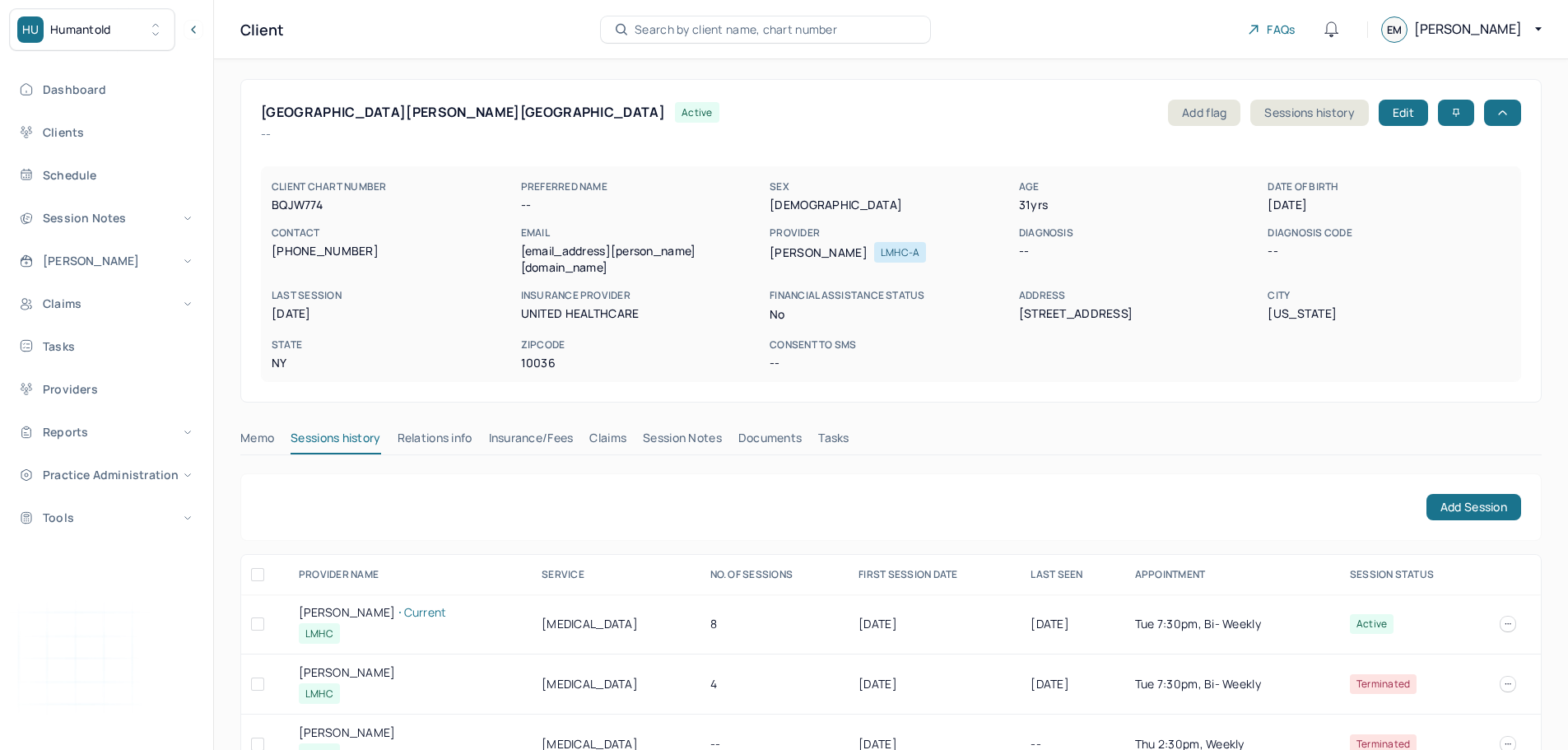 scroll, scrollTop: 0, scrollLeft: 0, axis: both 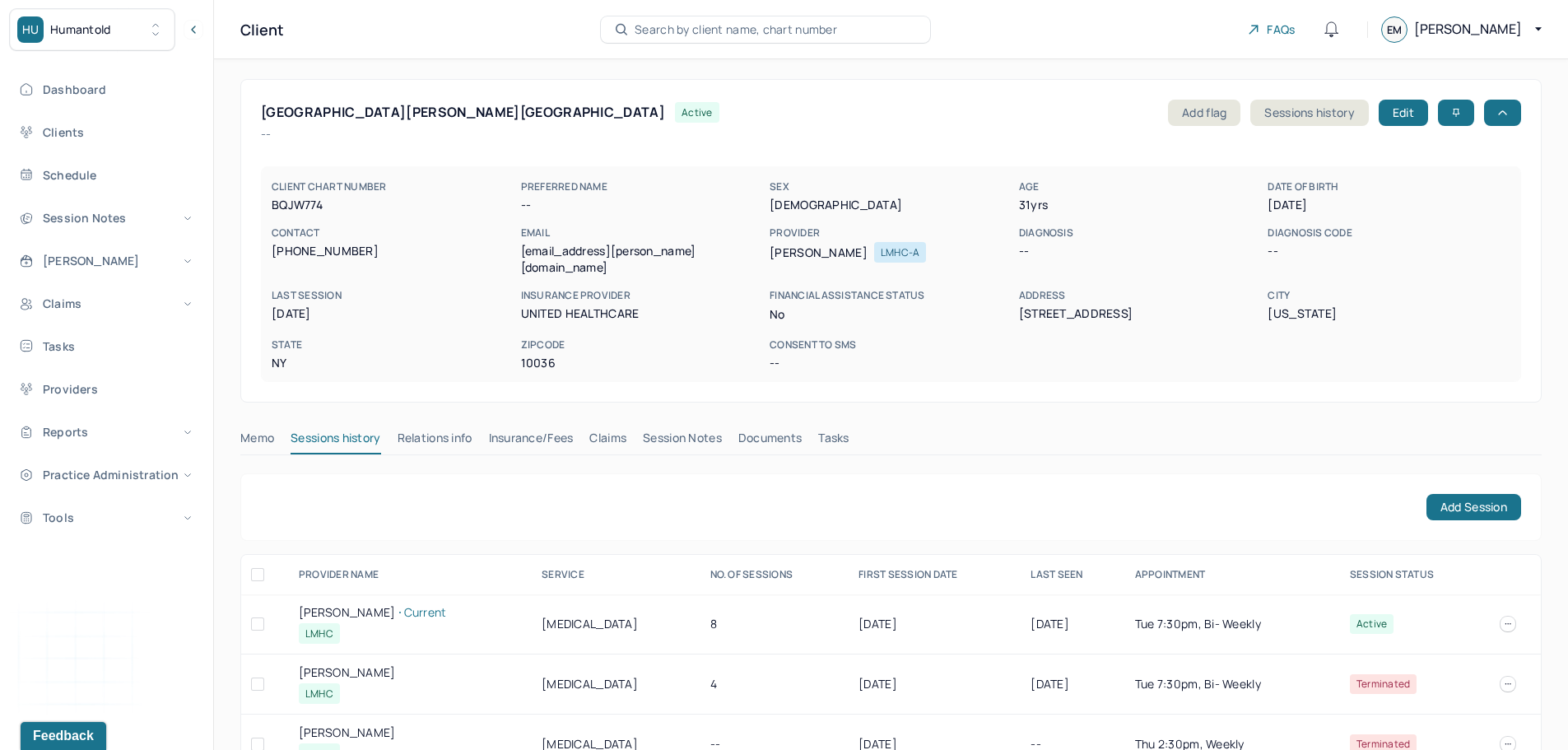 click on "Search by client name, chart number" at bounding box center [736, 30] 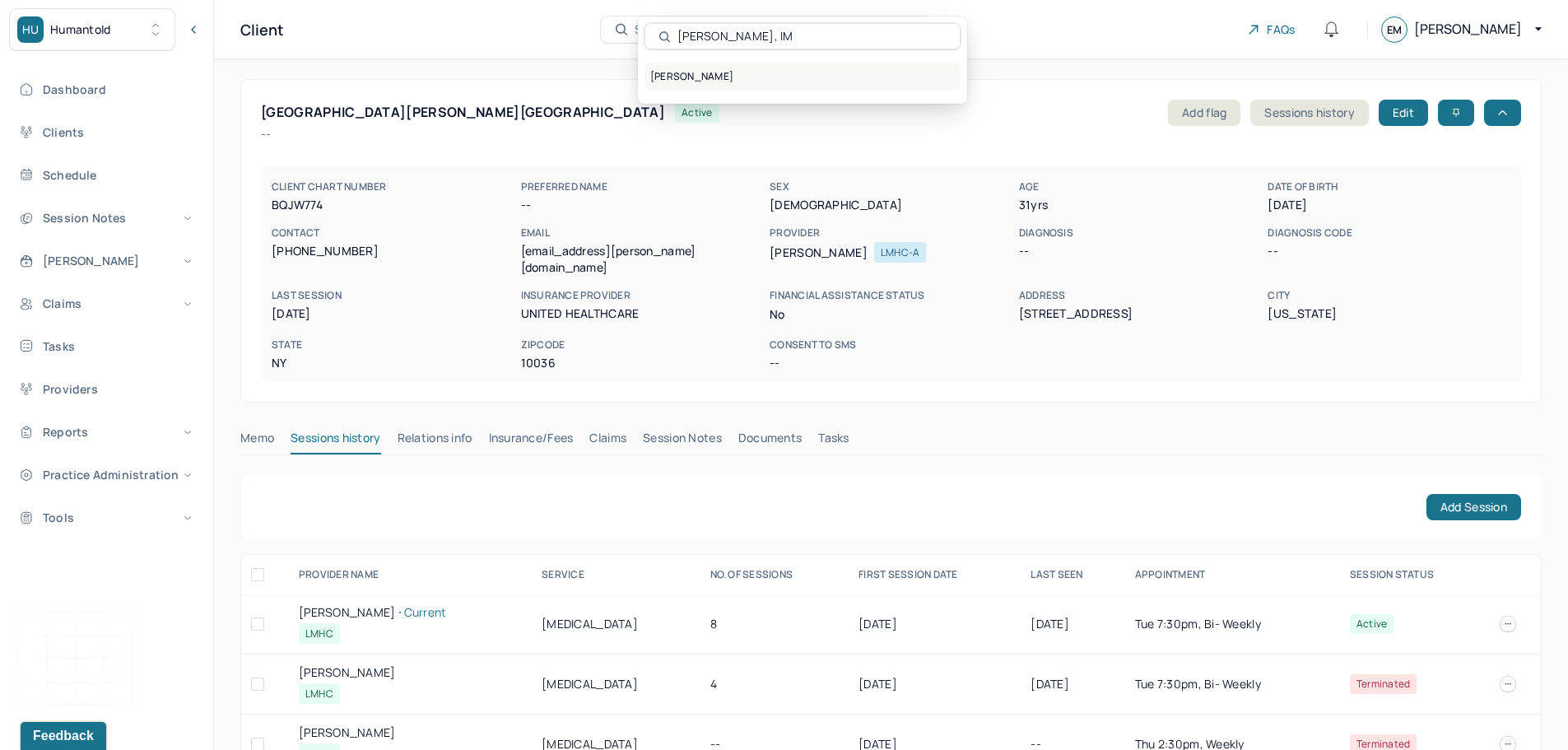 type on "PAUL, IM" 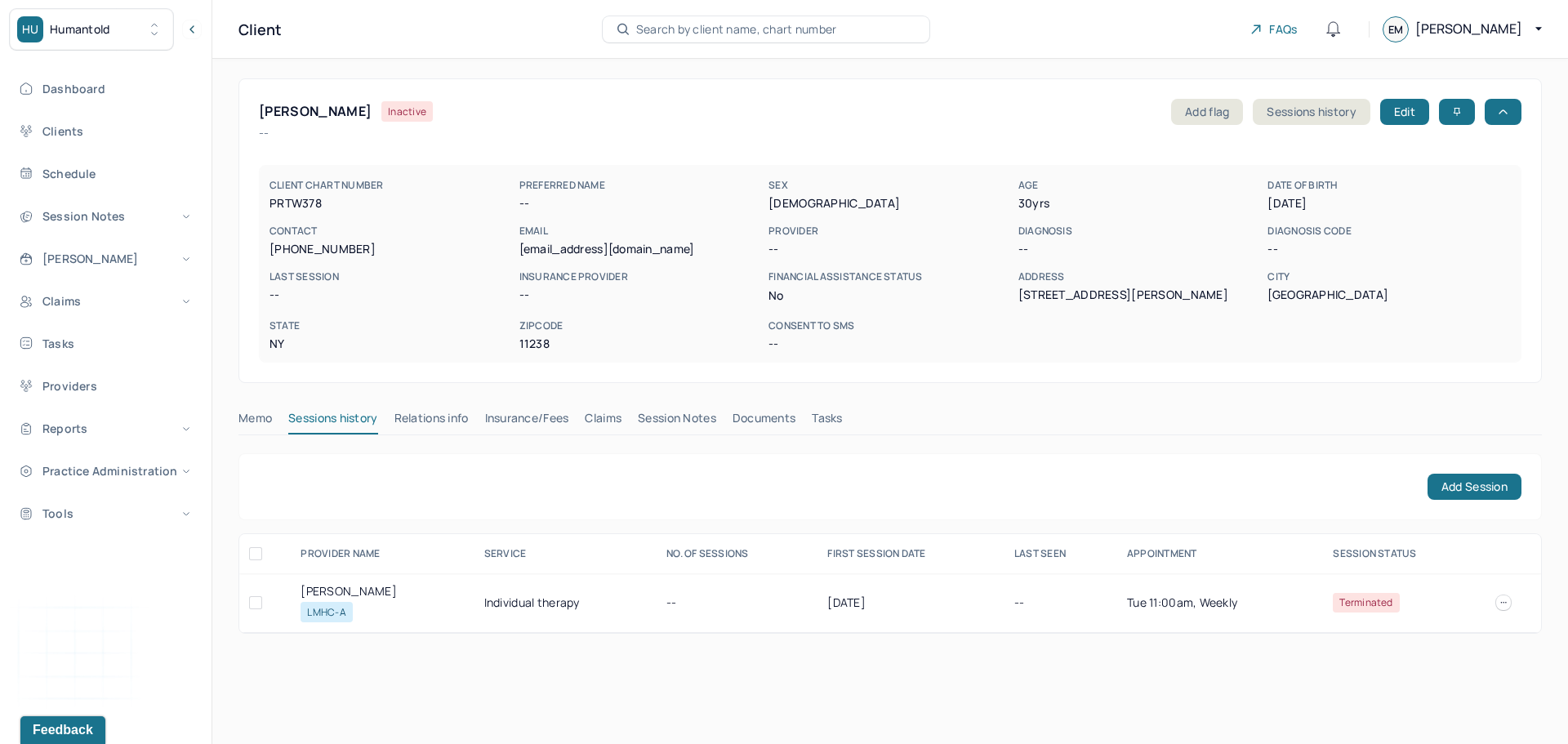 click on "Claims" at bounding box center [603, 421] 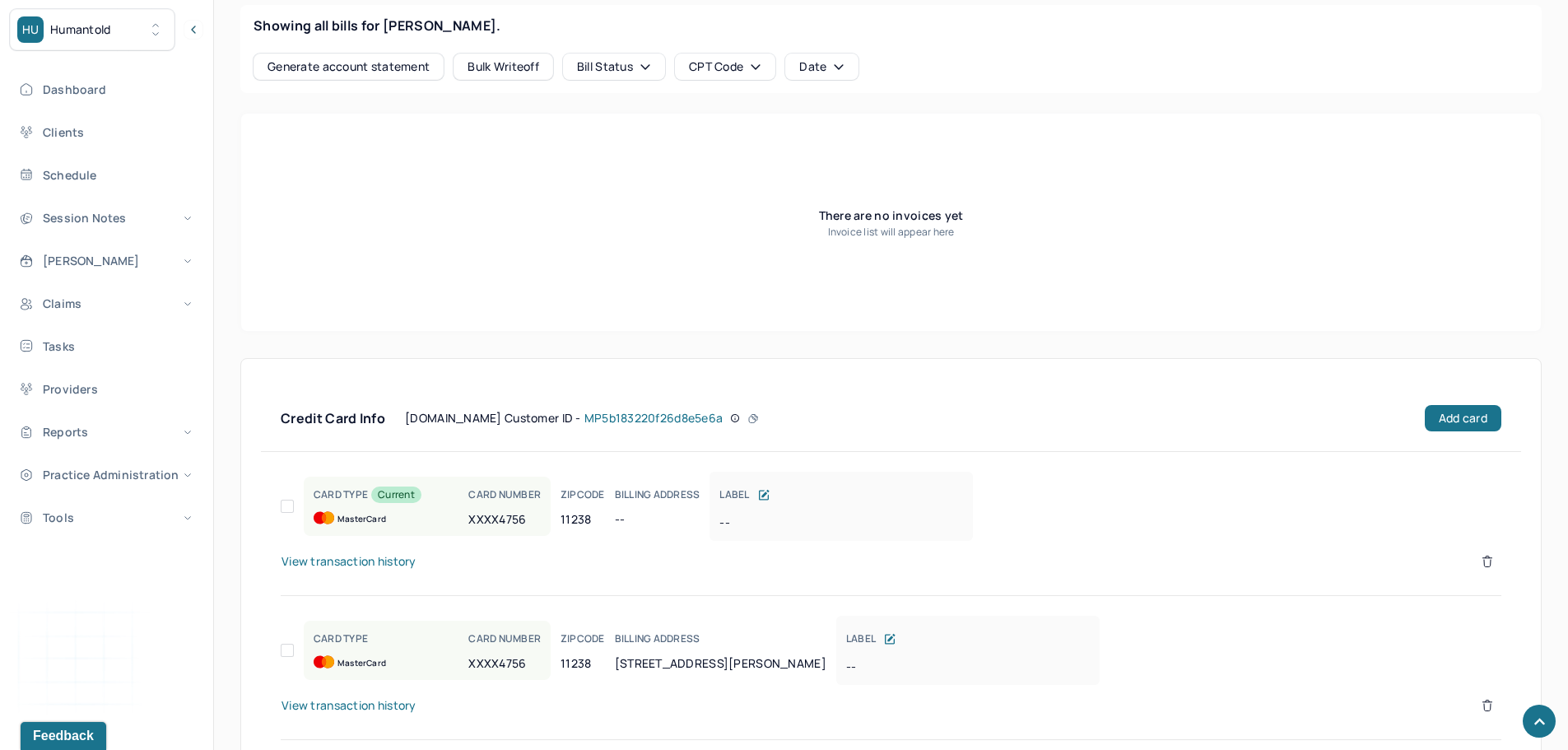 scroll, scrollTop: 679, scrollLeft: 0, axis: vertical 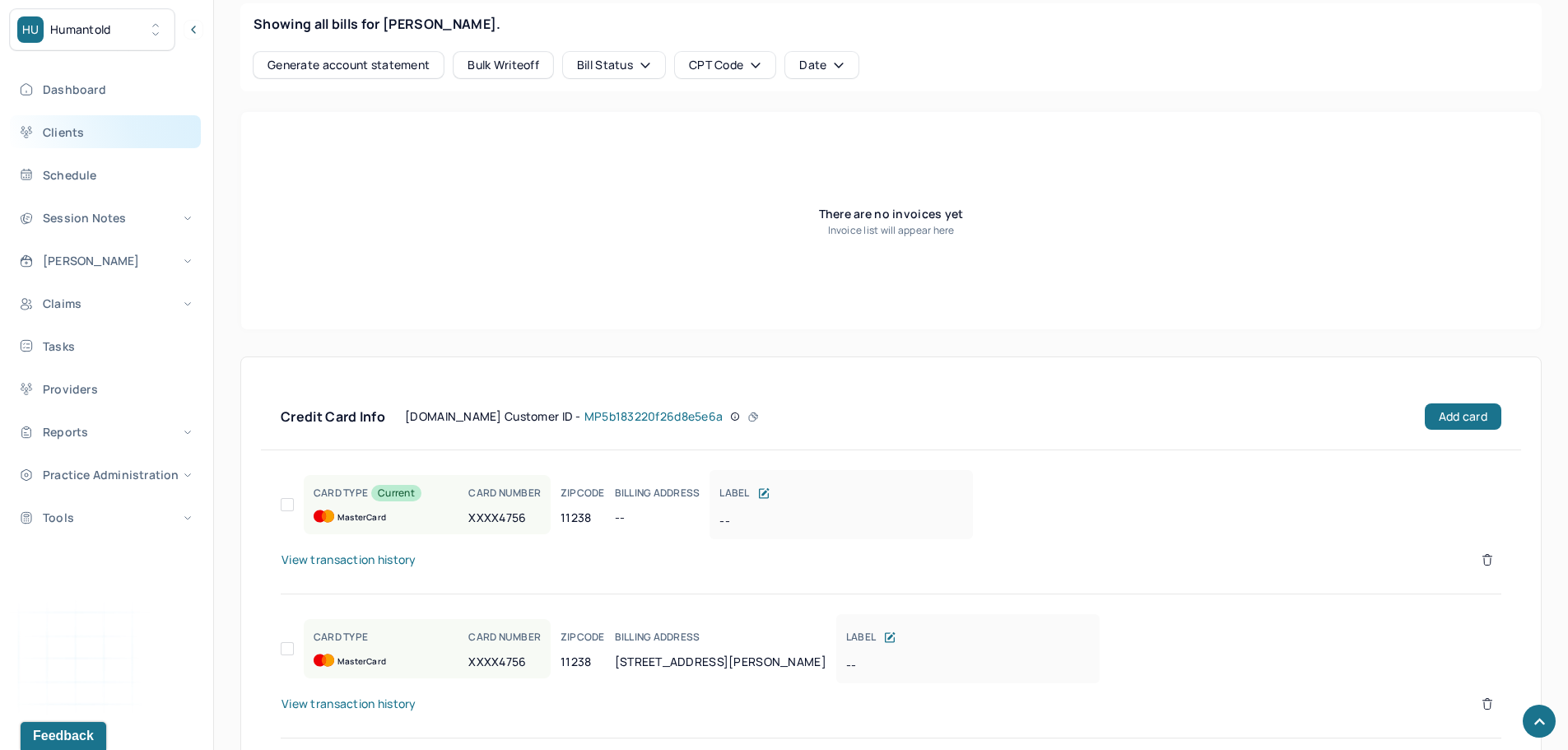 click on "Clients" at bounding box center [105, 132] 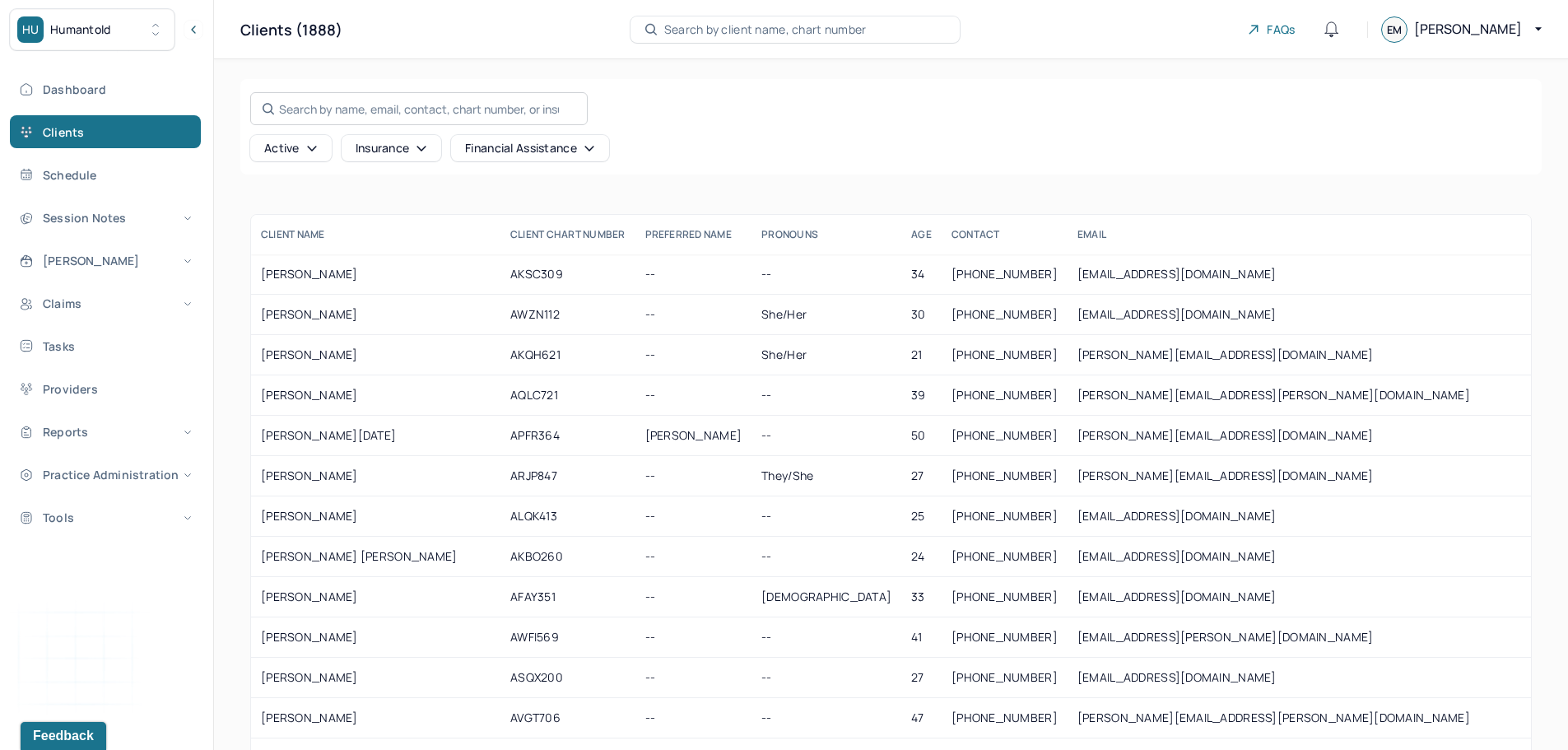 click on "Search by name, email, contact, chart number, or insurance id..." at bounding box center (419, 109) 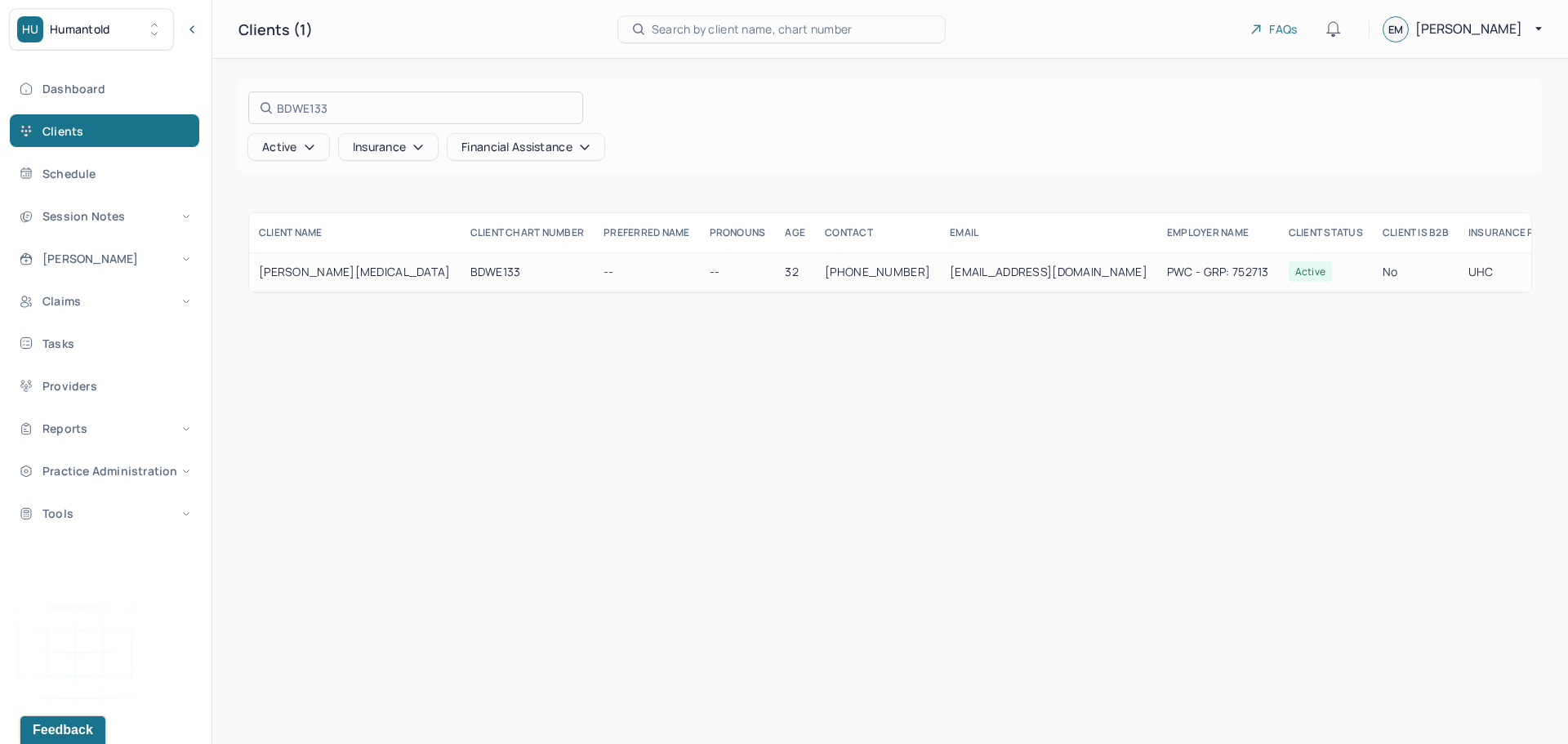 type on "BDWE133" 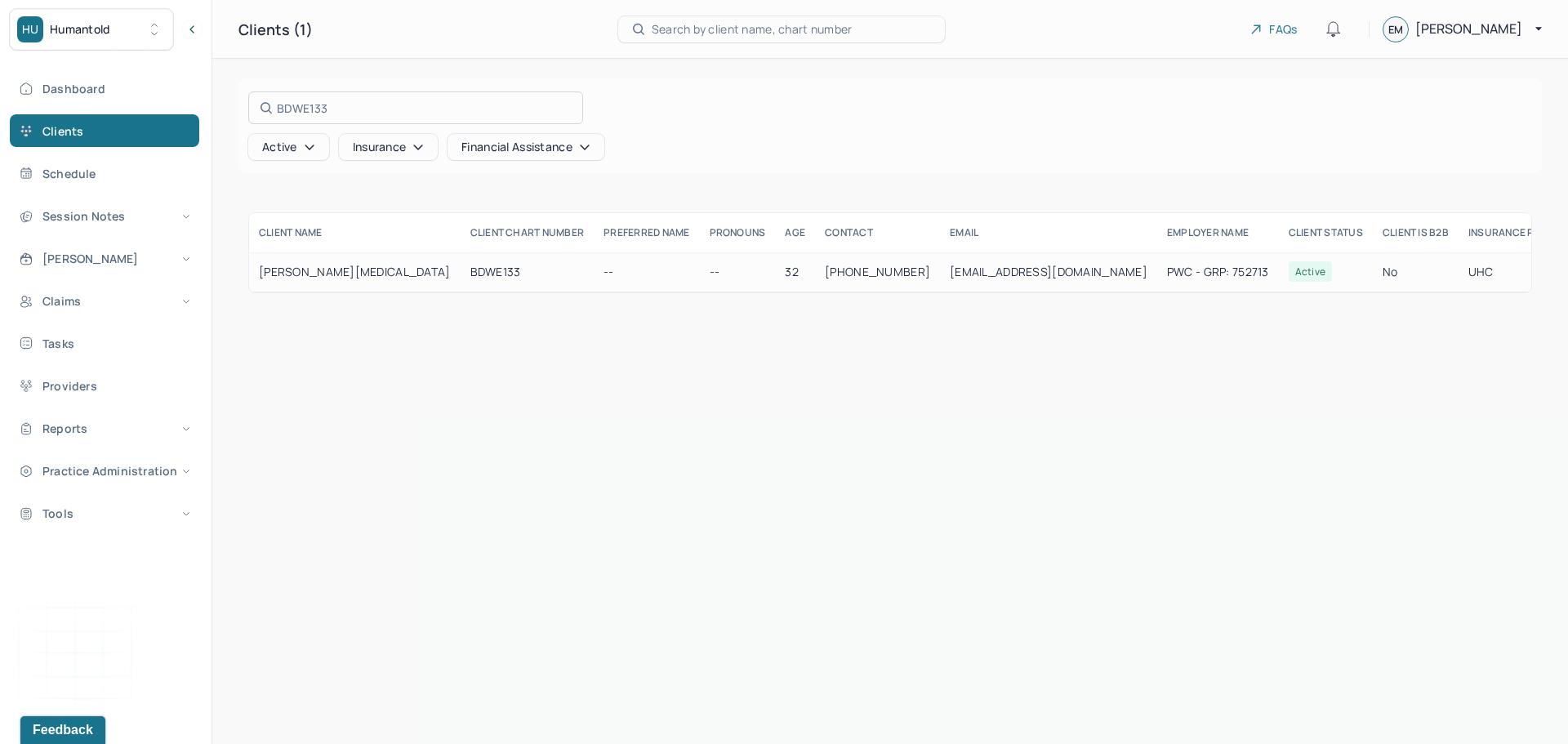 click at bounding box center (784, 372) 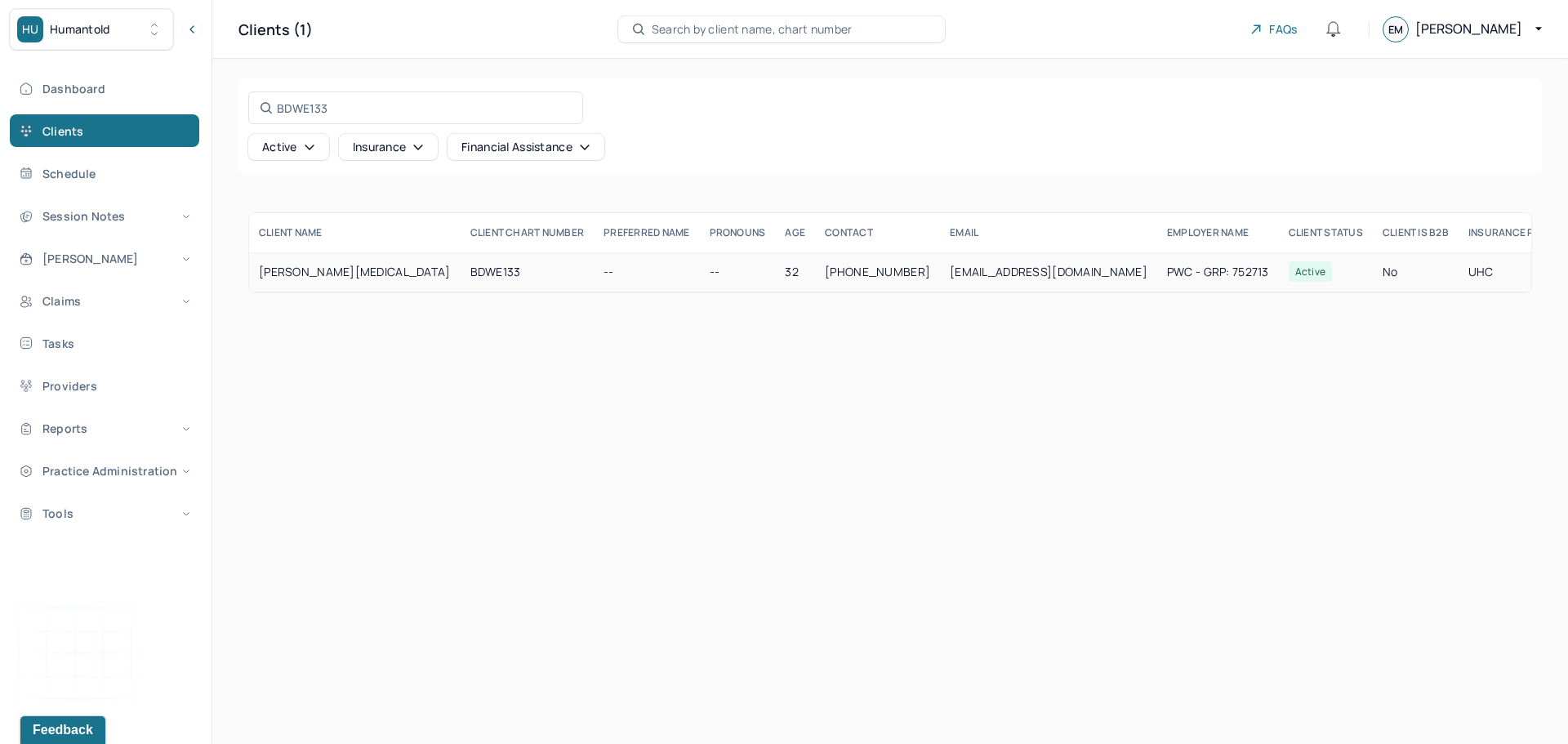 click on "[PERSON_NAME][MEDICAL_DATA]" at bounding box center (354, 272) 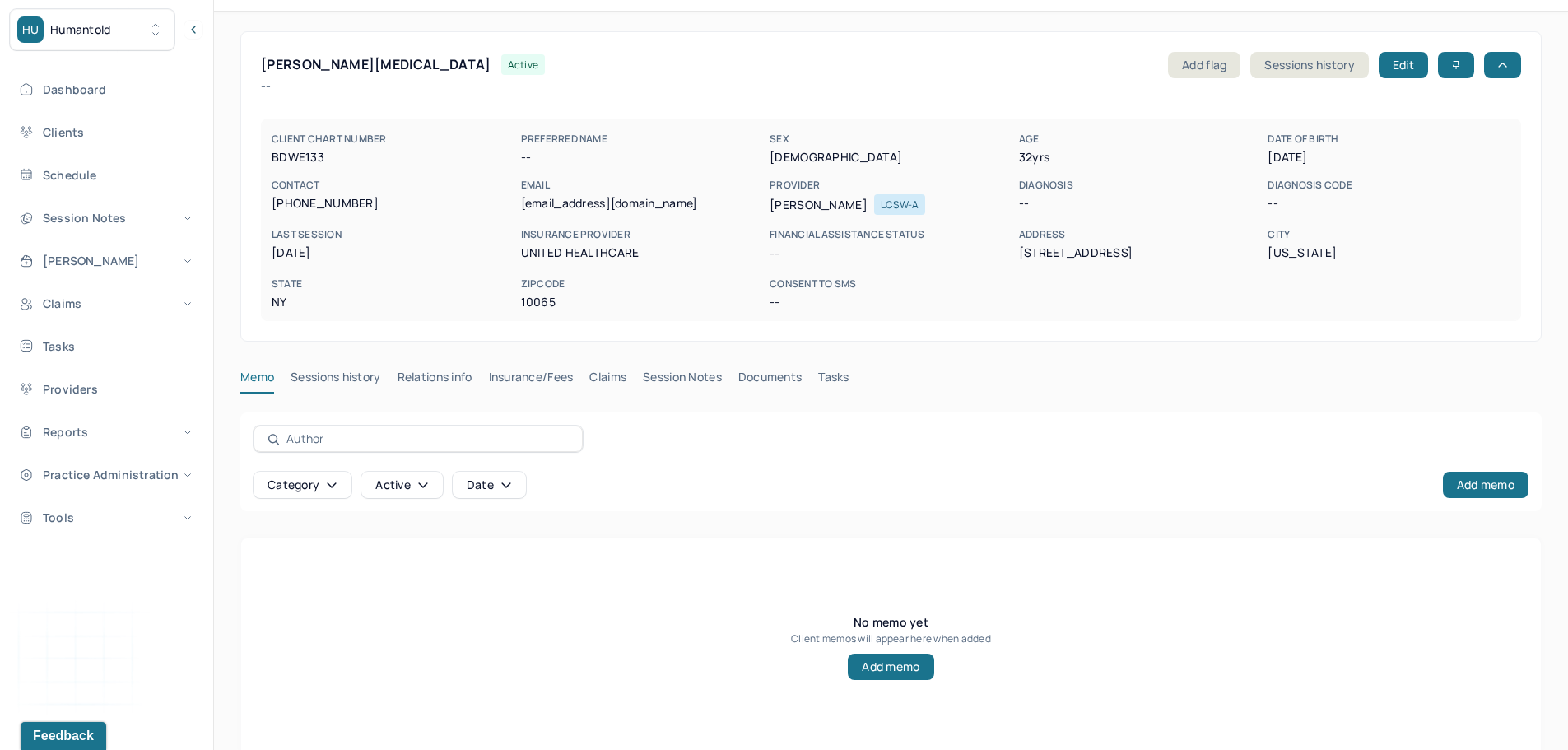 scroll, scrollTop: 74, scrollLeft: 0, axis: vertical 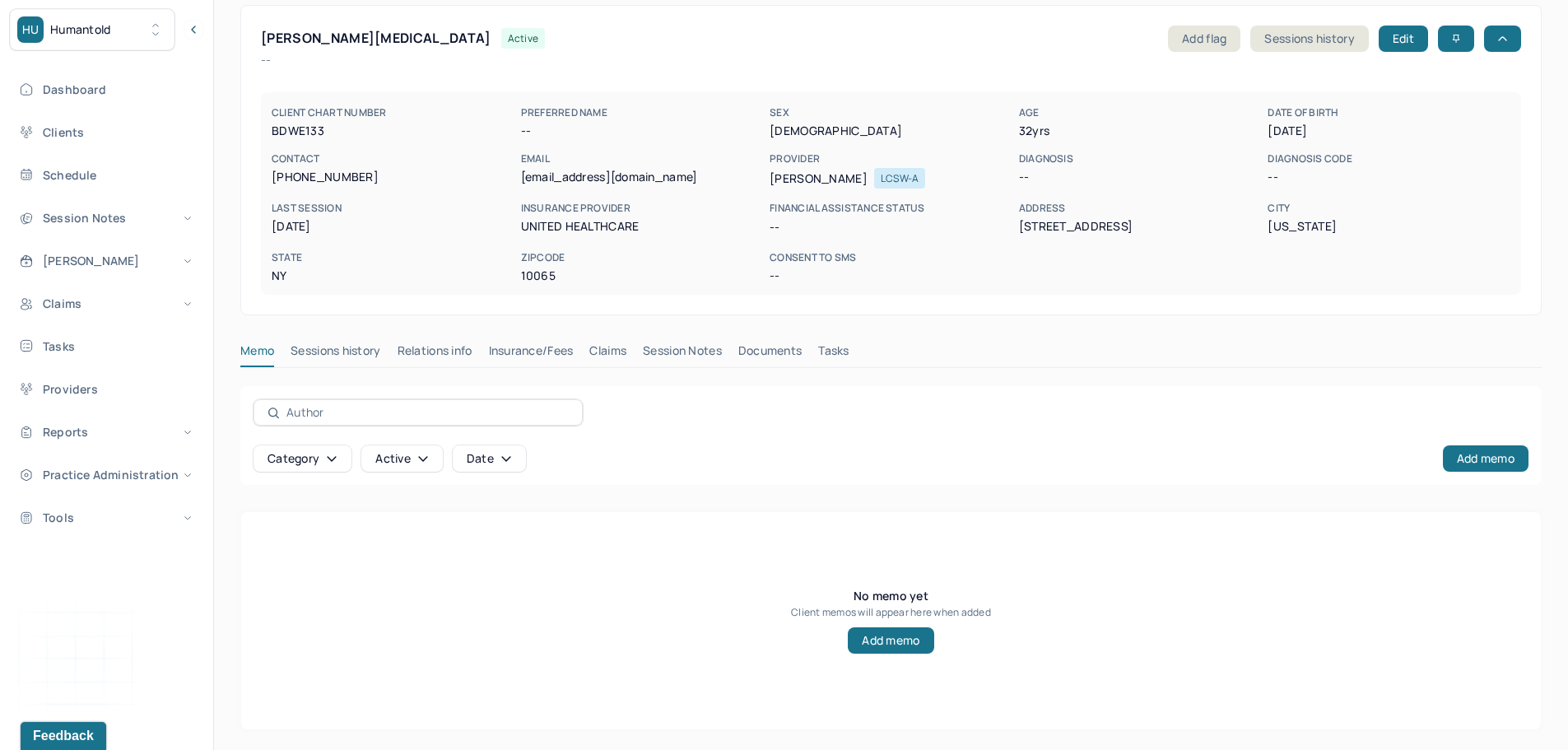 click on "Sessions history" at bounding box center [335, 354] 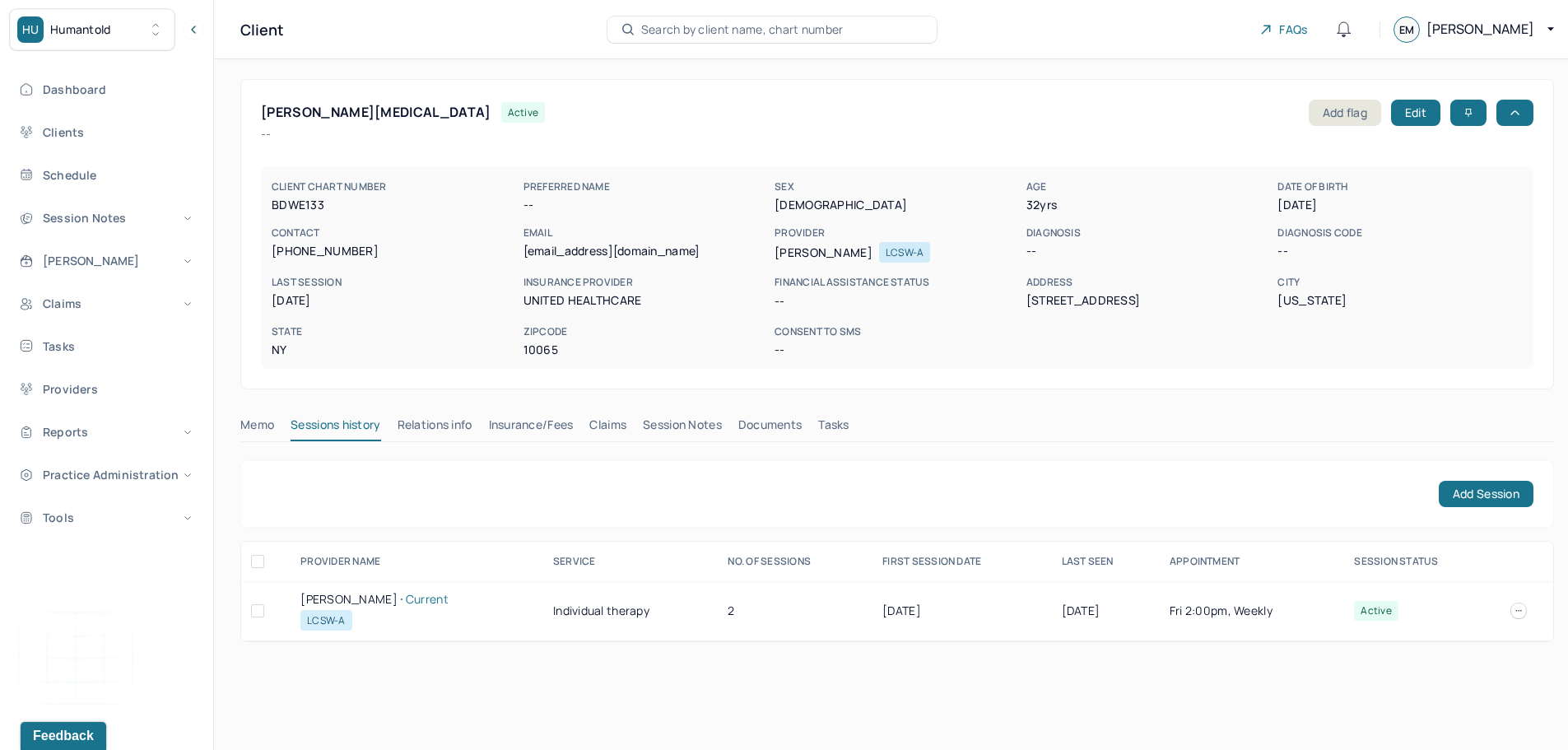 scroll, scrollTop: 0, scrollLeft: 0, axis: both 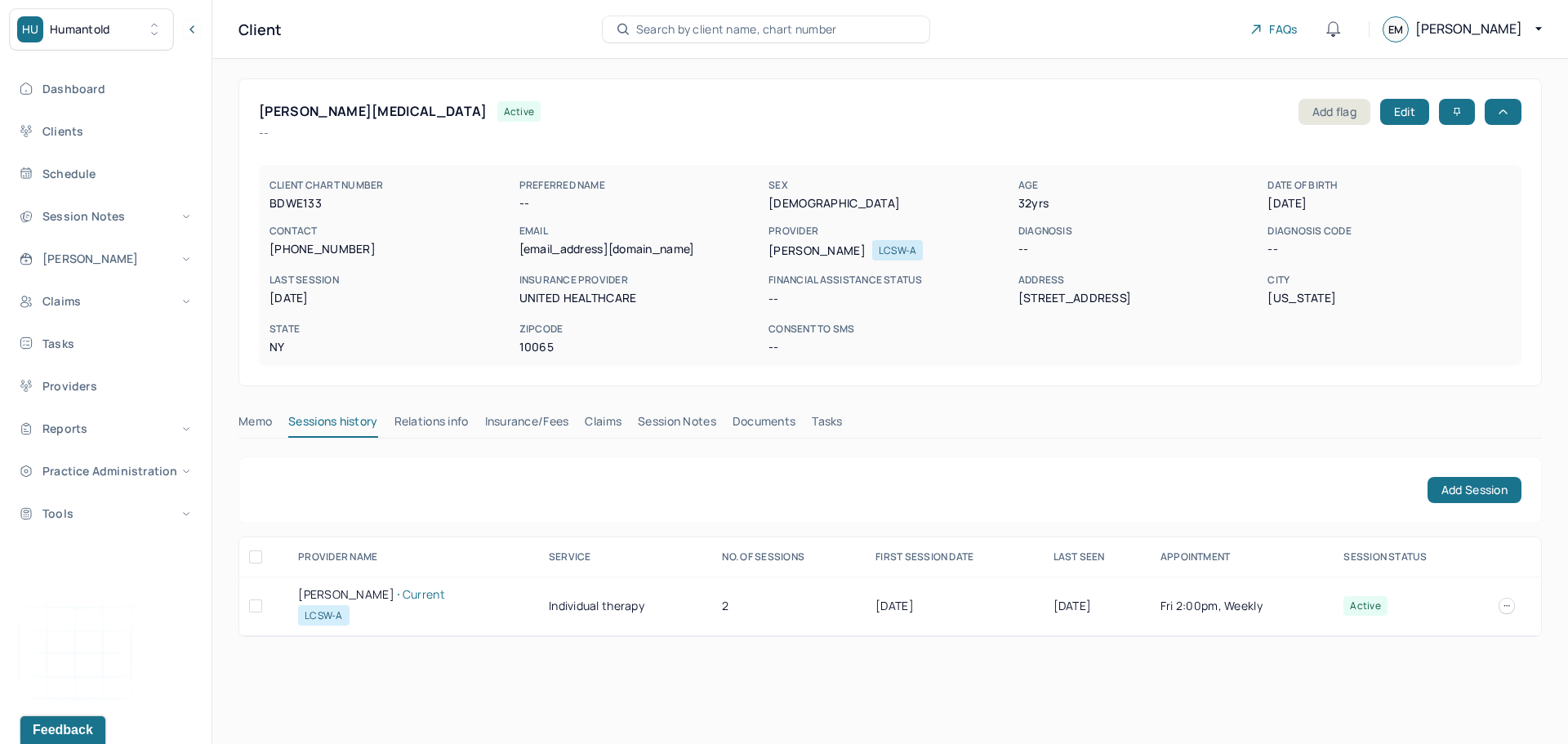 click on "[PERSON_NAME]" at bounding box center (413, 595) 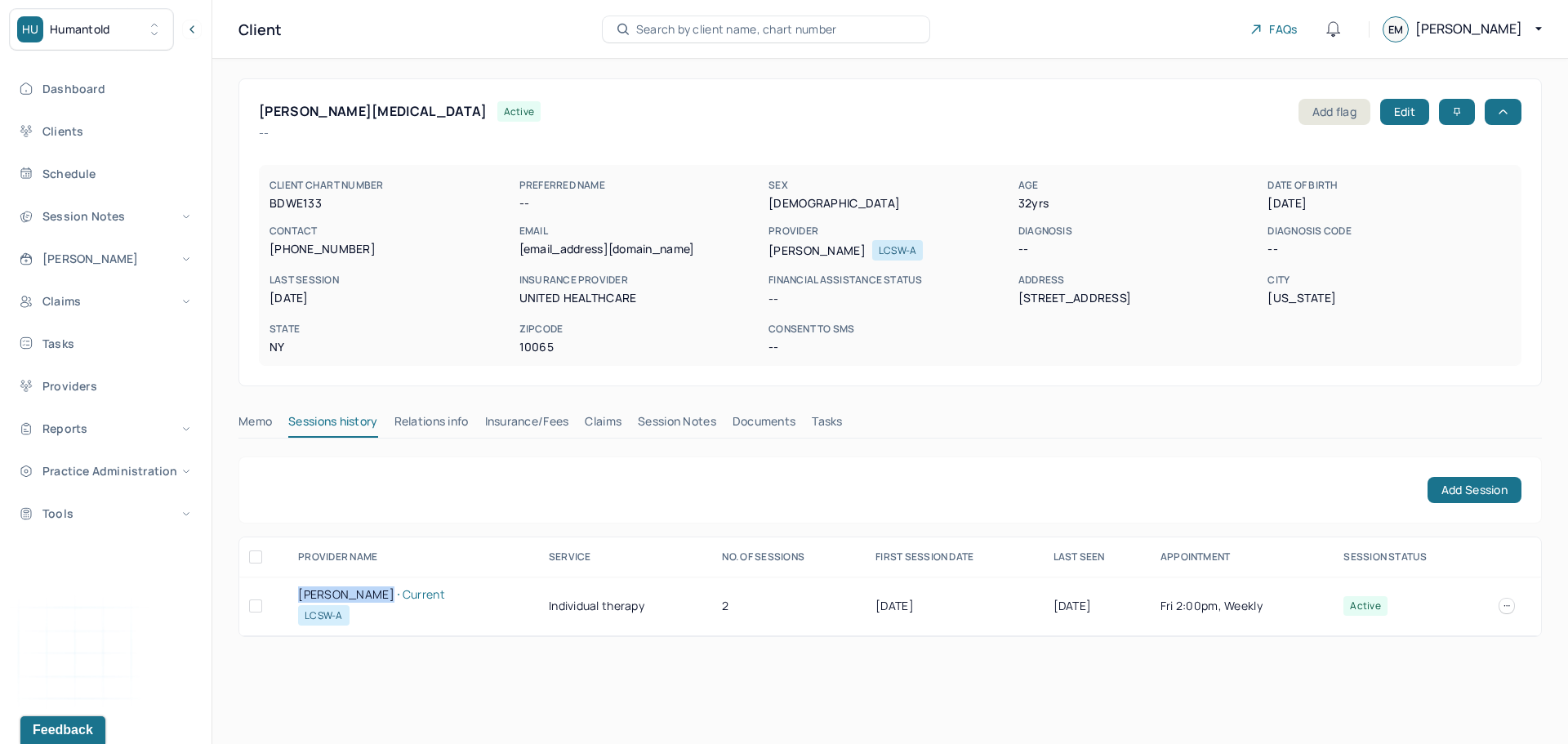 drag, startPoint x: 323, startPoint y: 589, endPoint x: 348, endPoint y: 589, distance: 25 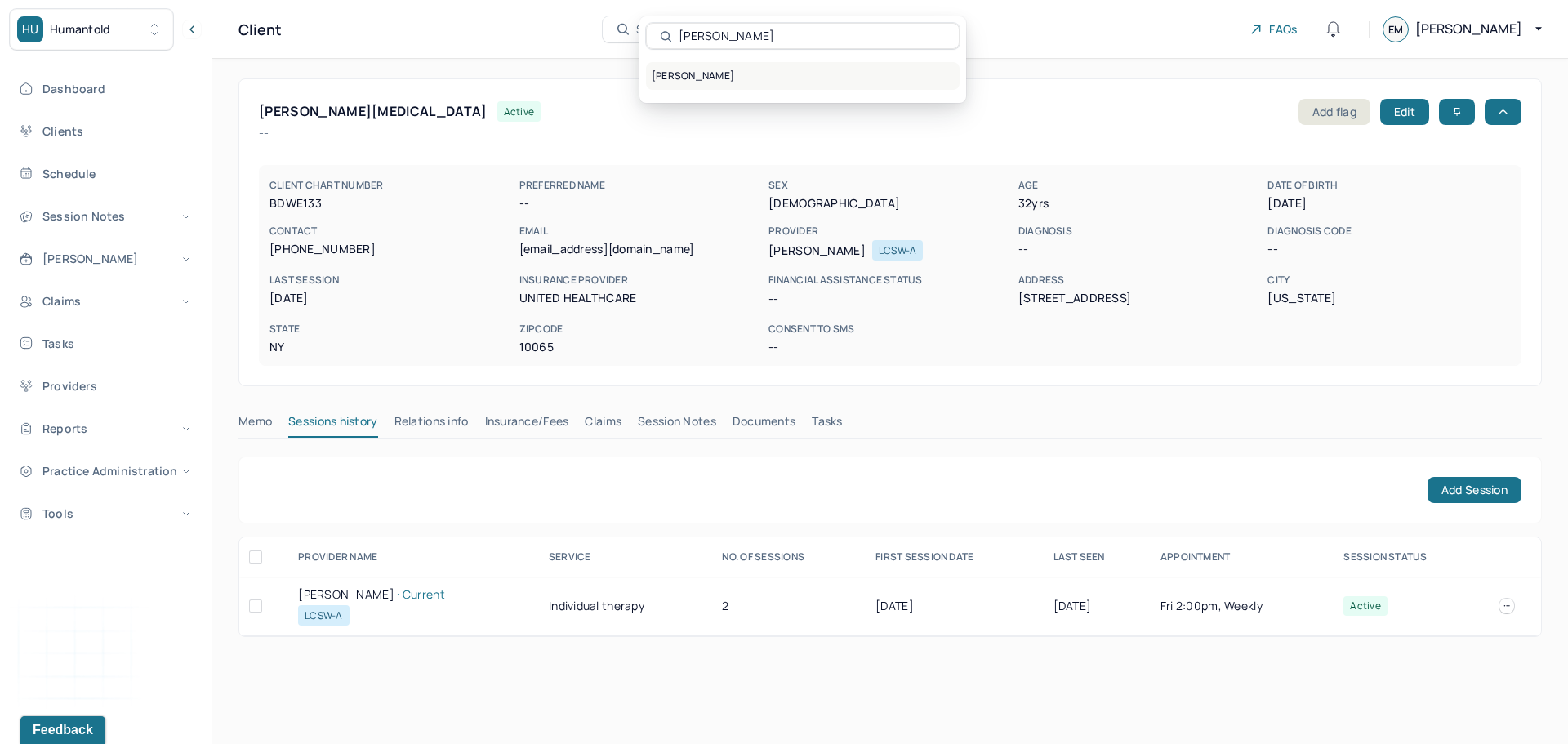 type on "[PERSON_NAME]" 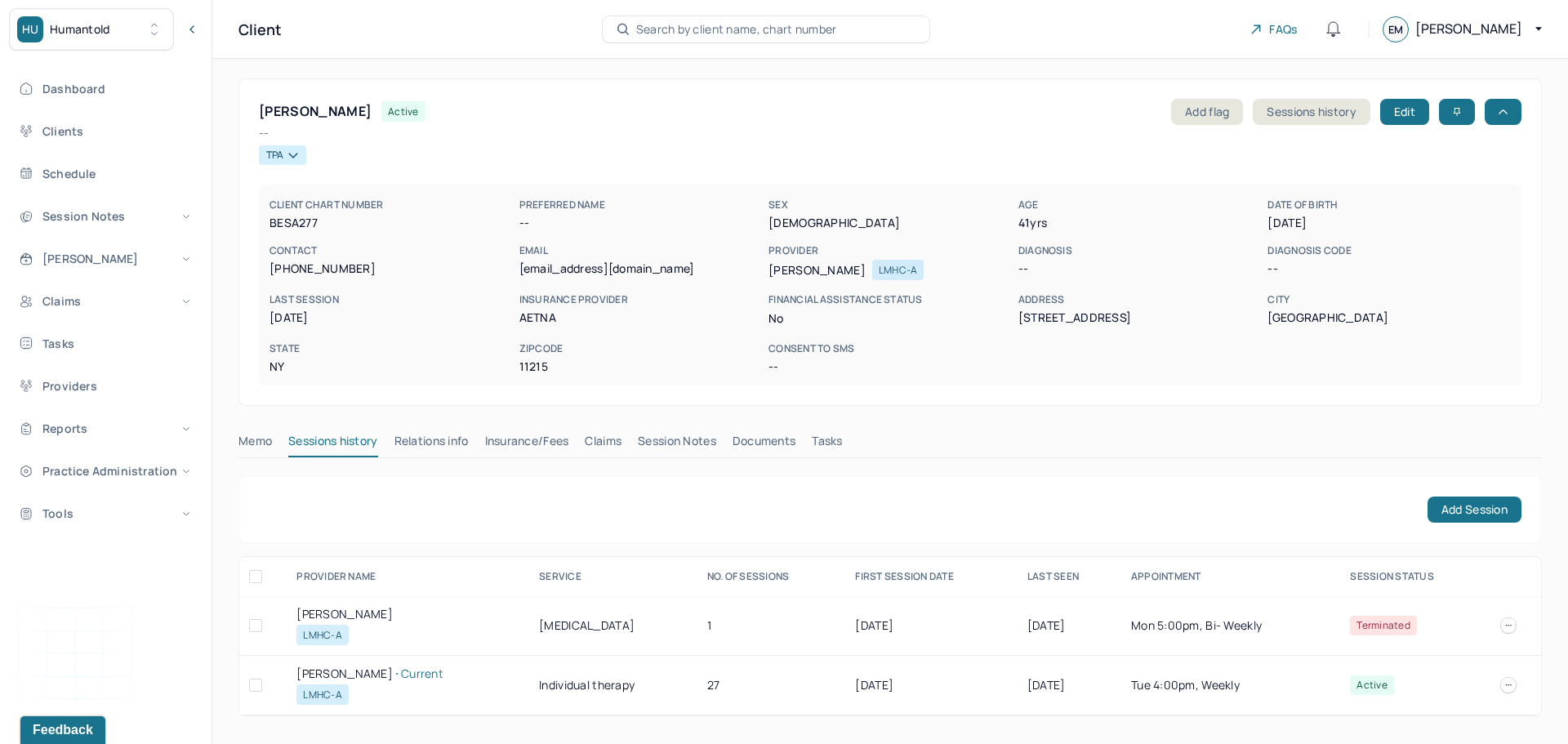 click on "Claims" at bounding box center [603, 444] 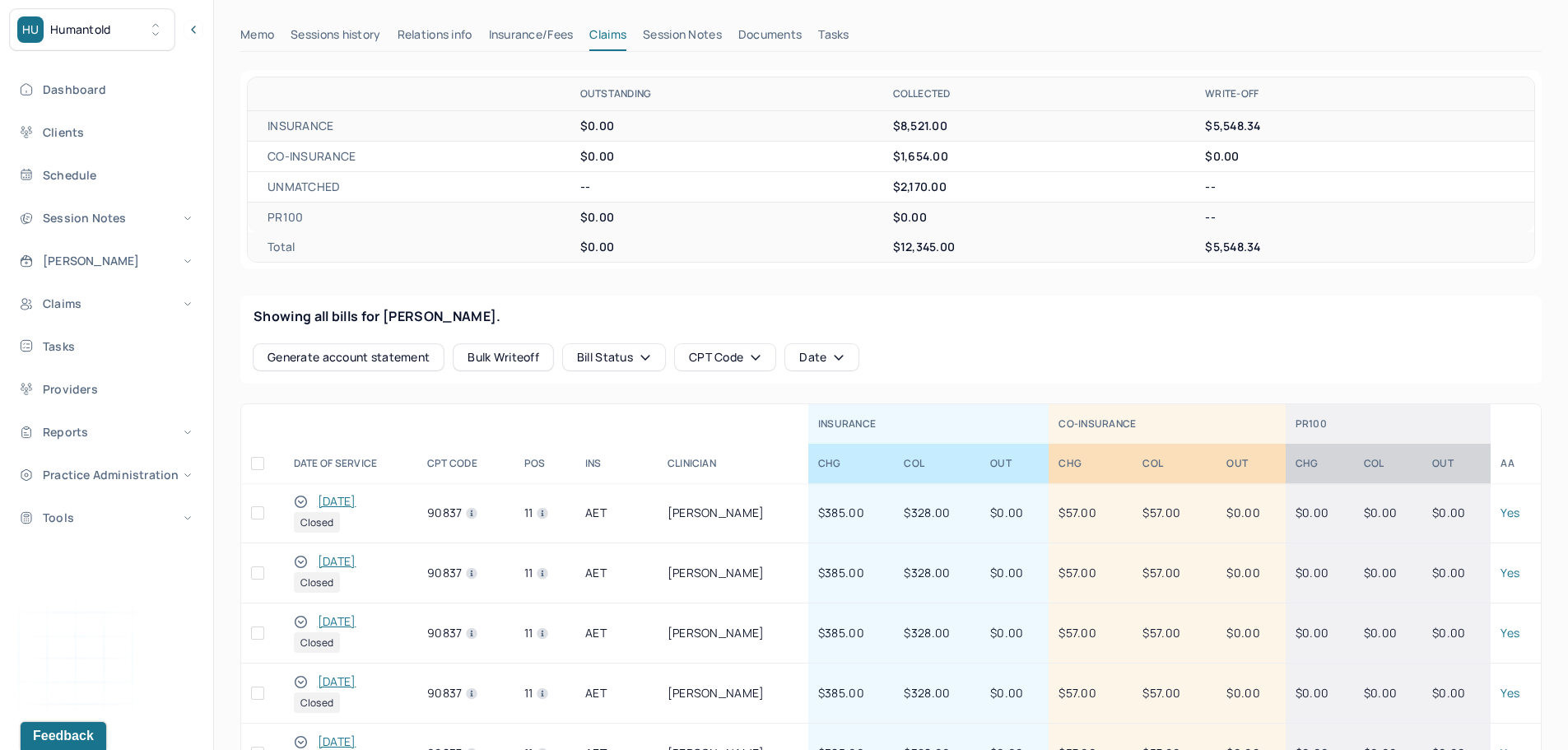 scroll, scrollTop: 412, scrollLeft: 0, axis: vertical 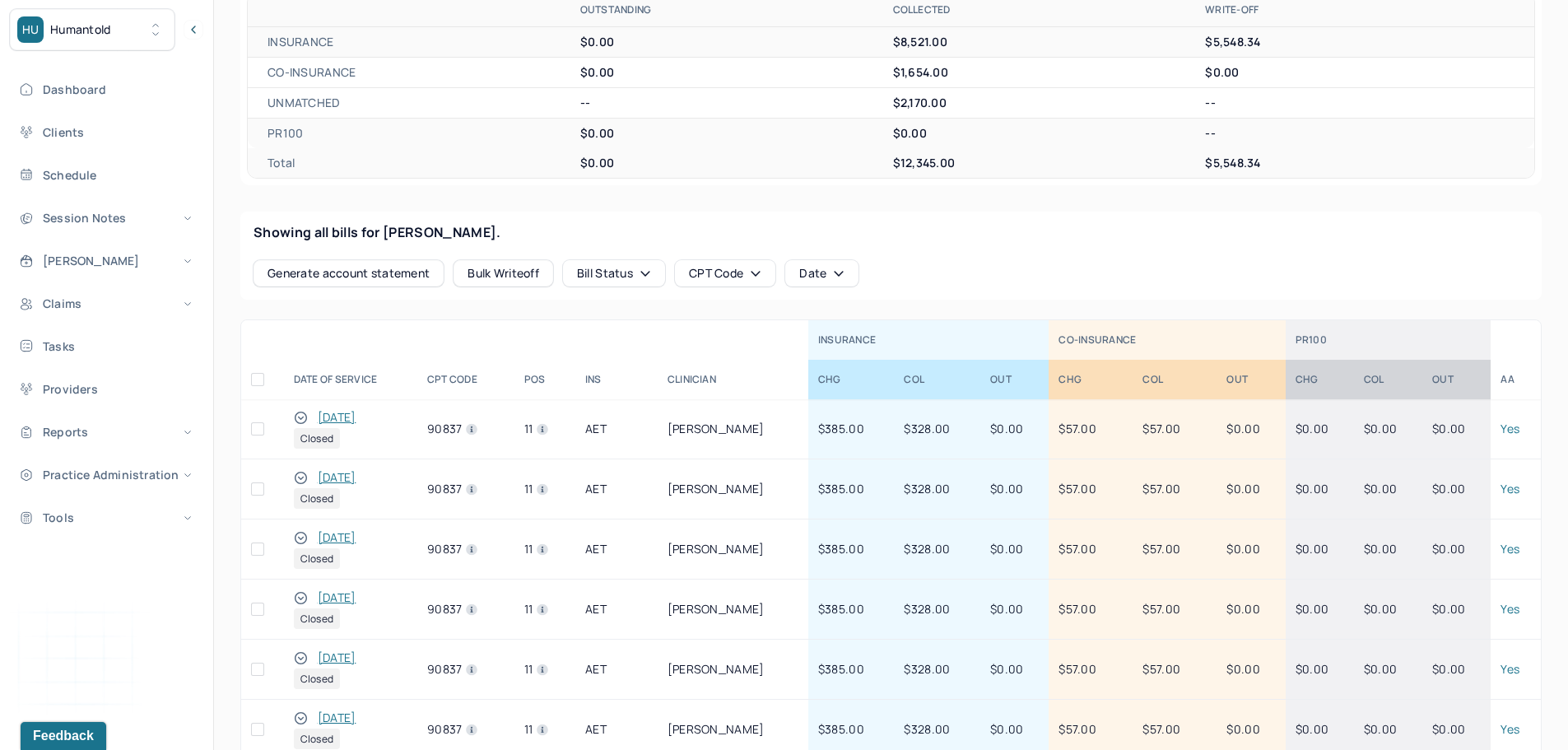 click 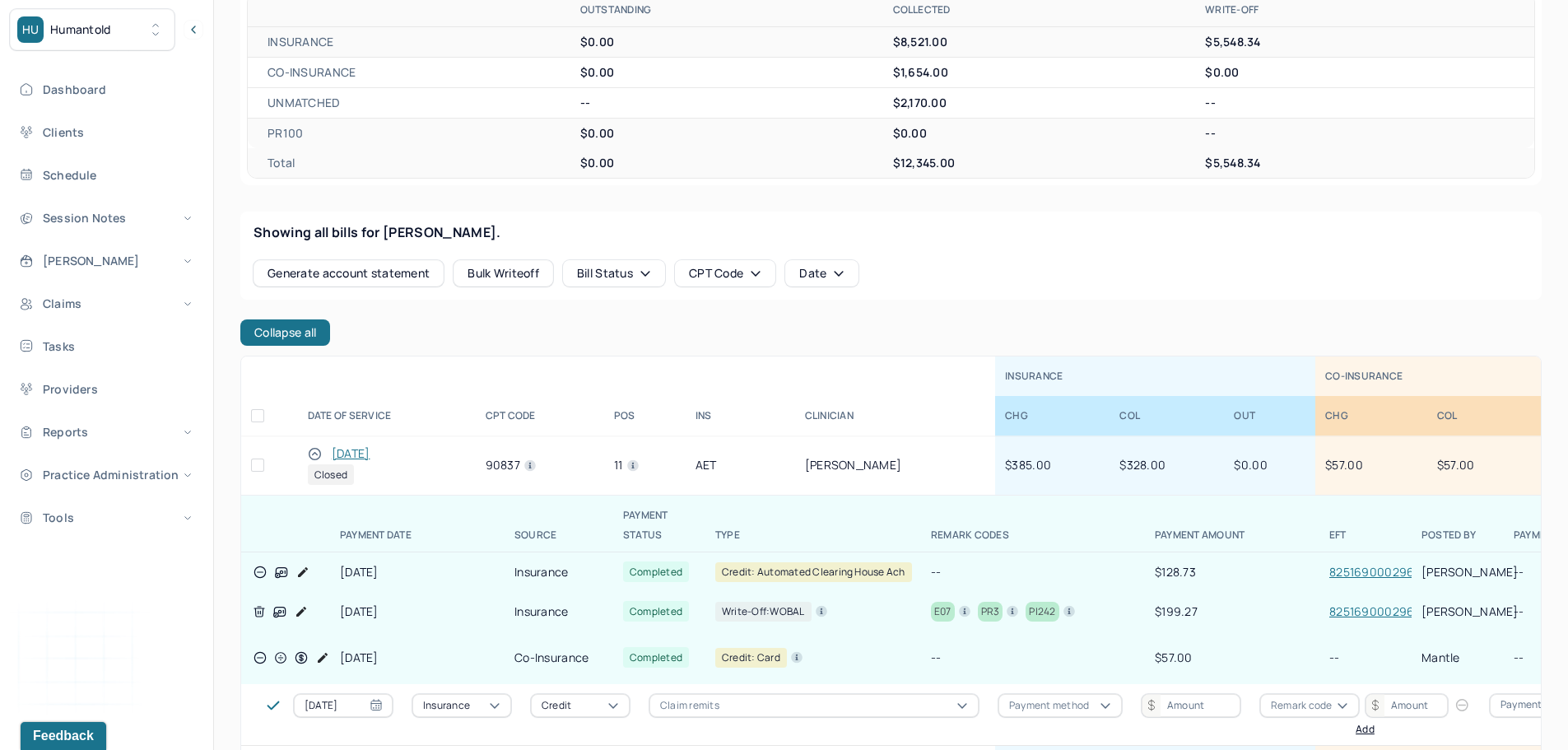 click on "[DATE]" at bounding box center (351, 454) 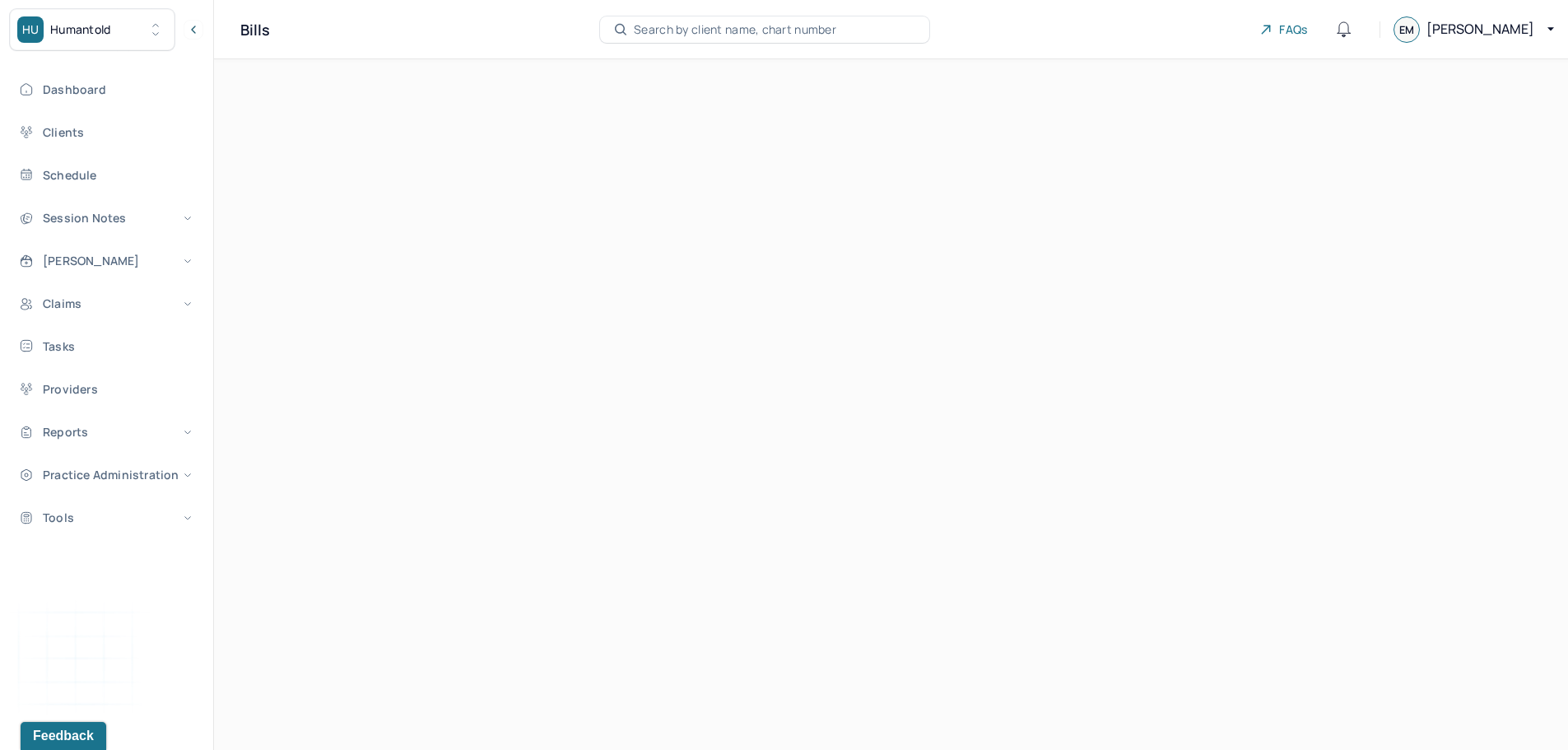 scroll, scrollTop: 0, scrollLeft: 0, axis: both 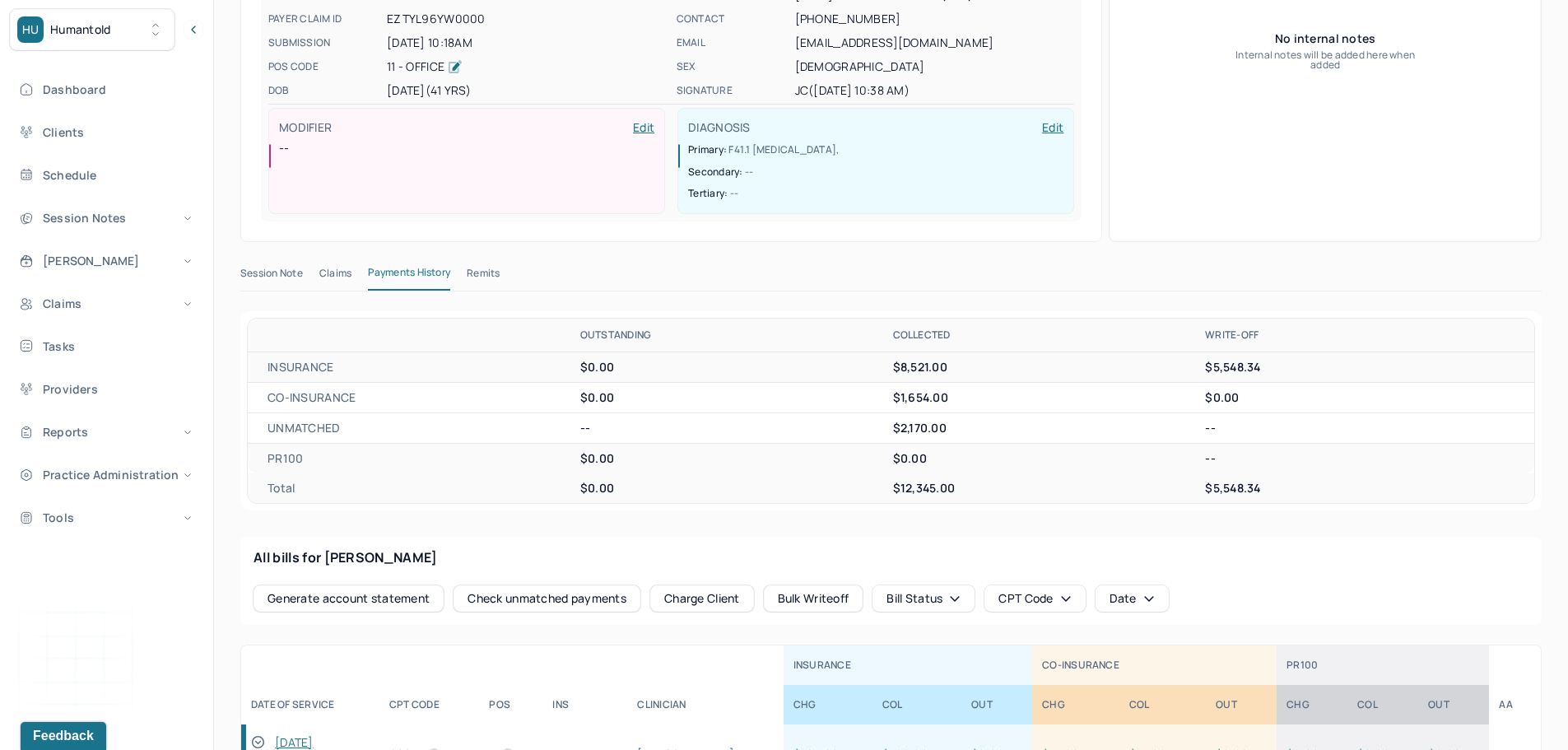 click on "Remits" at bounding box center [483, 277] 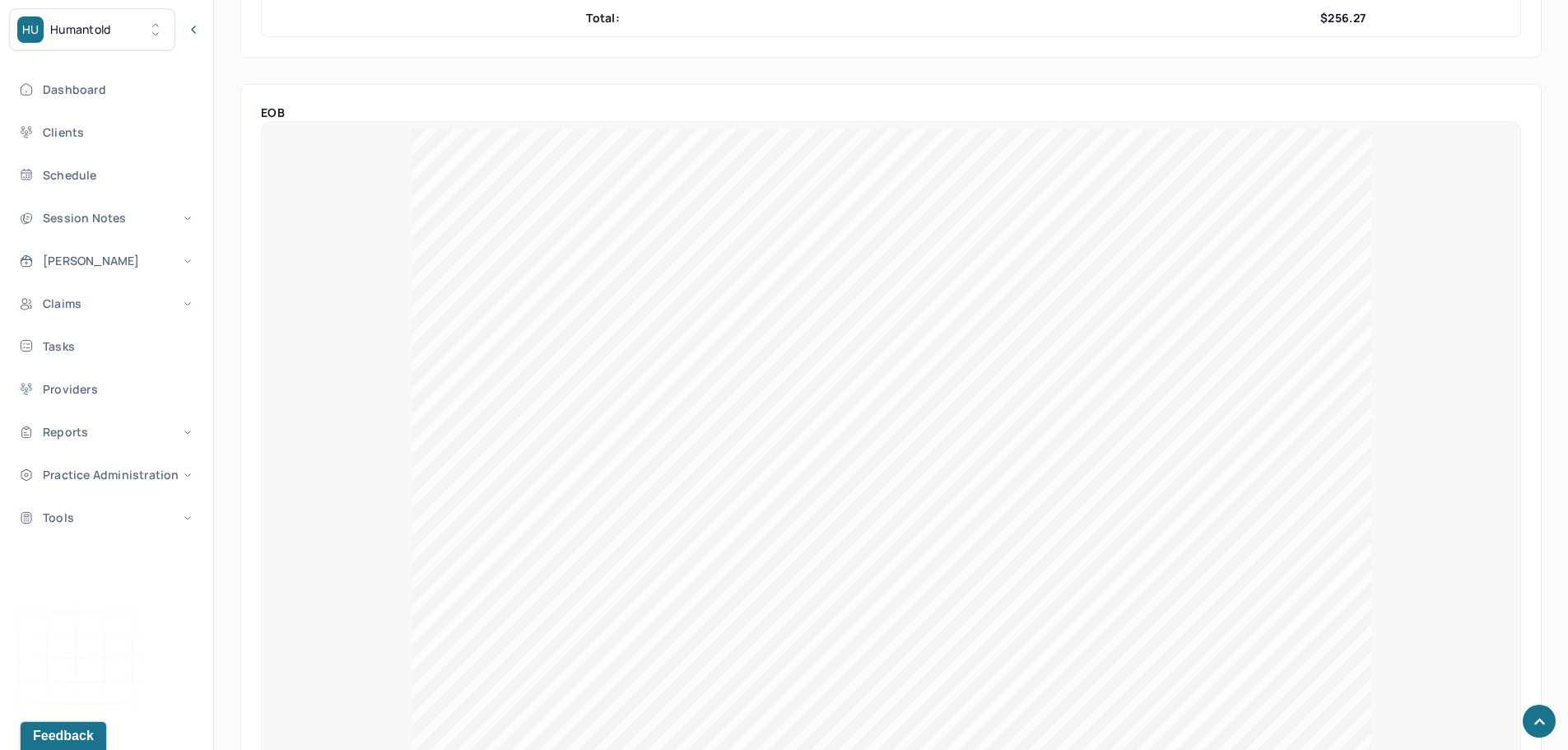 scroll, scrollTop: 1484, scrollLeft: 0, axis: vertical 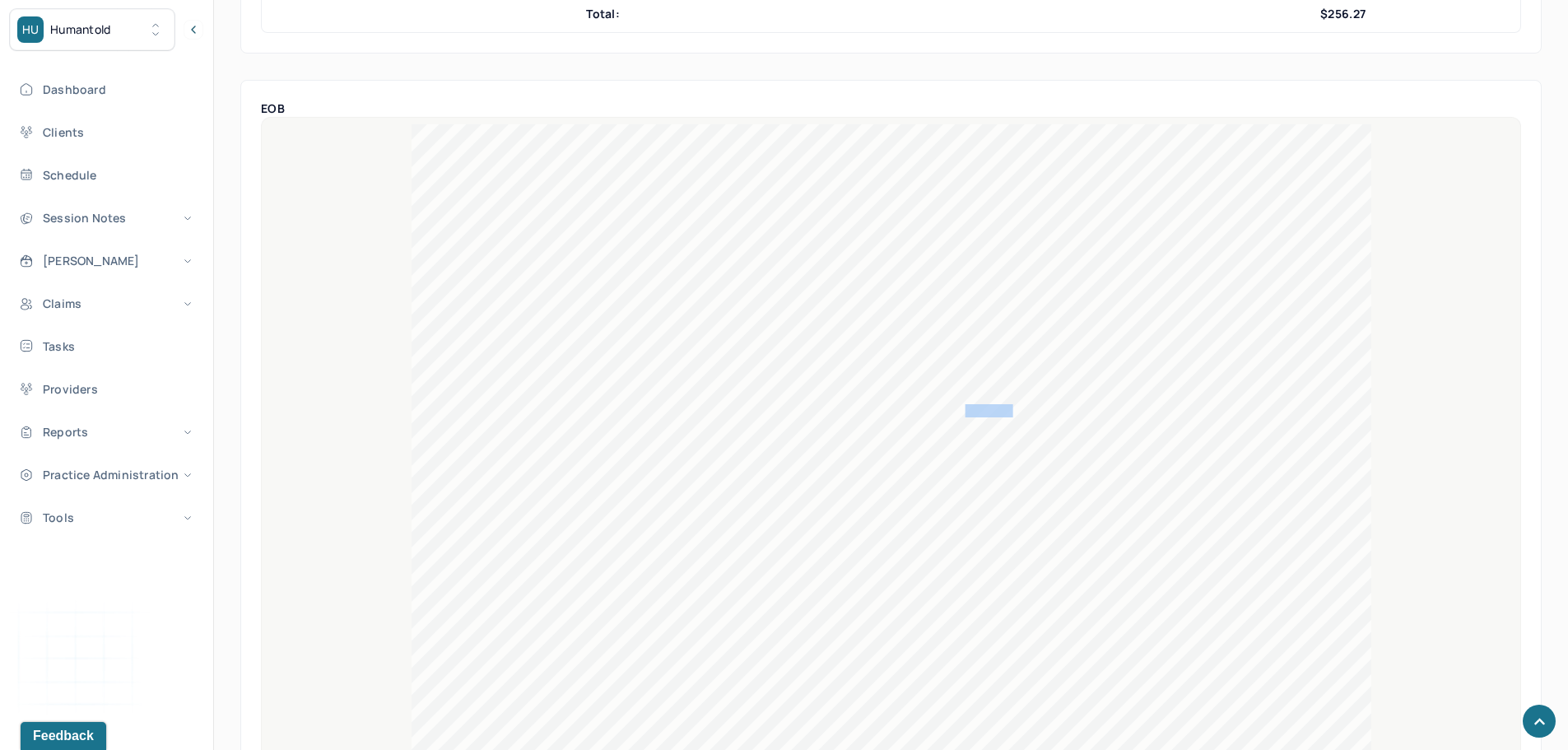 drag, startPoint x: 1007, startPoint y: 423, endPoint x: 965, endPoint y: 421, distance: 42.047592 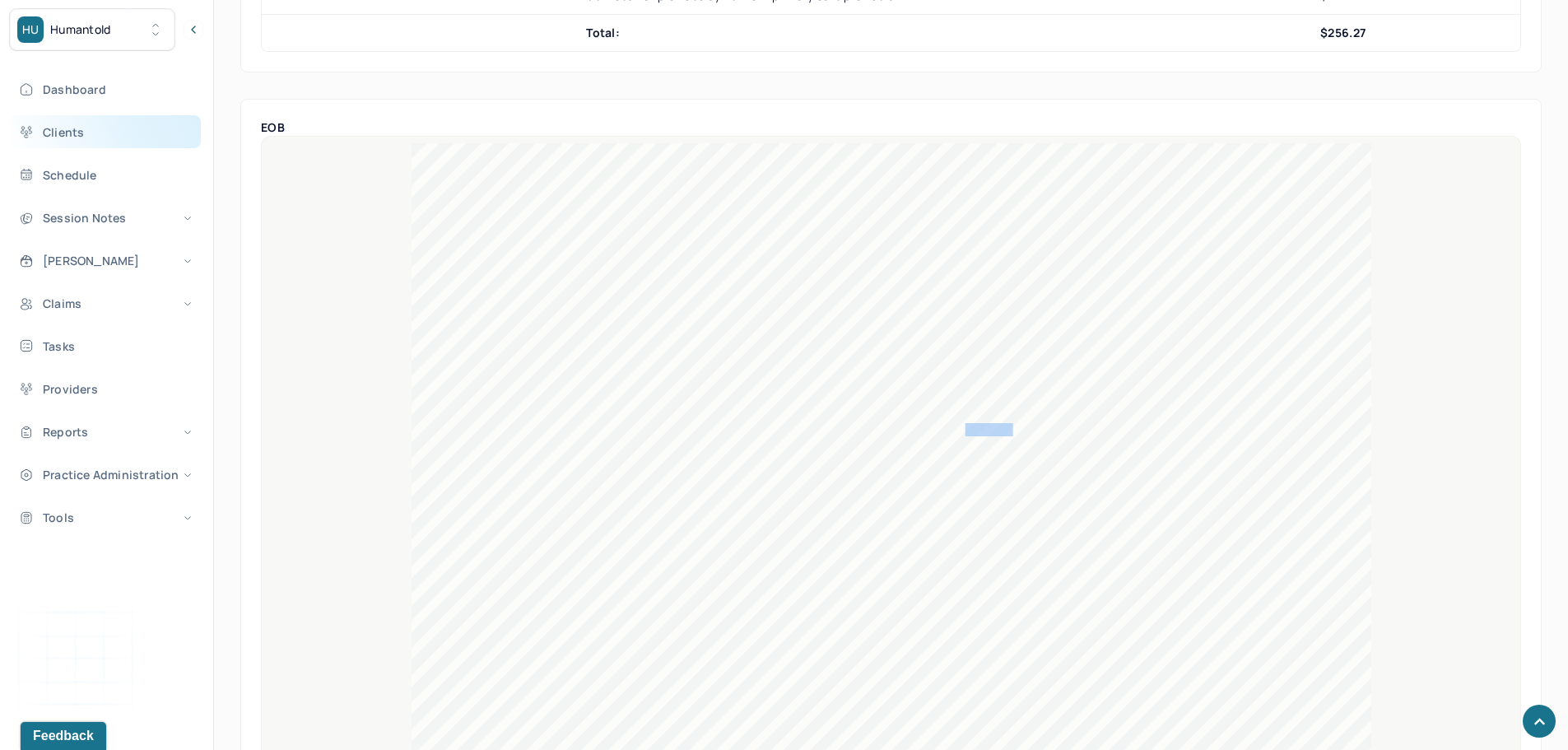 scroll, scrollTop: 1401, scrollLeft: 0, axis: vertical 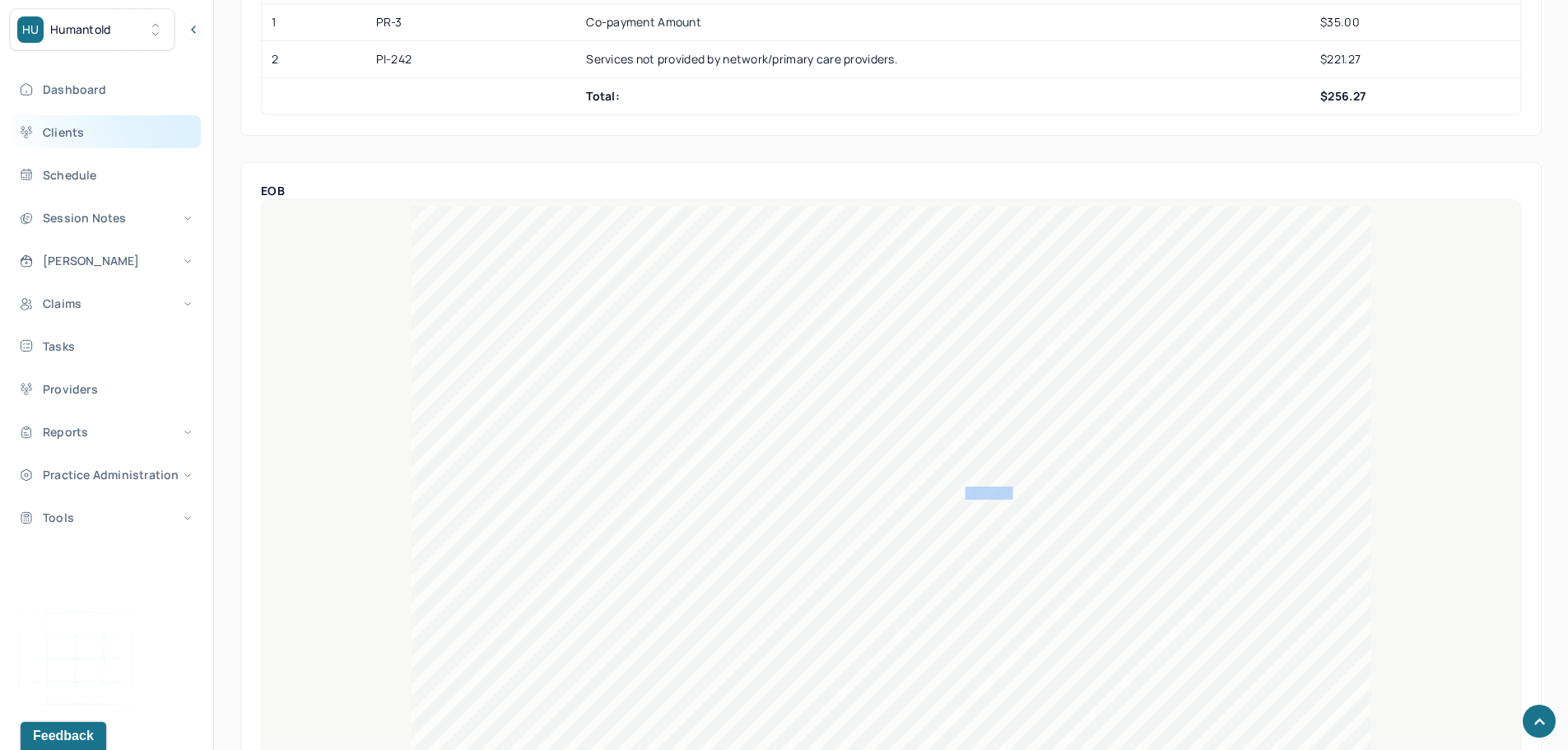 click on "Clients" at bounding box center (105, 132) 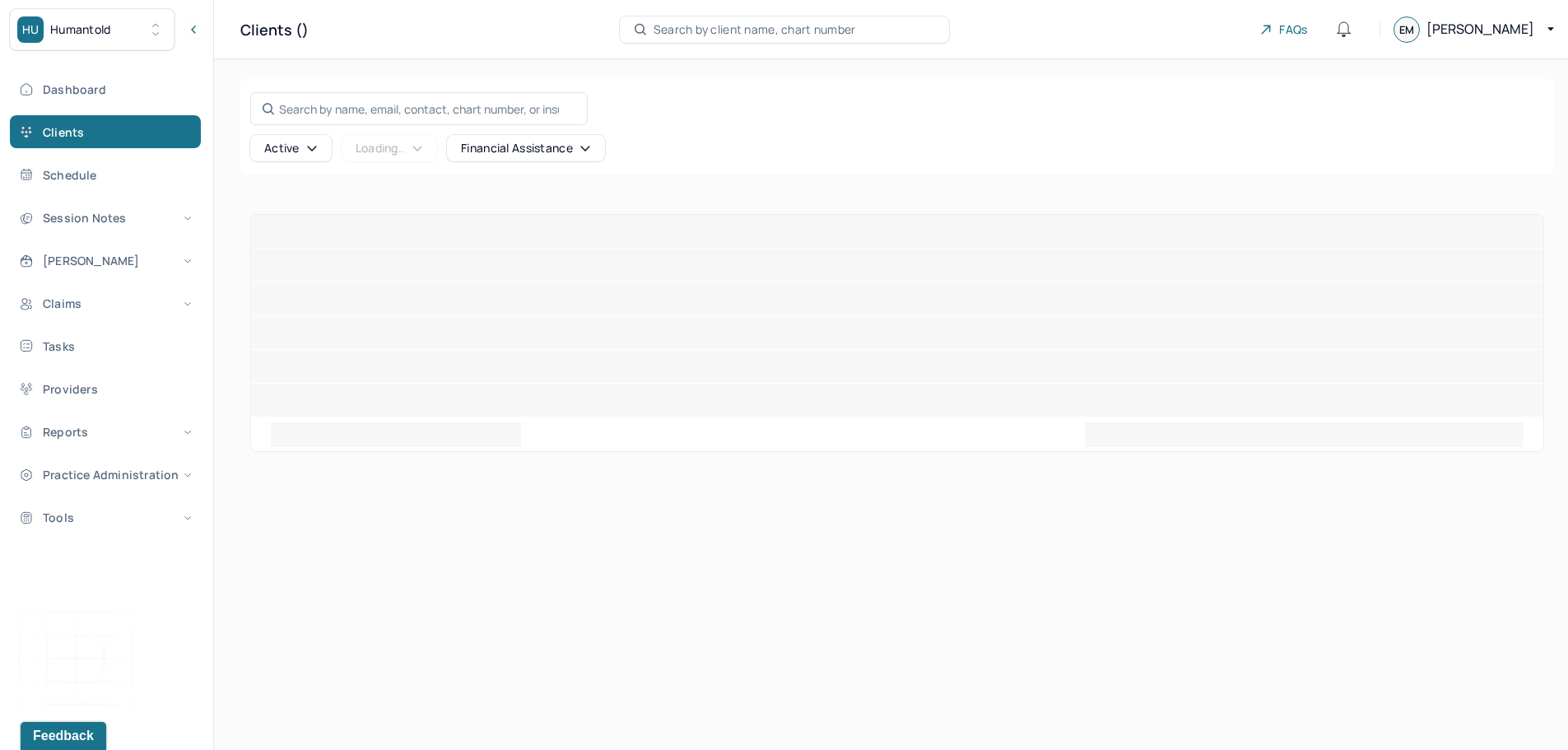 scroll, scrollTop: 0, scrollLeft: 0, axis: both 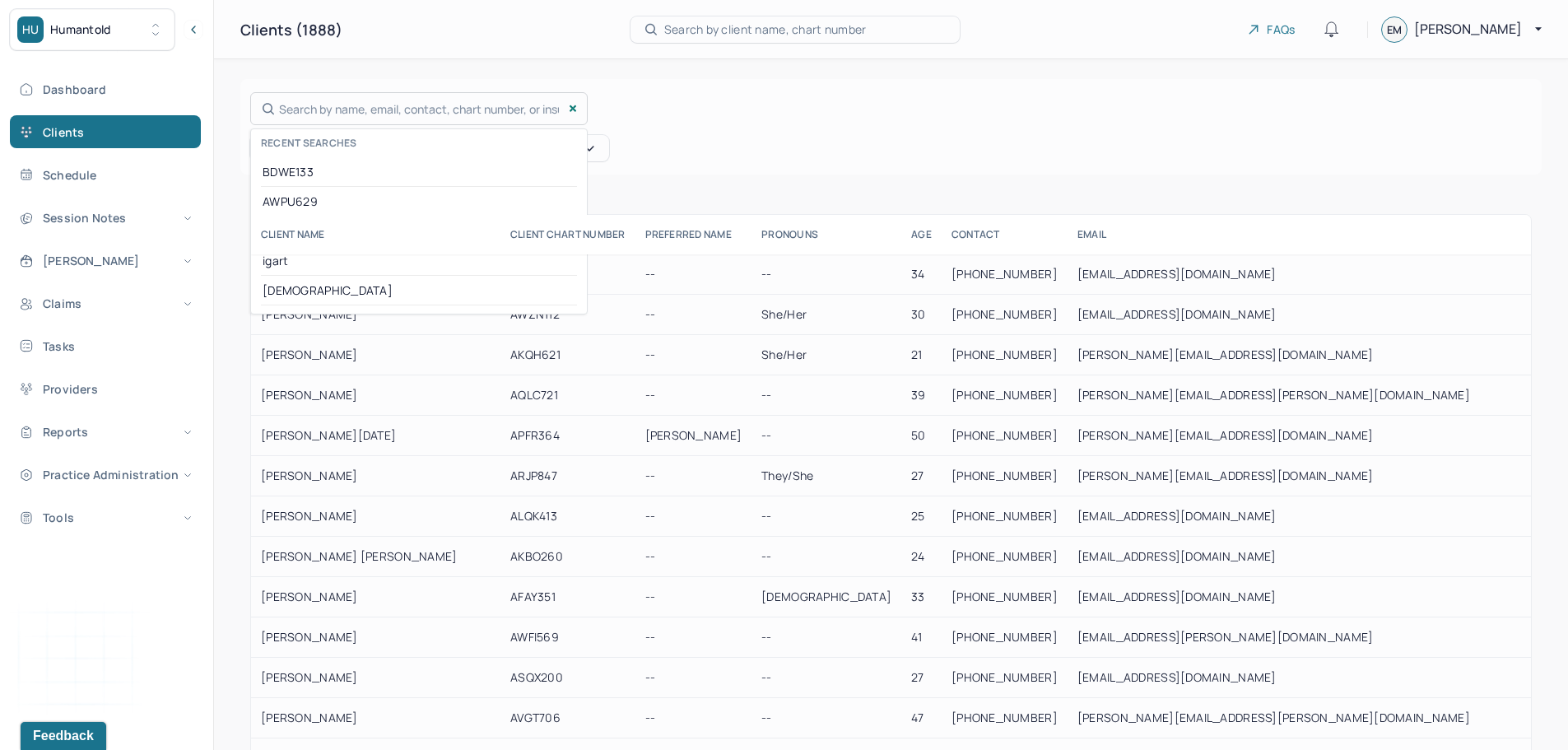 click on "Search by name, email, contact, chart number, or insurance id... Recent searches BDWE133 AWPU629 [PERSON_NAME] igart [PERSON_NAME]" at bounding box center [419, 109] 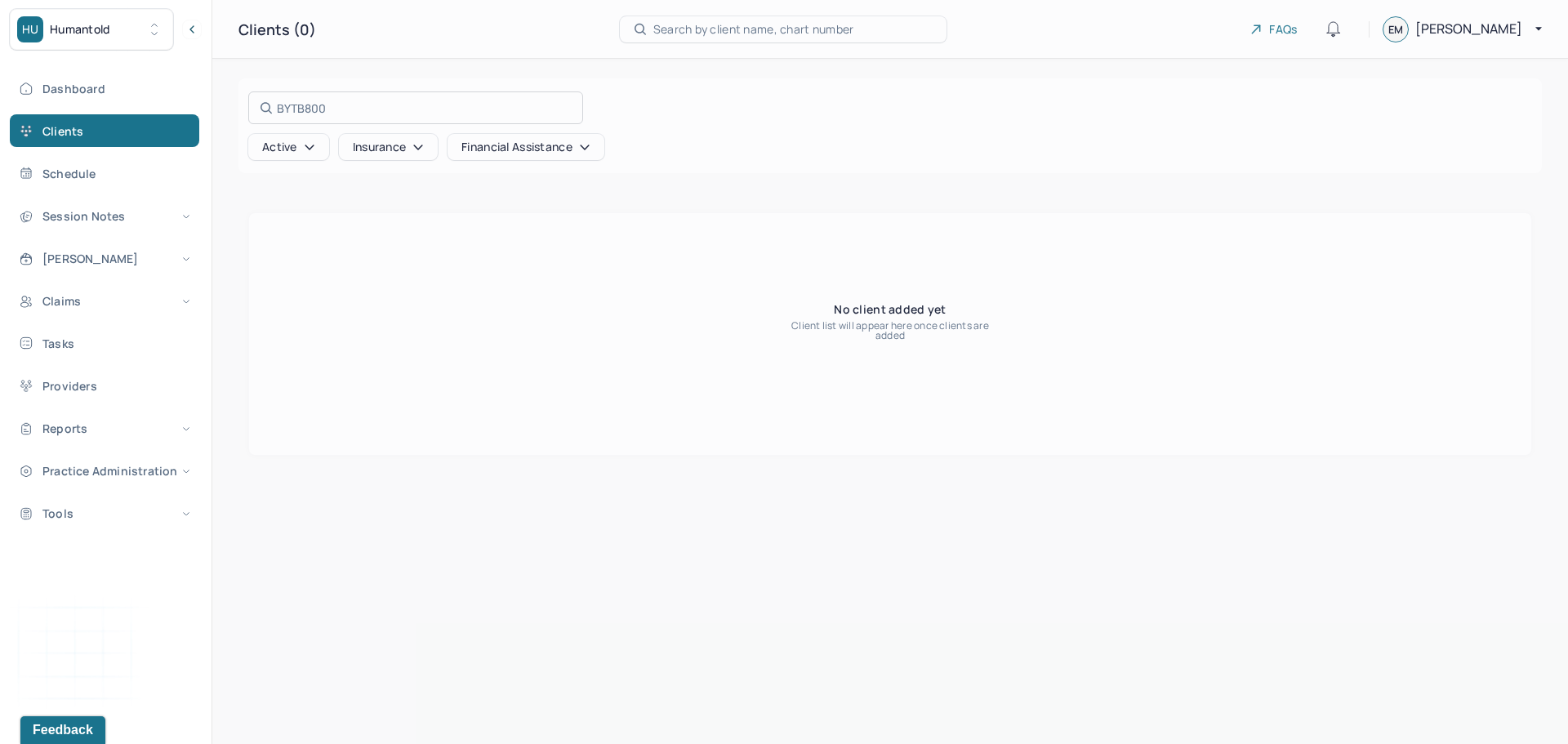 type on "BYTB800" 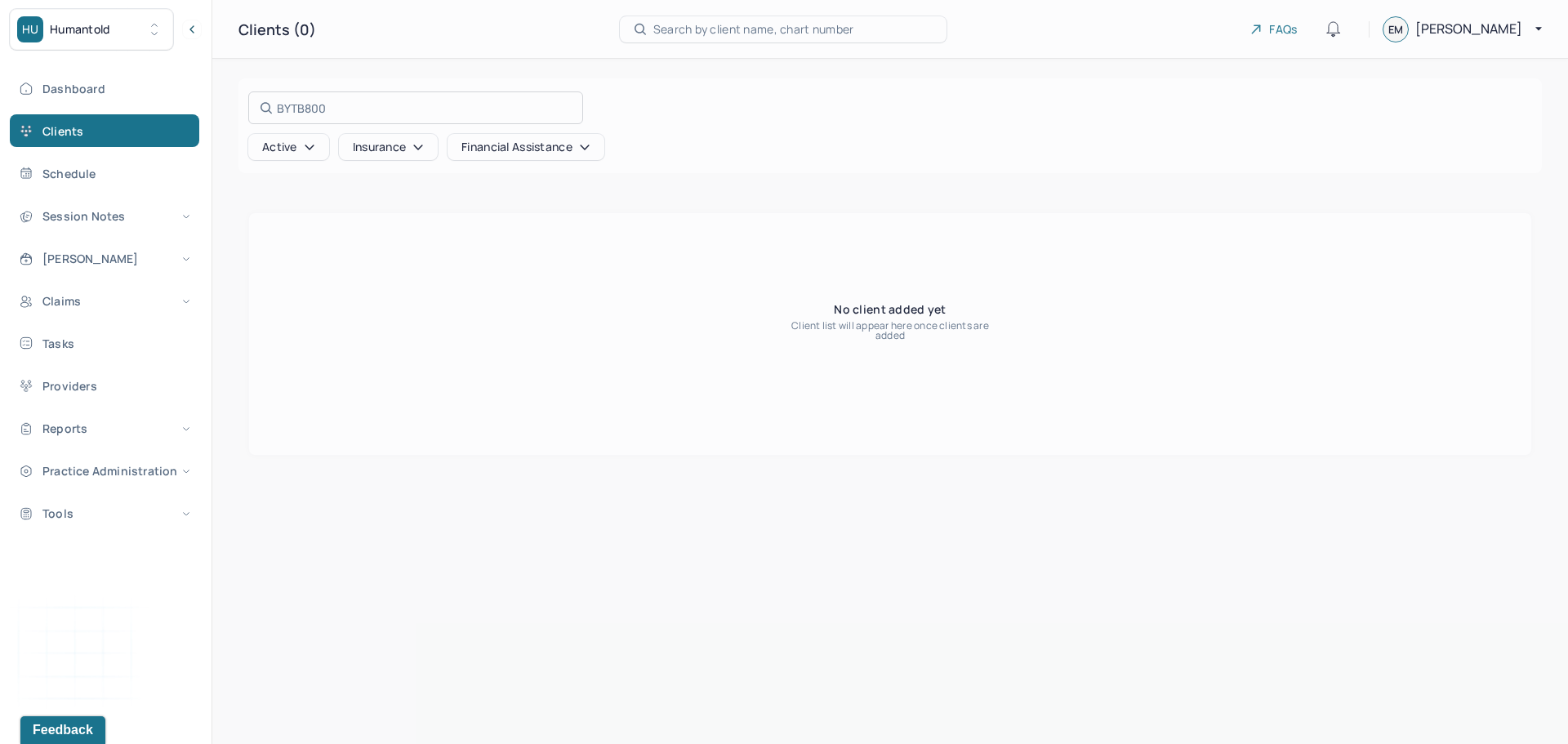 click at bounding box center (784, 372) 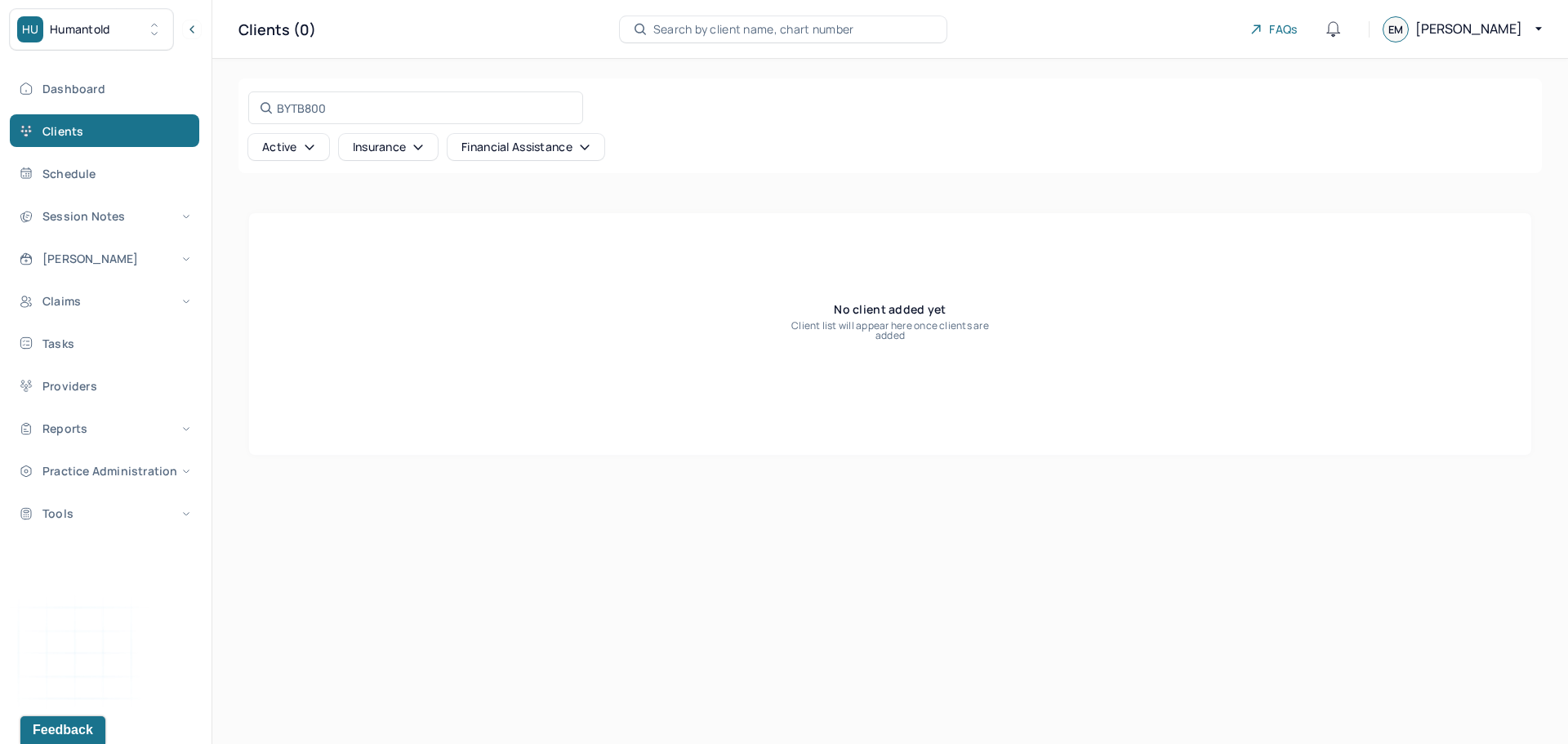 click on "Active" at bounding box center [288, 147] 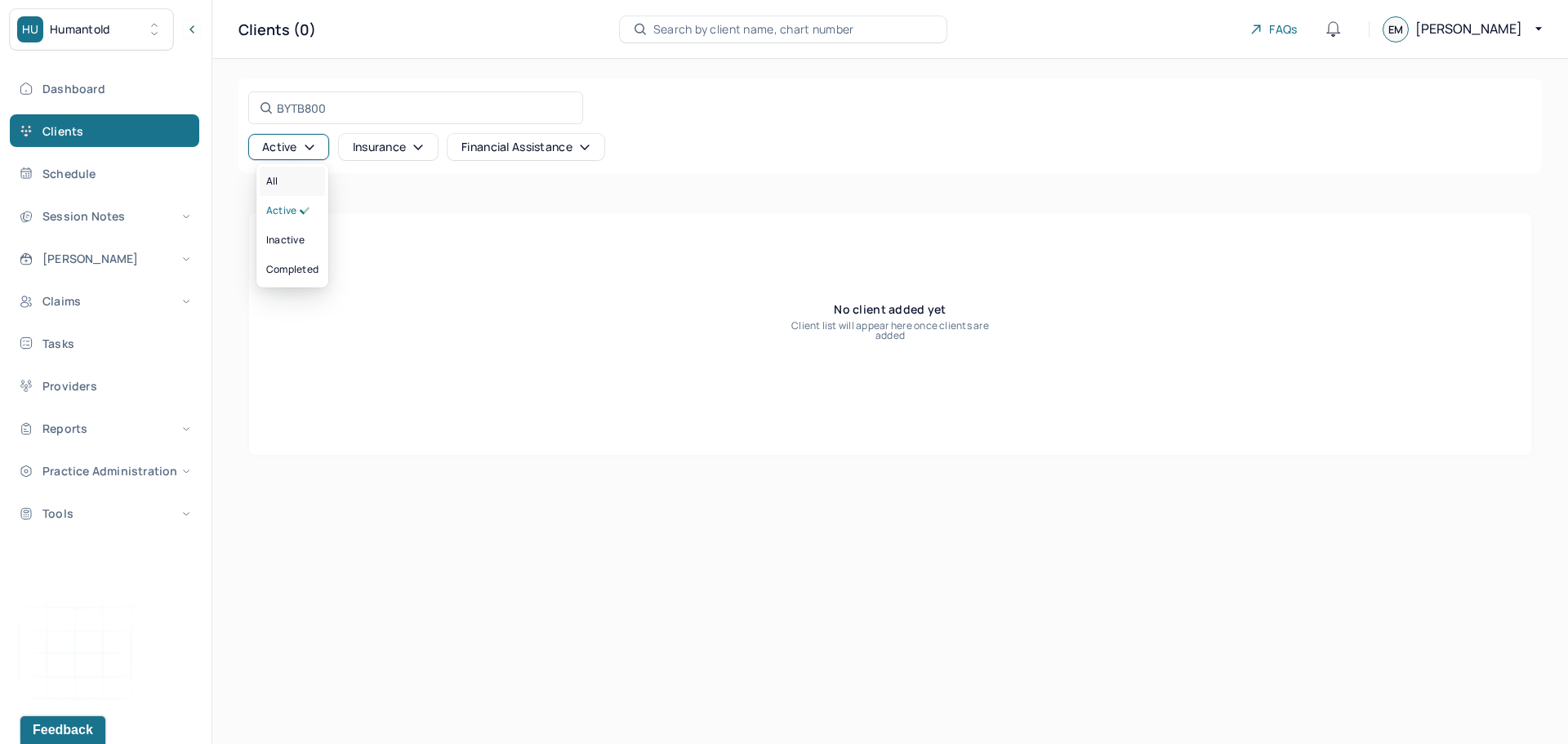 click on "All" at bounding box center [292, 181] 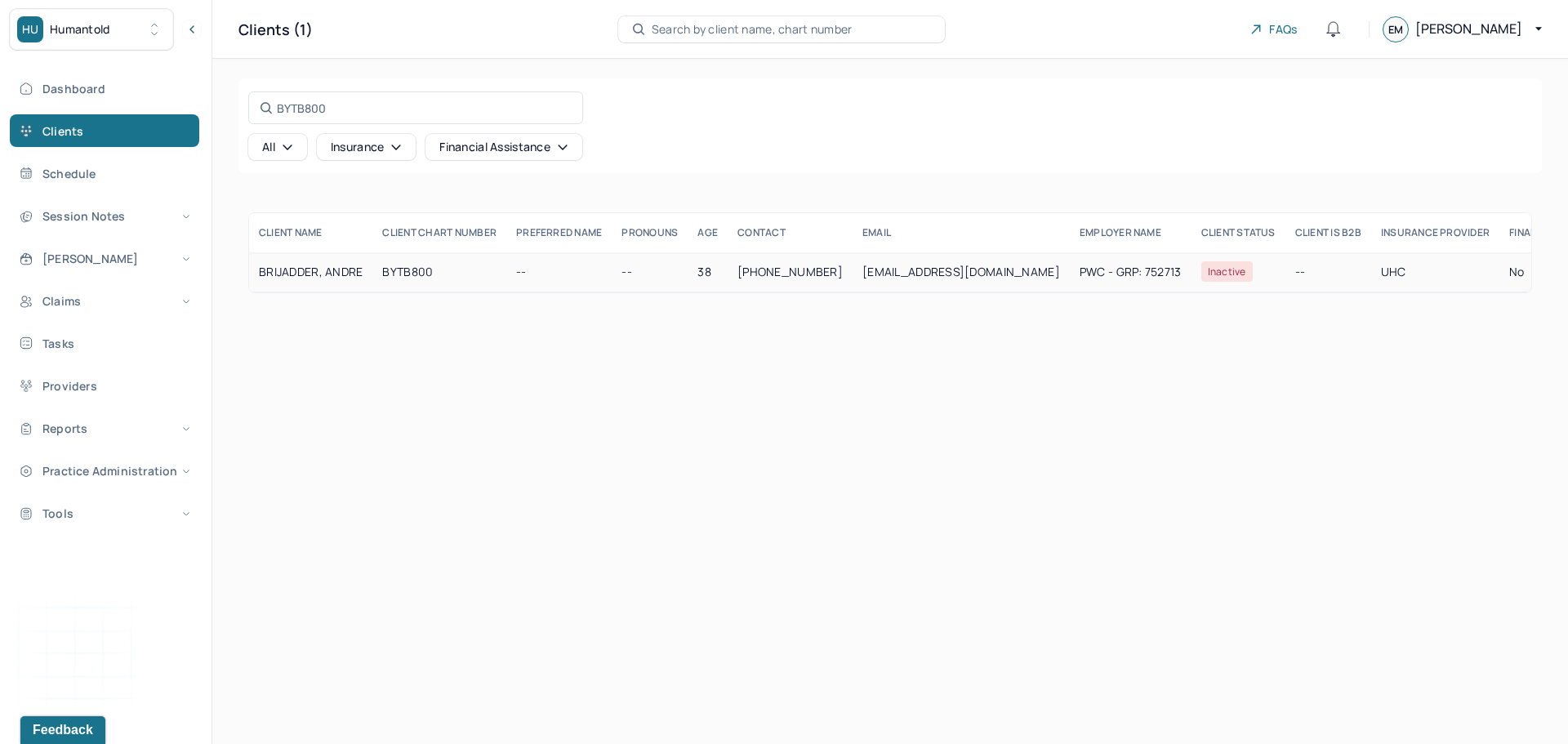click on "BYTB800" at bounding box center (439, 272) 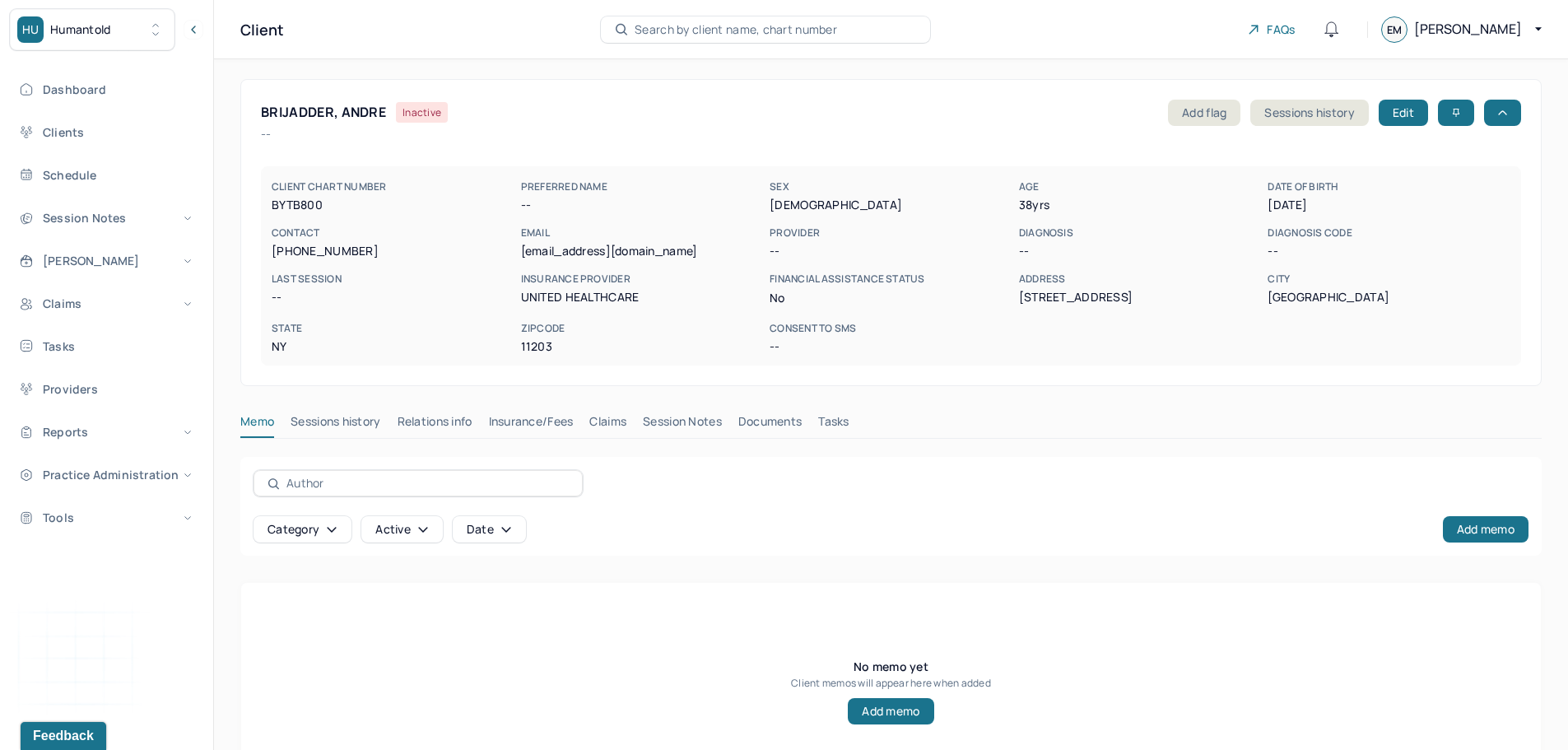 click on "Sessions history" at bounding box center (335, 425) 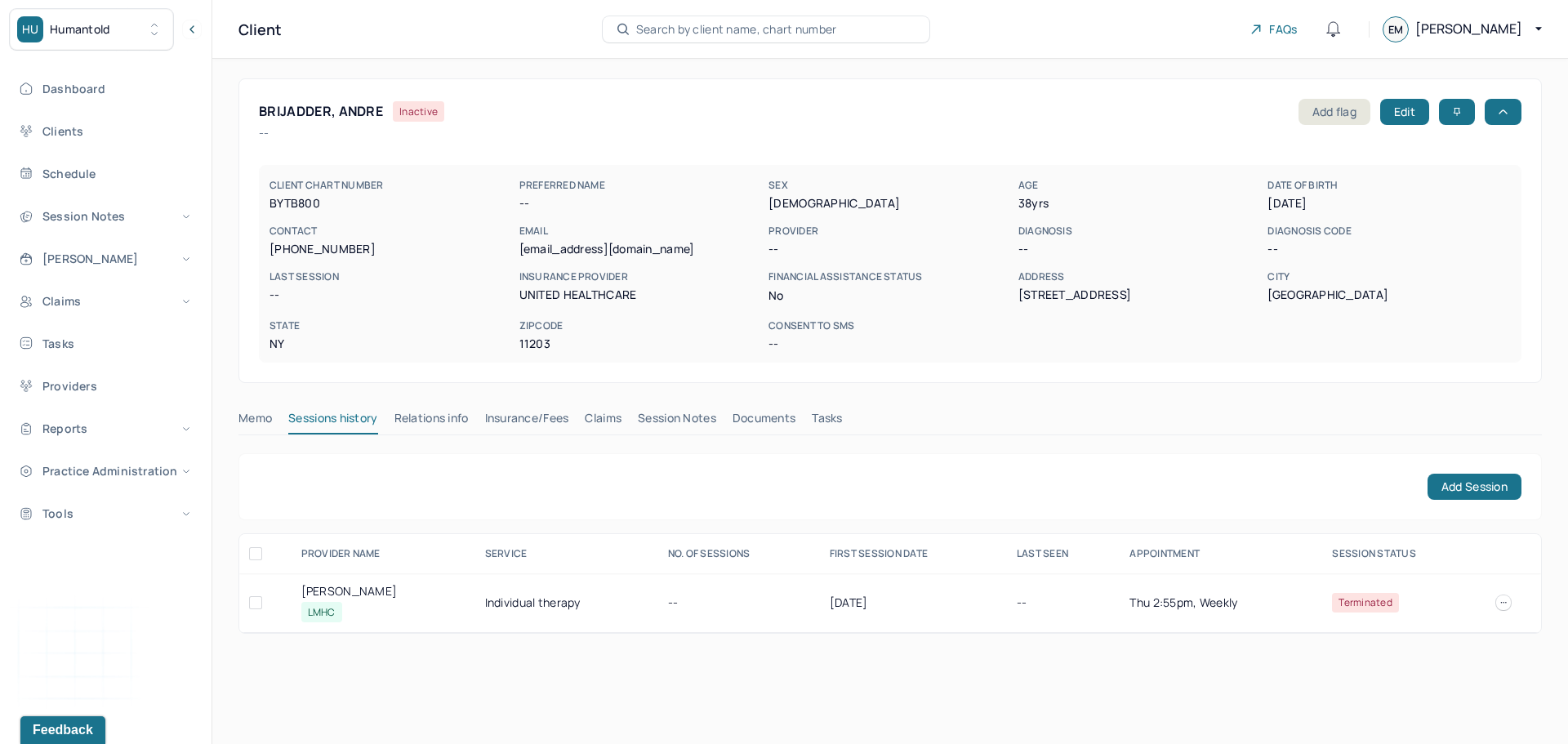 click on "[PERSON_NAME]" at bounding box center [383, 591] 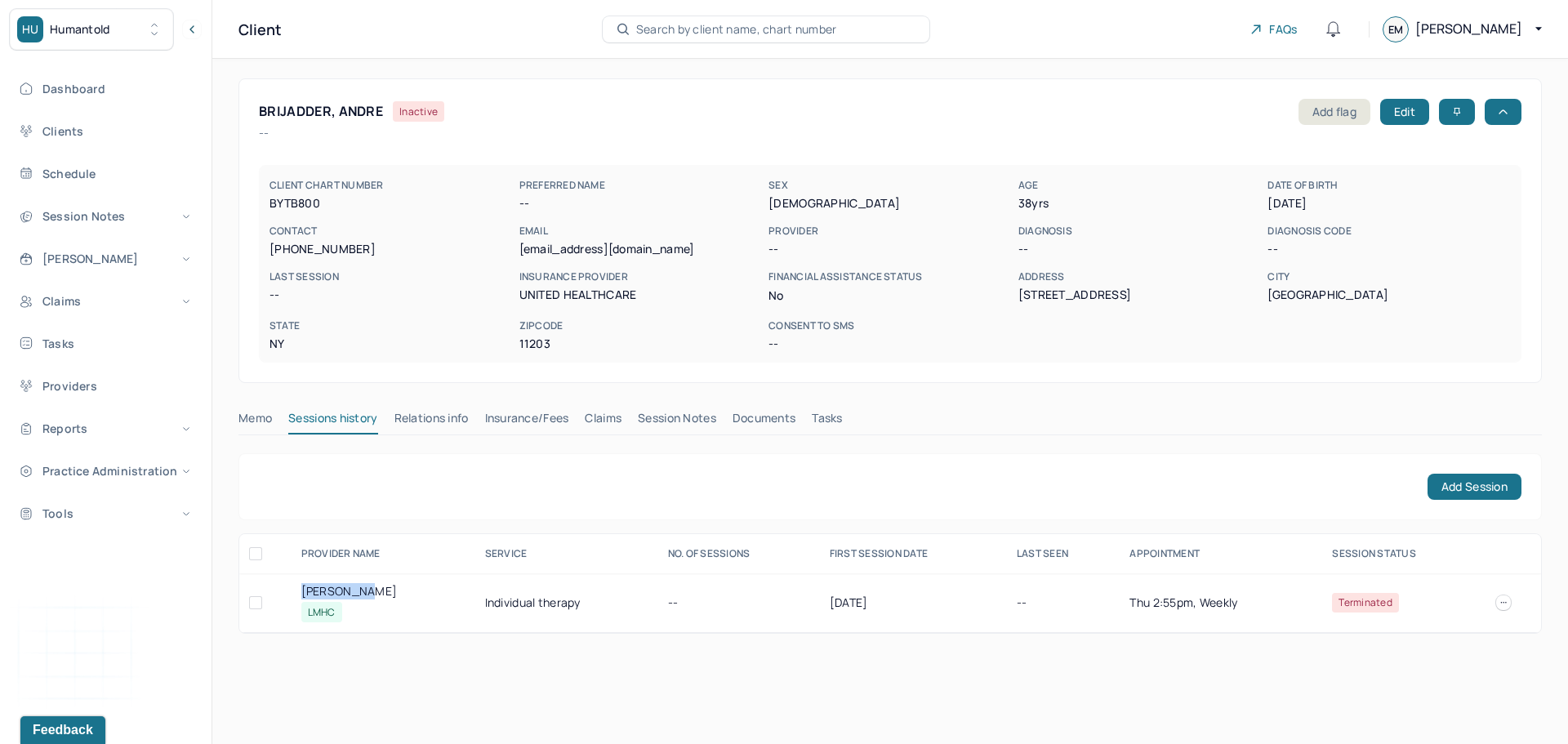 drag, startPoint x: 318, startPoint y: 590, endPoint x: 342, endPoint y: 592, distance: 24.083189 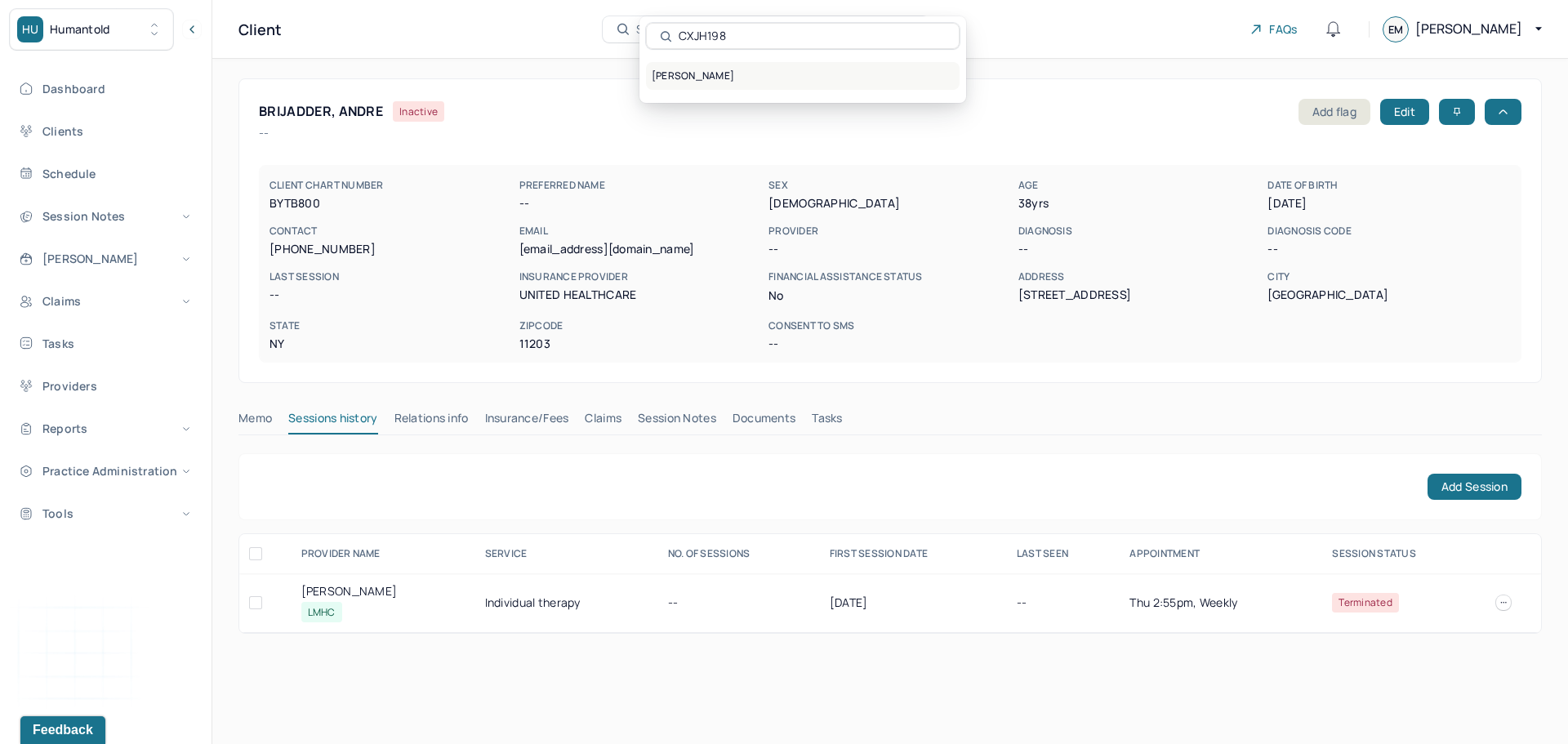 type on "CXJH198" 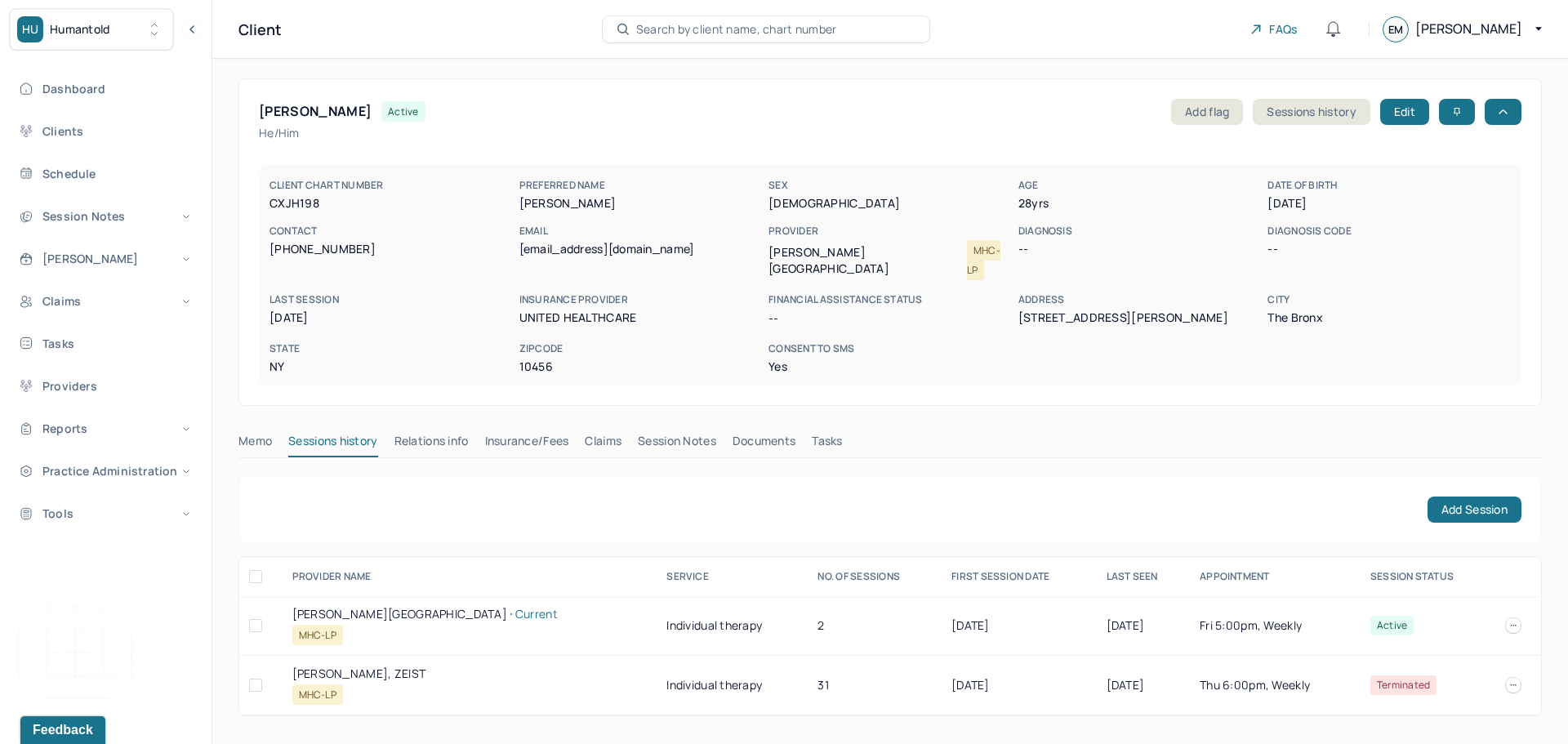 click on "[PERSON_NAME][GEOGRAPHIC_DATA] Current" at bounding box center (470, 614) 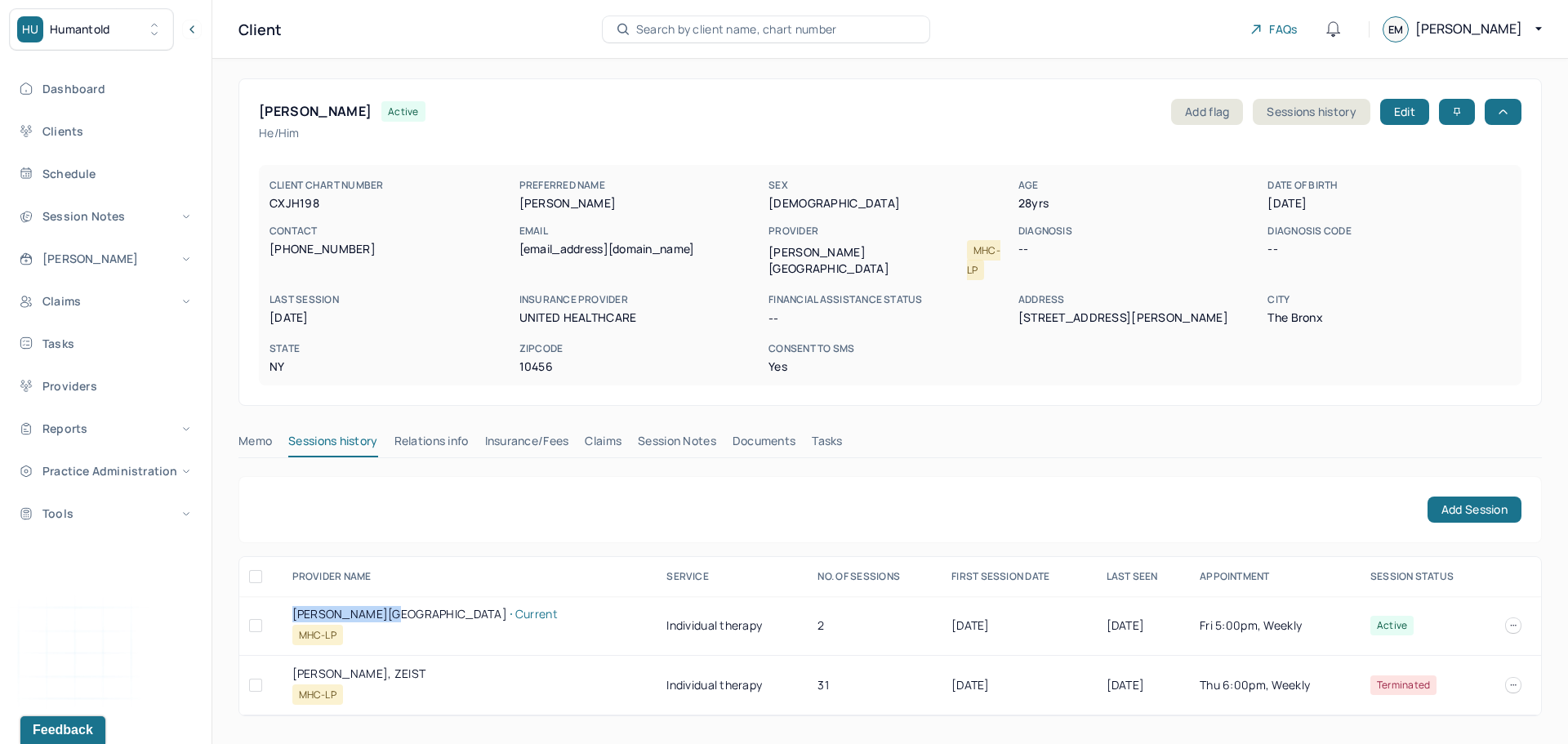 drag, startPoint x: 314, startPoint y: 598, endPoint x: 350, endPoint y: 596, distance: 36.055513 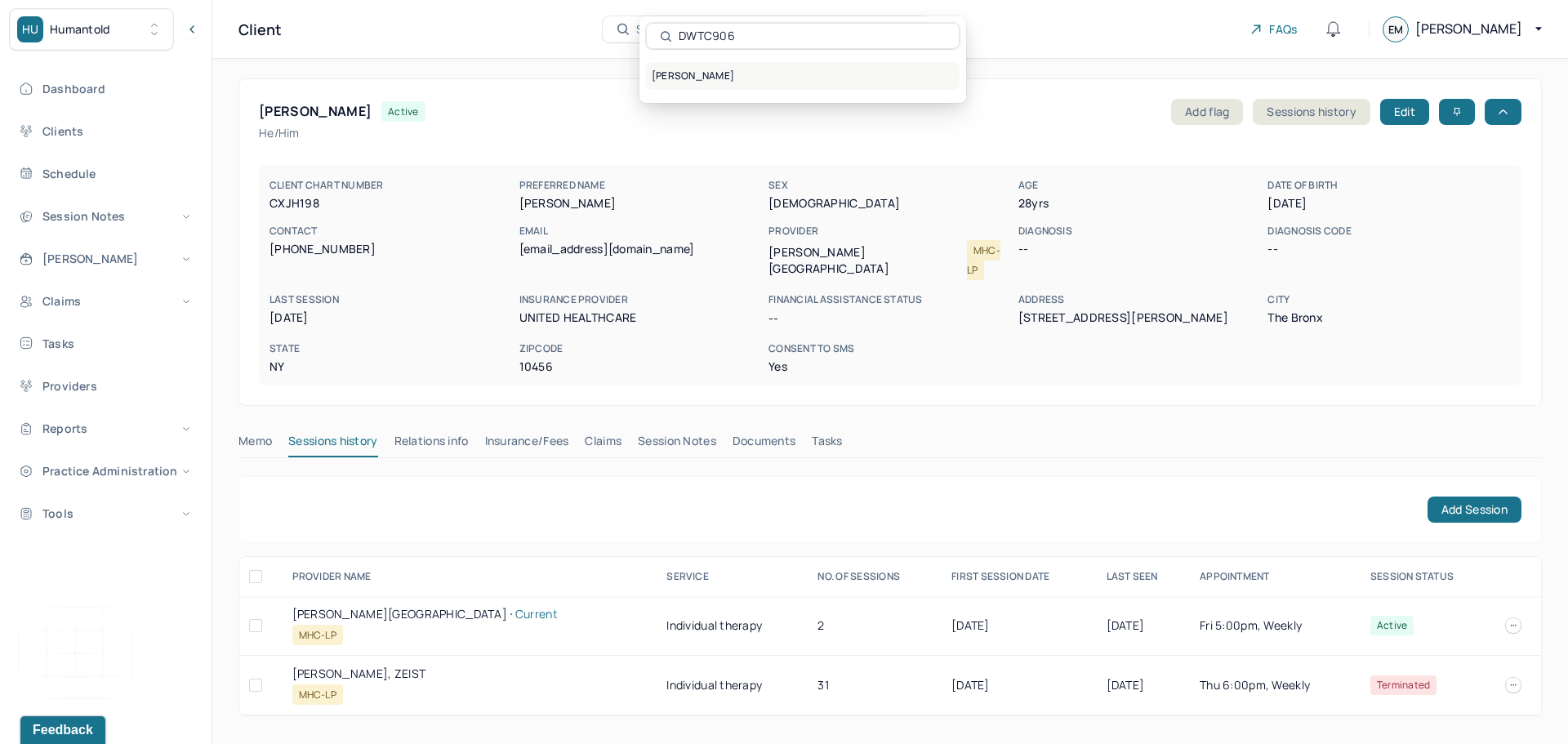 type on "DWTC906" 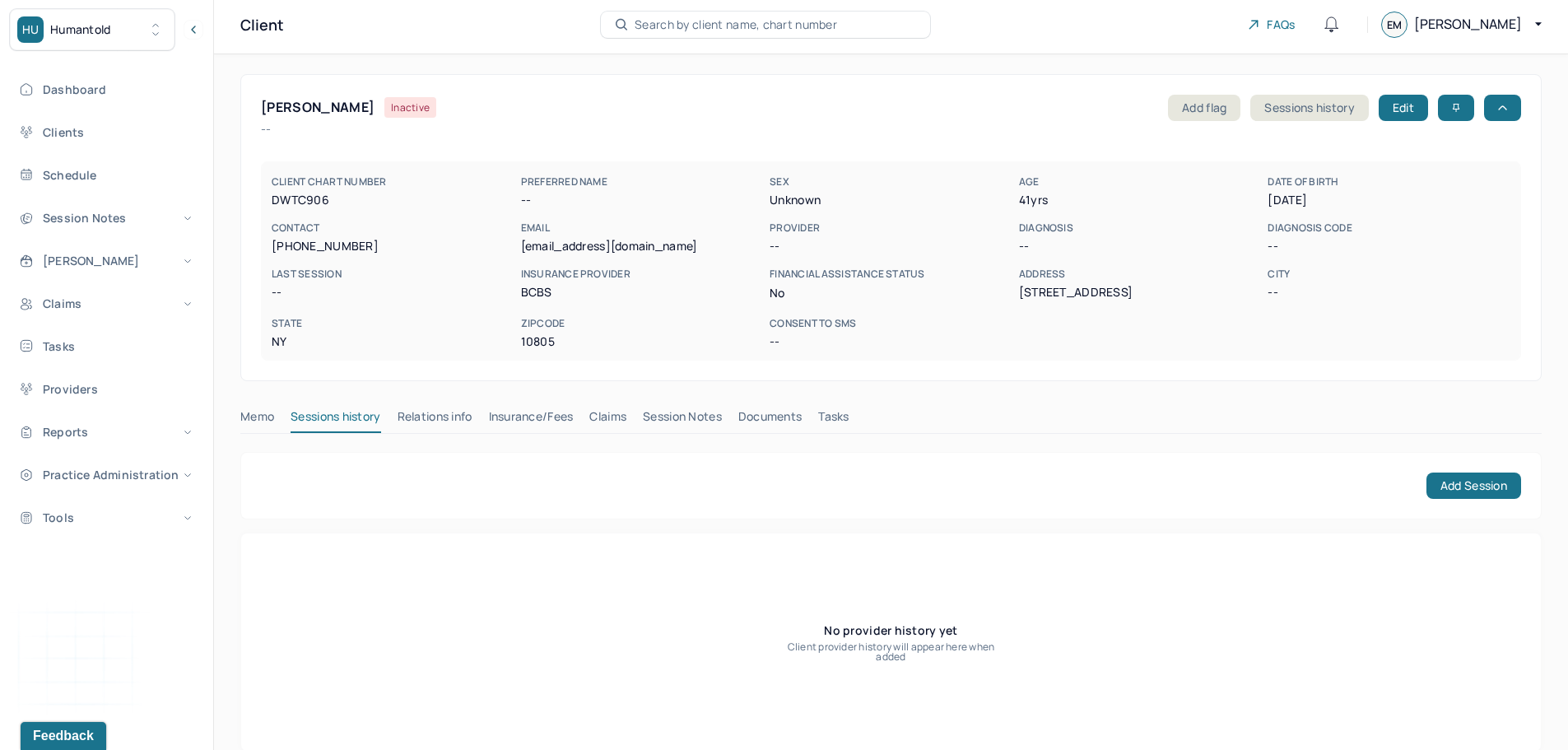 scroll, scrollTop: 0, scrollLeft: 0, axis: both 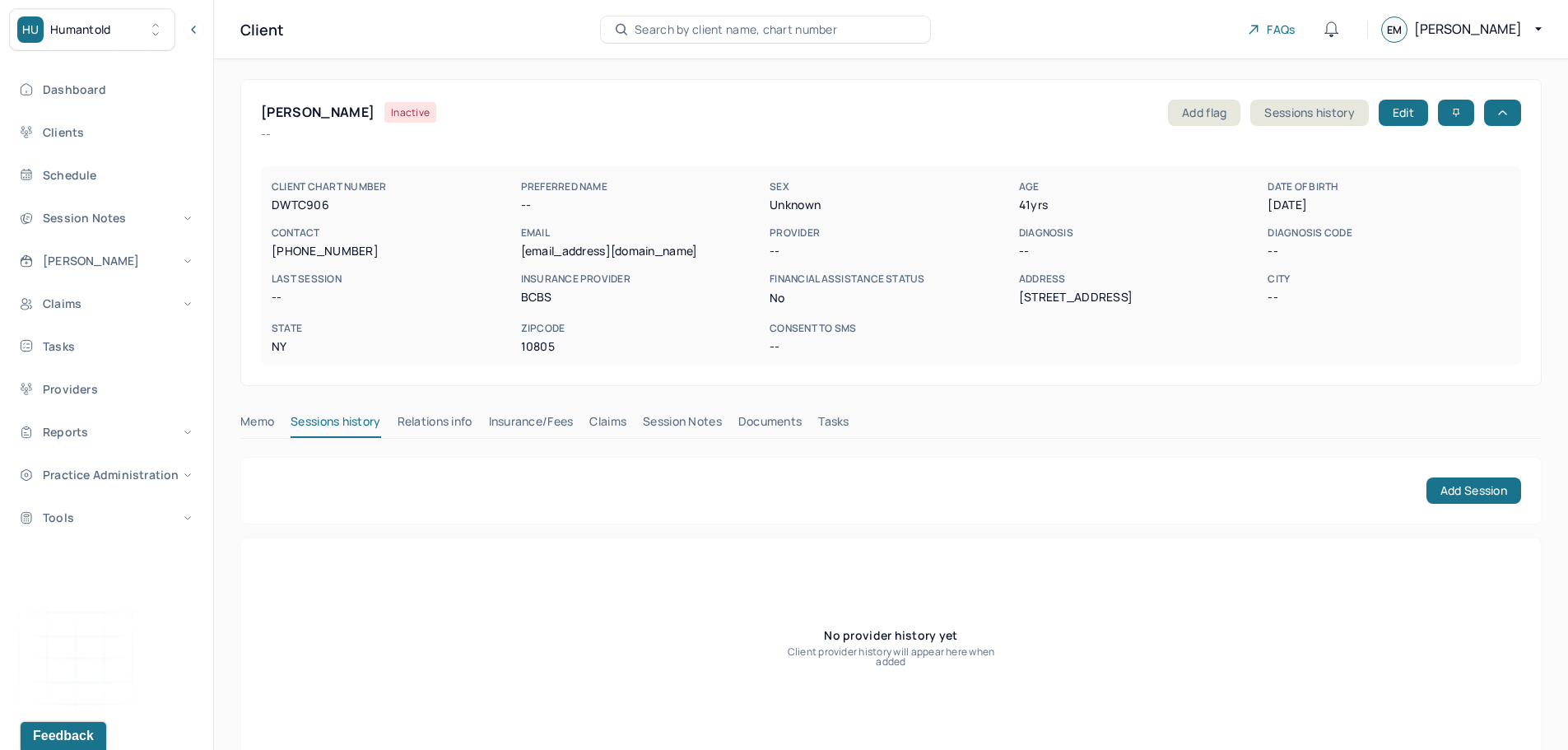 click on "Search by client name, chart number" at bounding box center [736, 30] 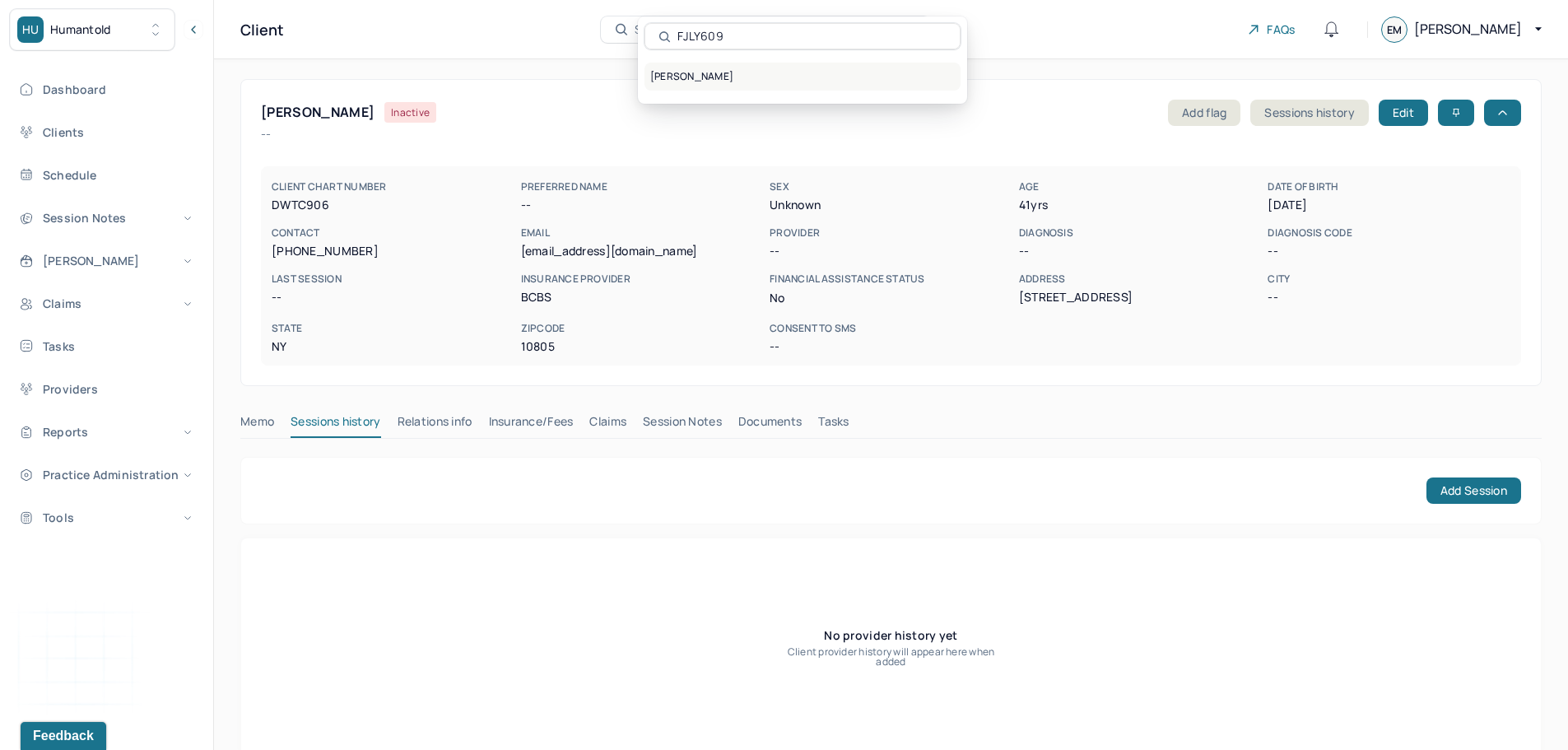 type on "FJLY609" 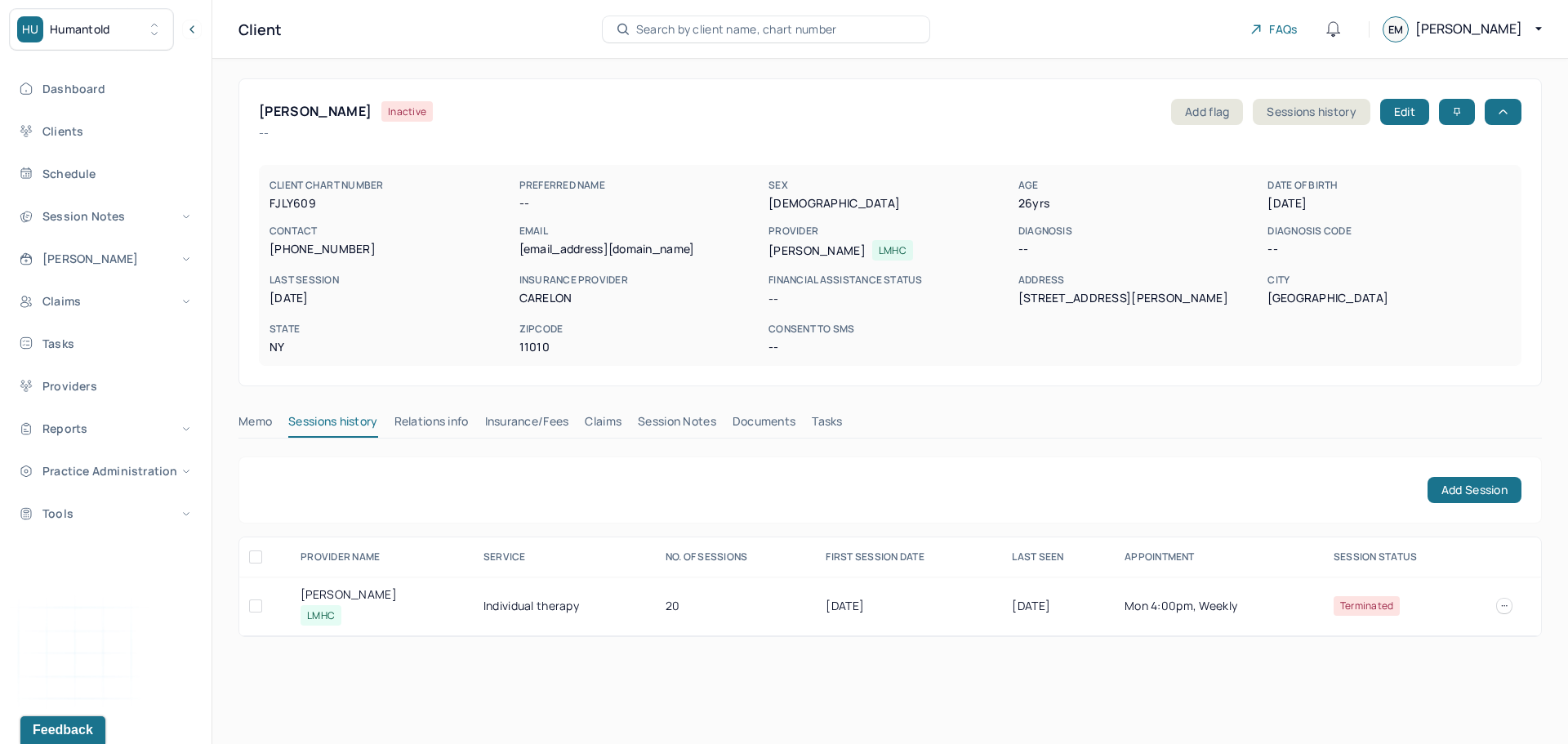 click on "[PERSON_NAME]" at bounding box center (382, 595) 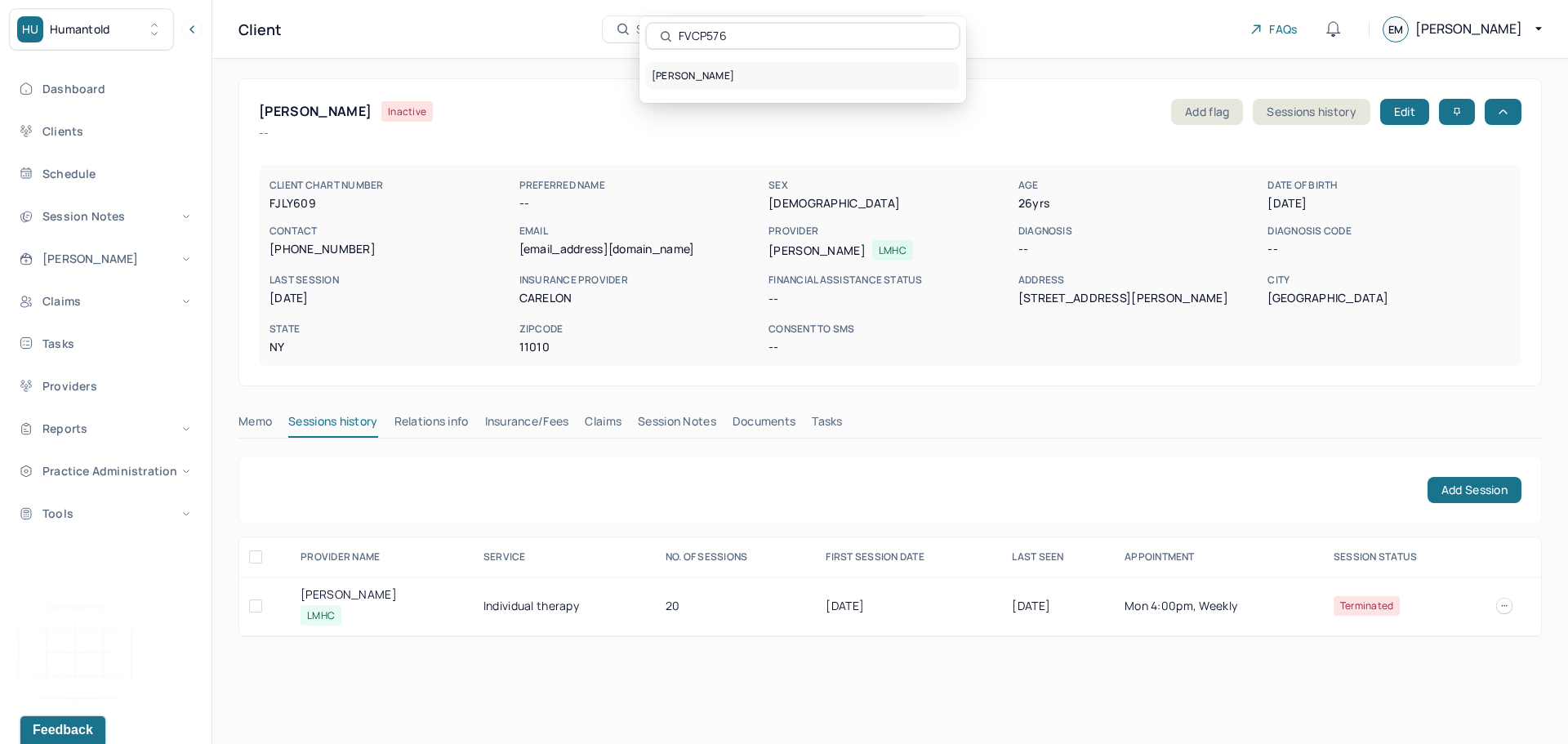 type on "FVCP576" 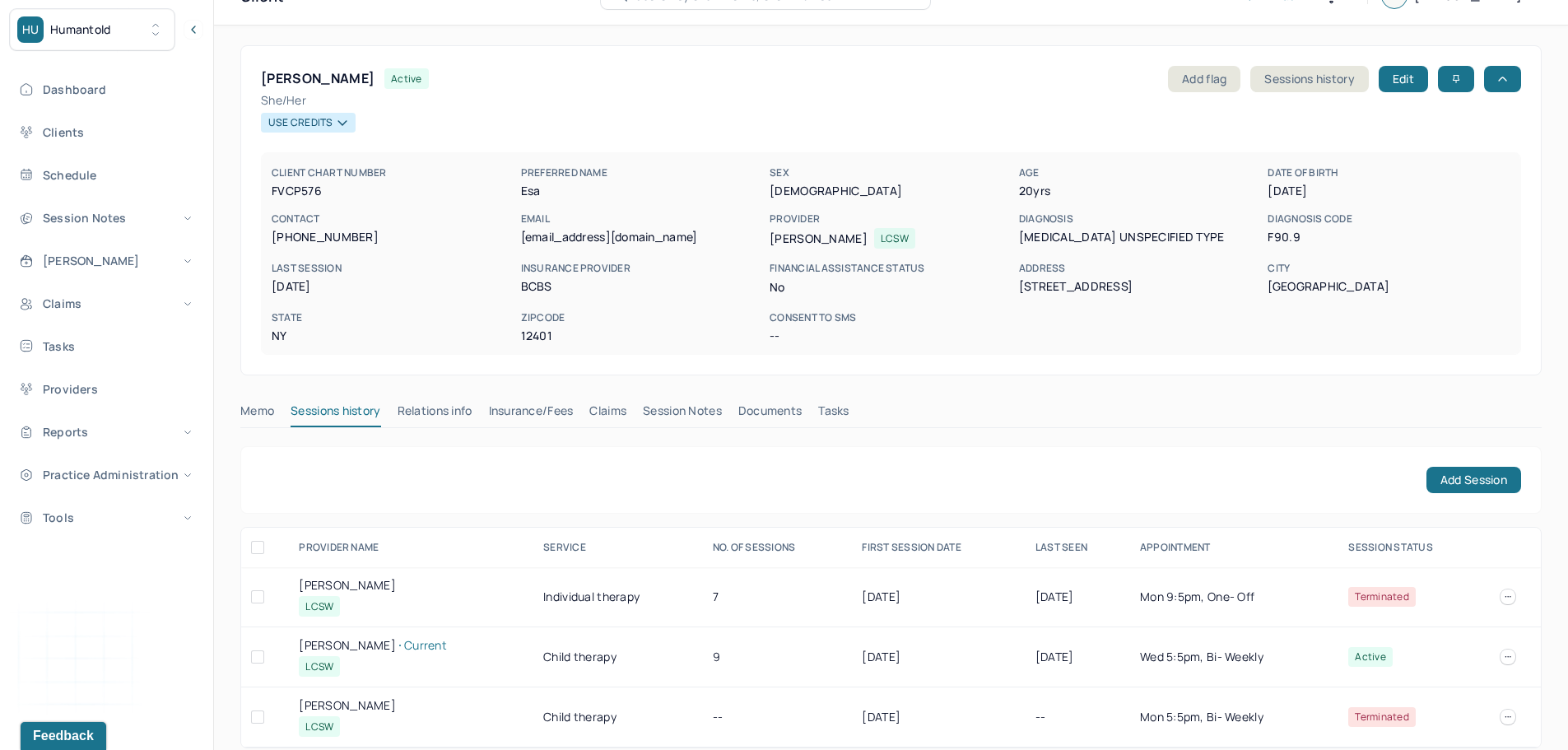 scroll, scrollTop: 52, scrollLeft: 0, axis: vertical 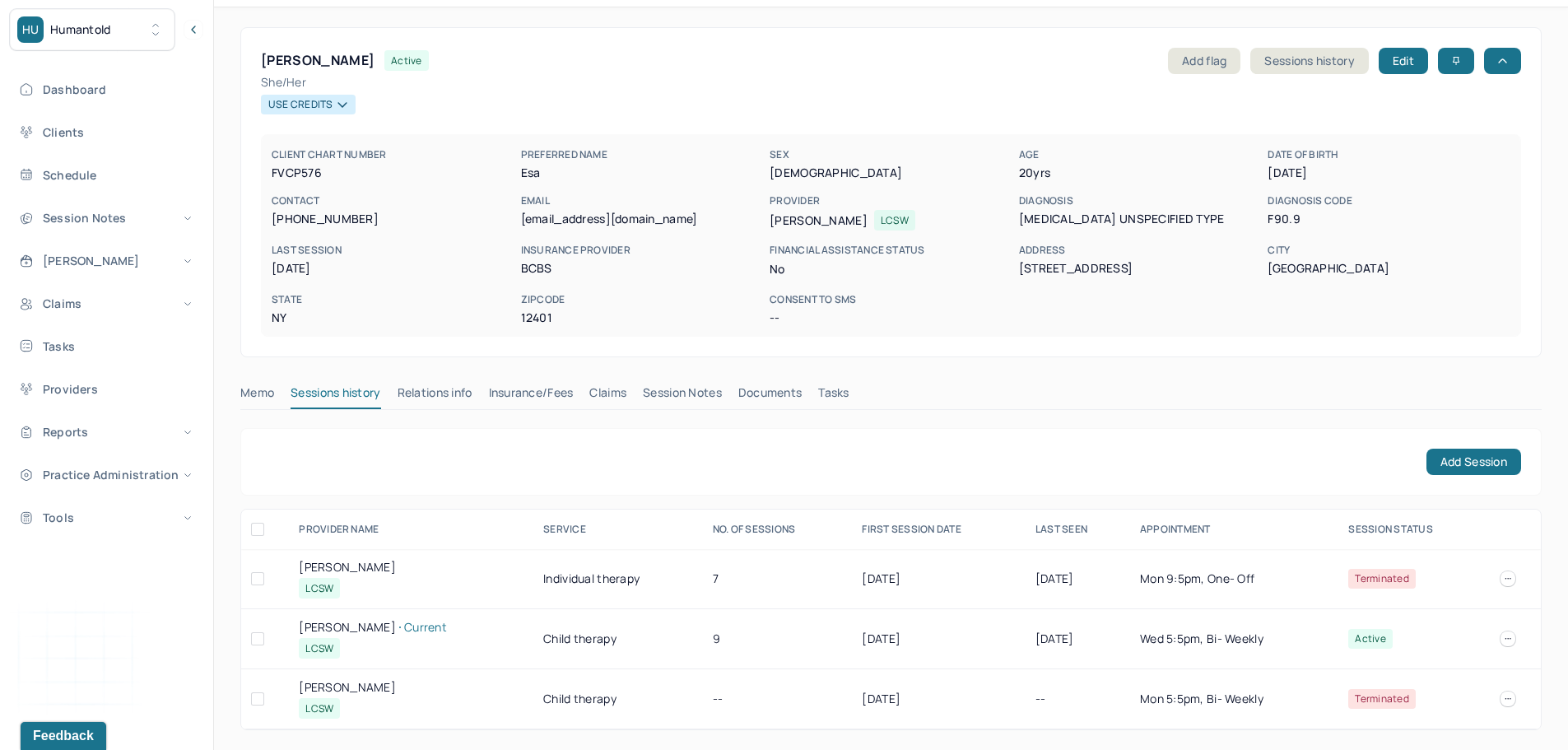 click on "[PERSON_NAME] Current" at bounding box center (411, 627) 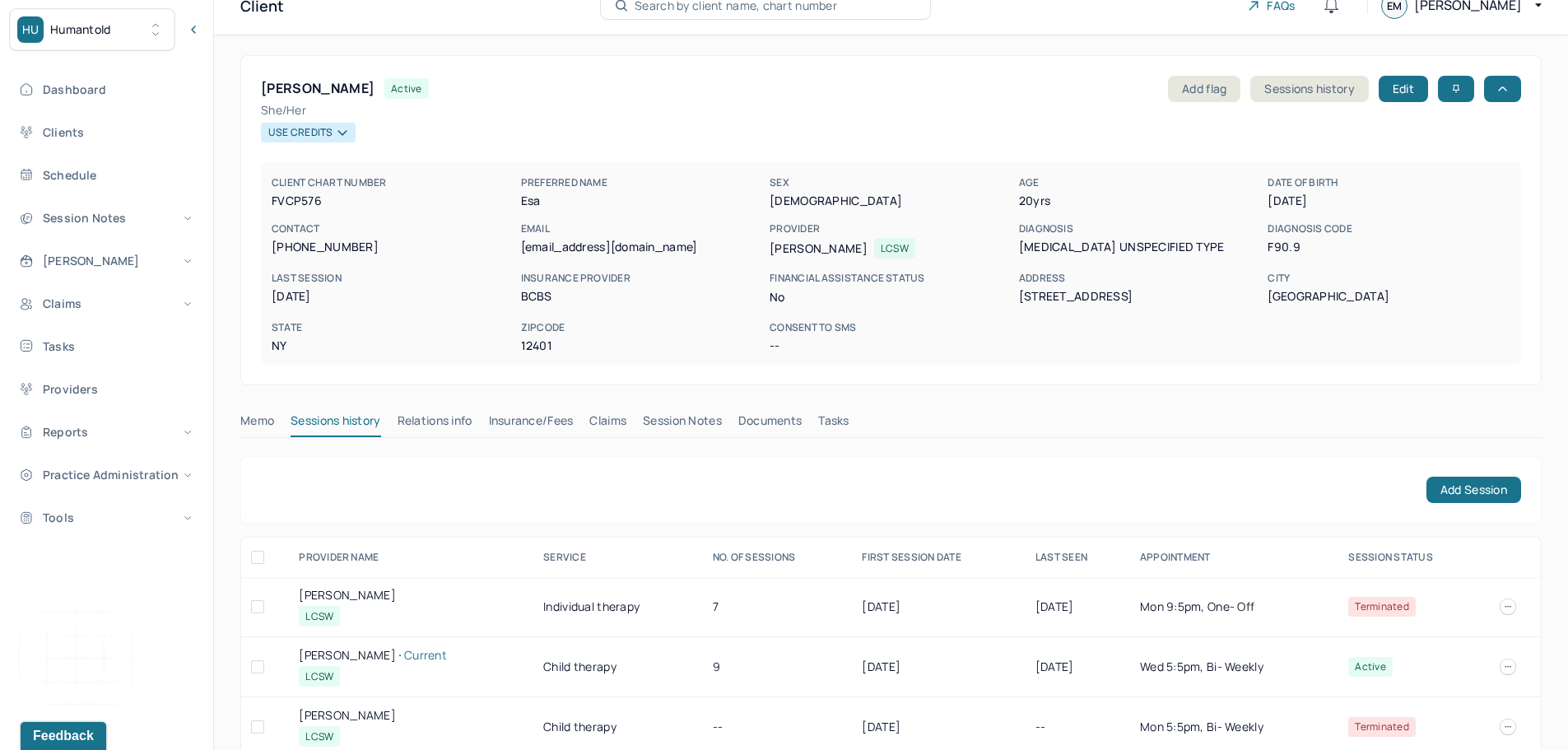 scroll, scrollTop: 0, scrollLeft: 0, axis: both 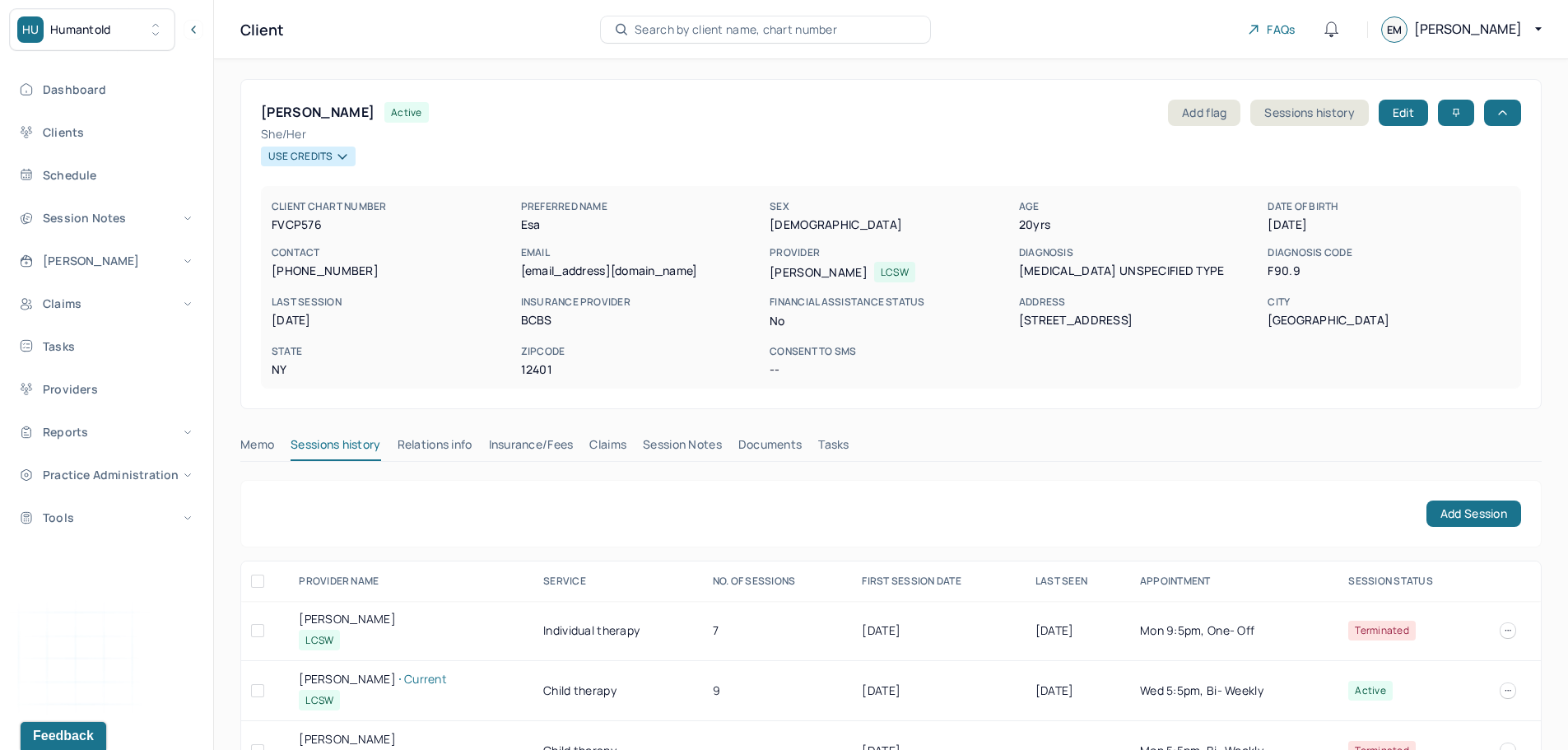 click on "Search by client name, chart number" at bounding box center (736, 30) 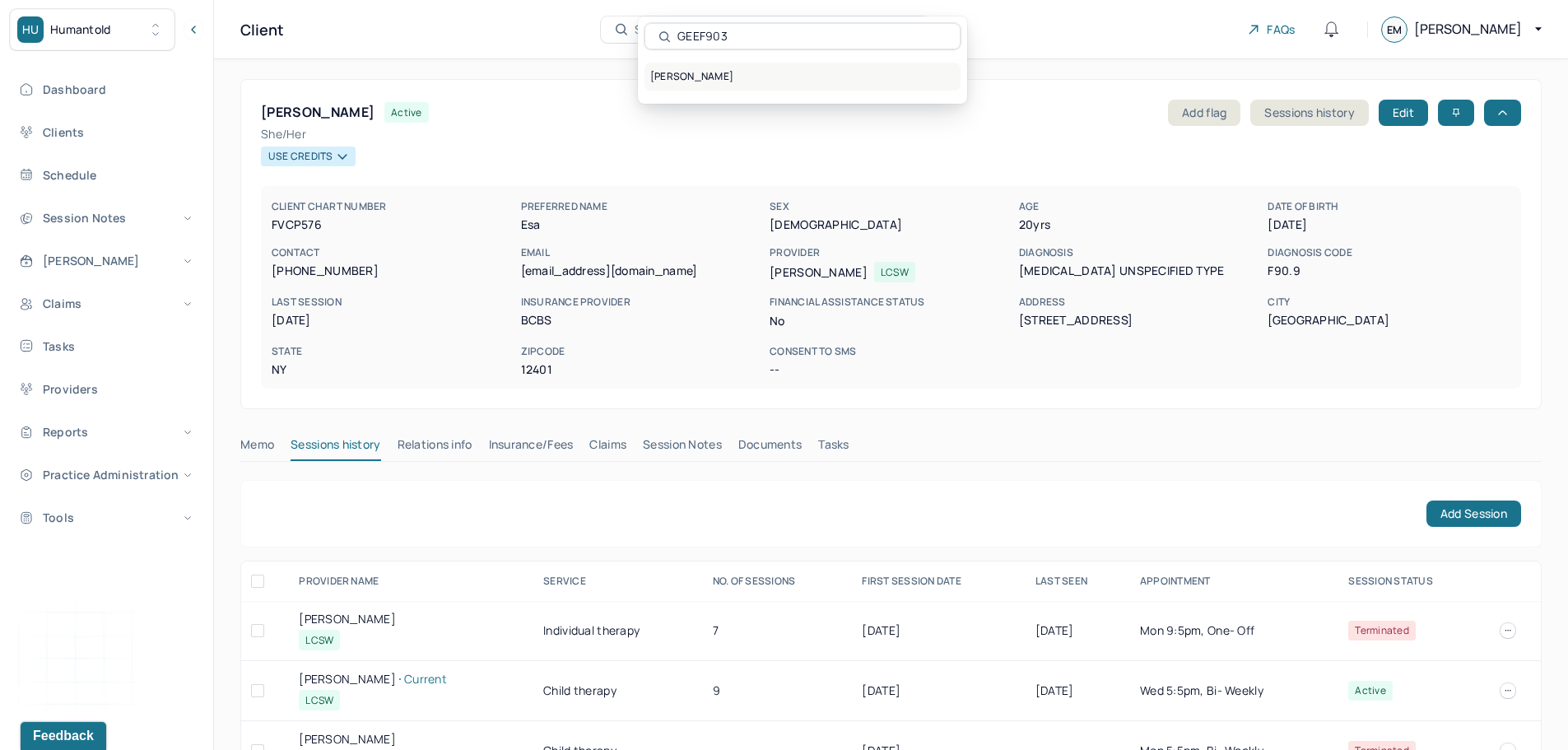 type on "GEEF903" 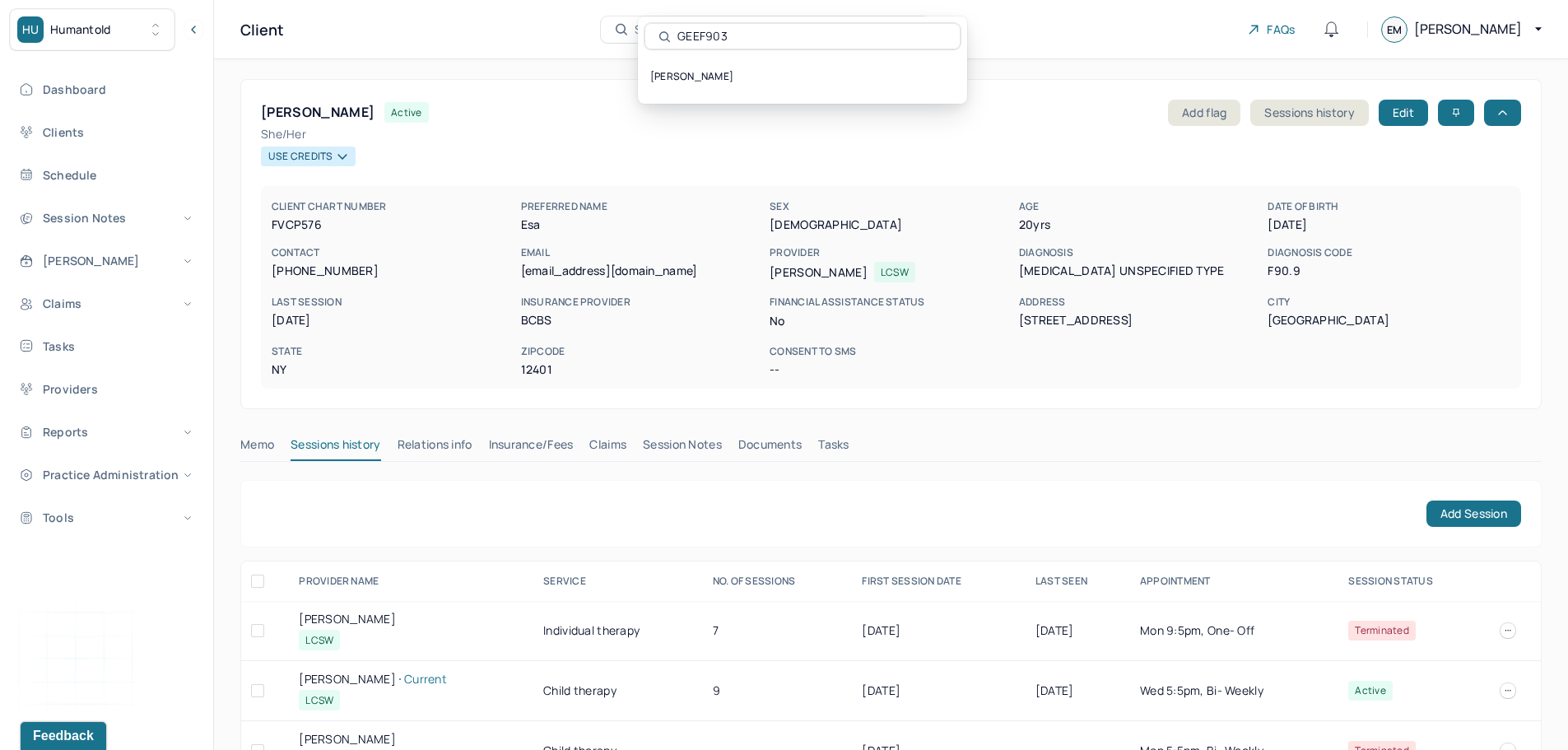 click on "[PERSON_NAME]" at bounding box center [803, 77] 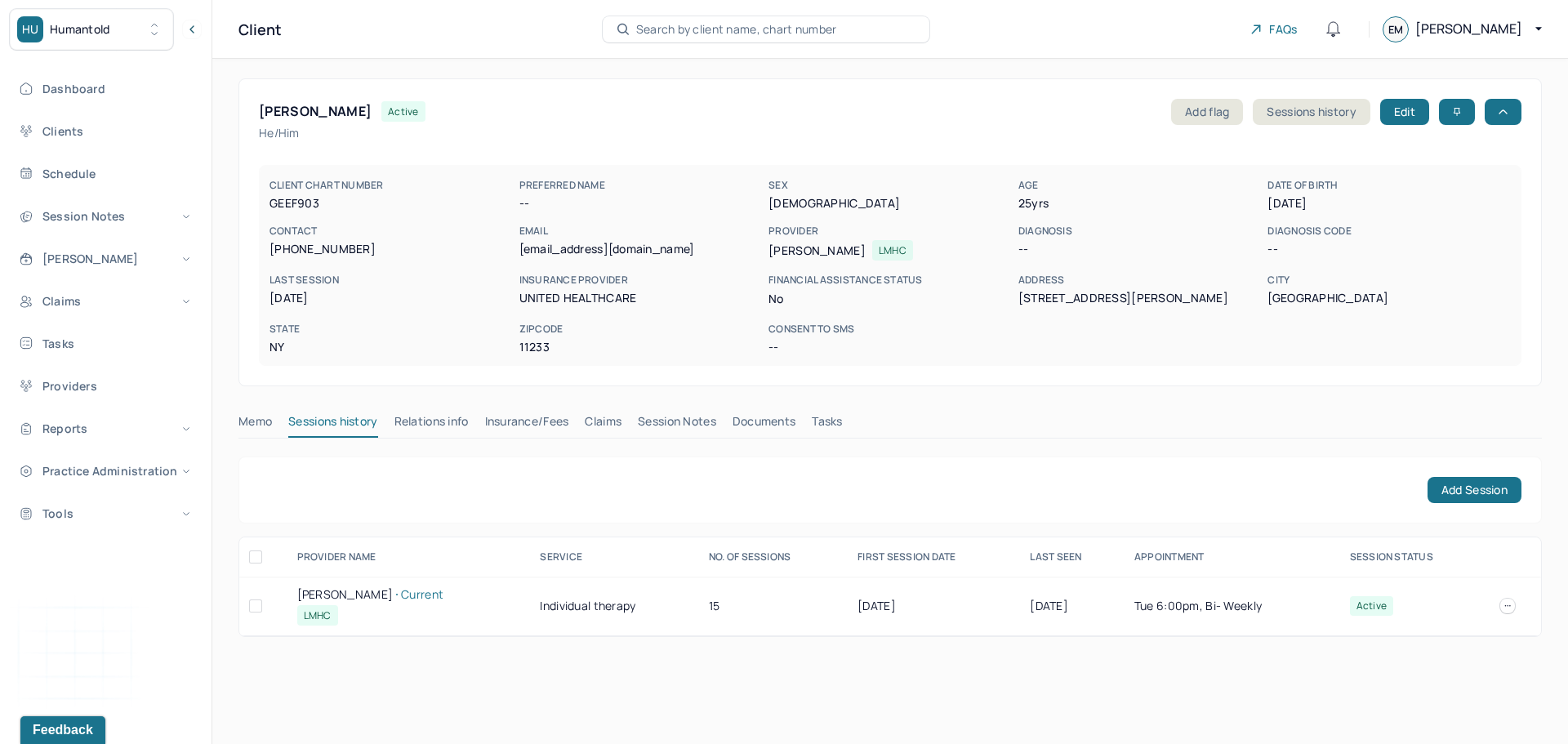 click on "[PERSON_NAME] Current" at bounding box center (409, 595) 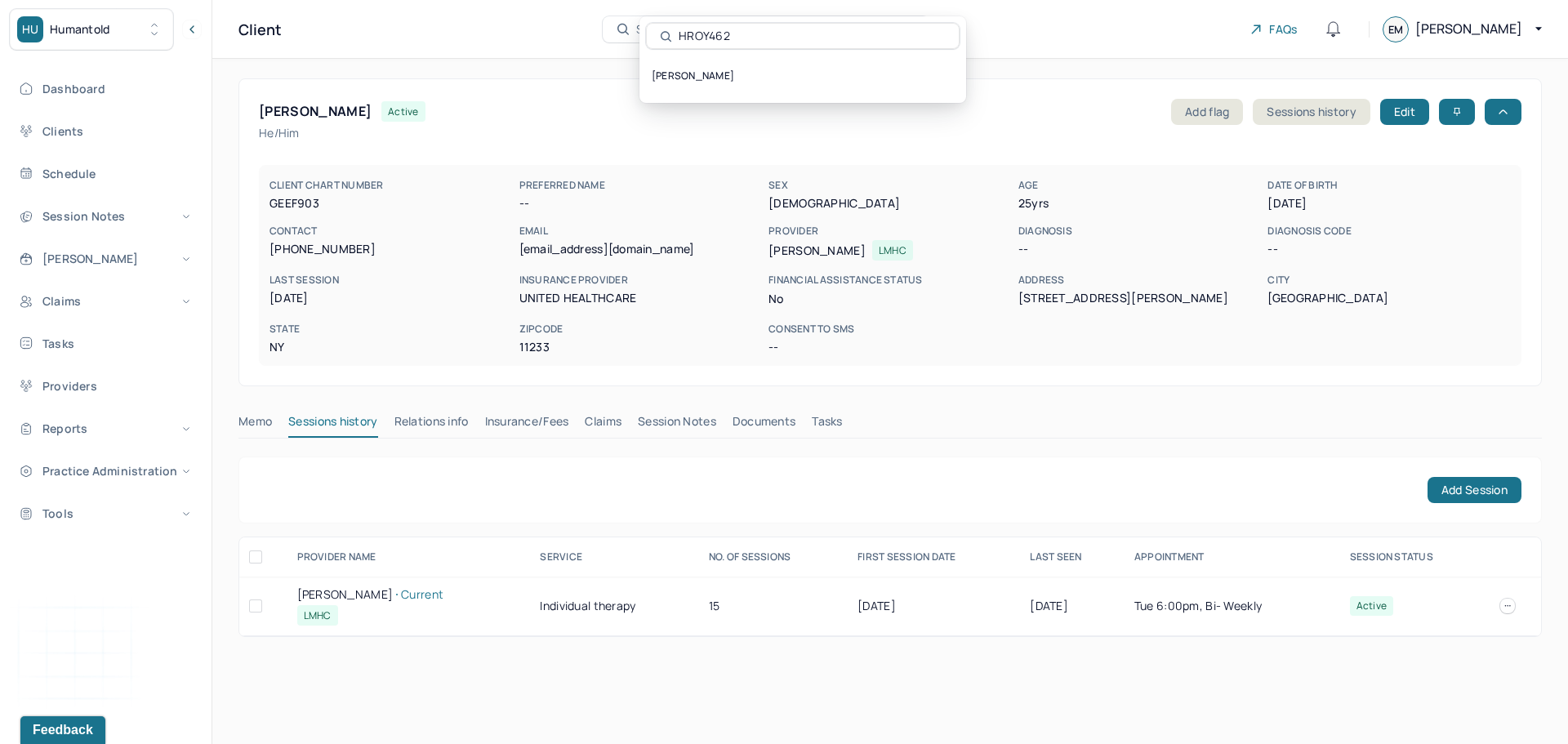 type on "HROY462" 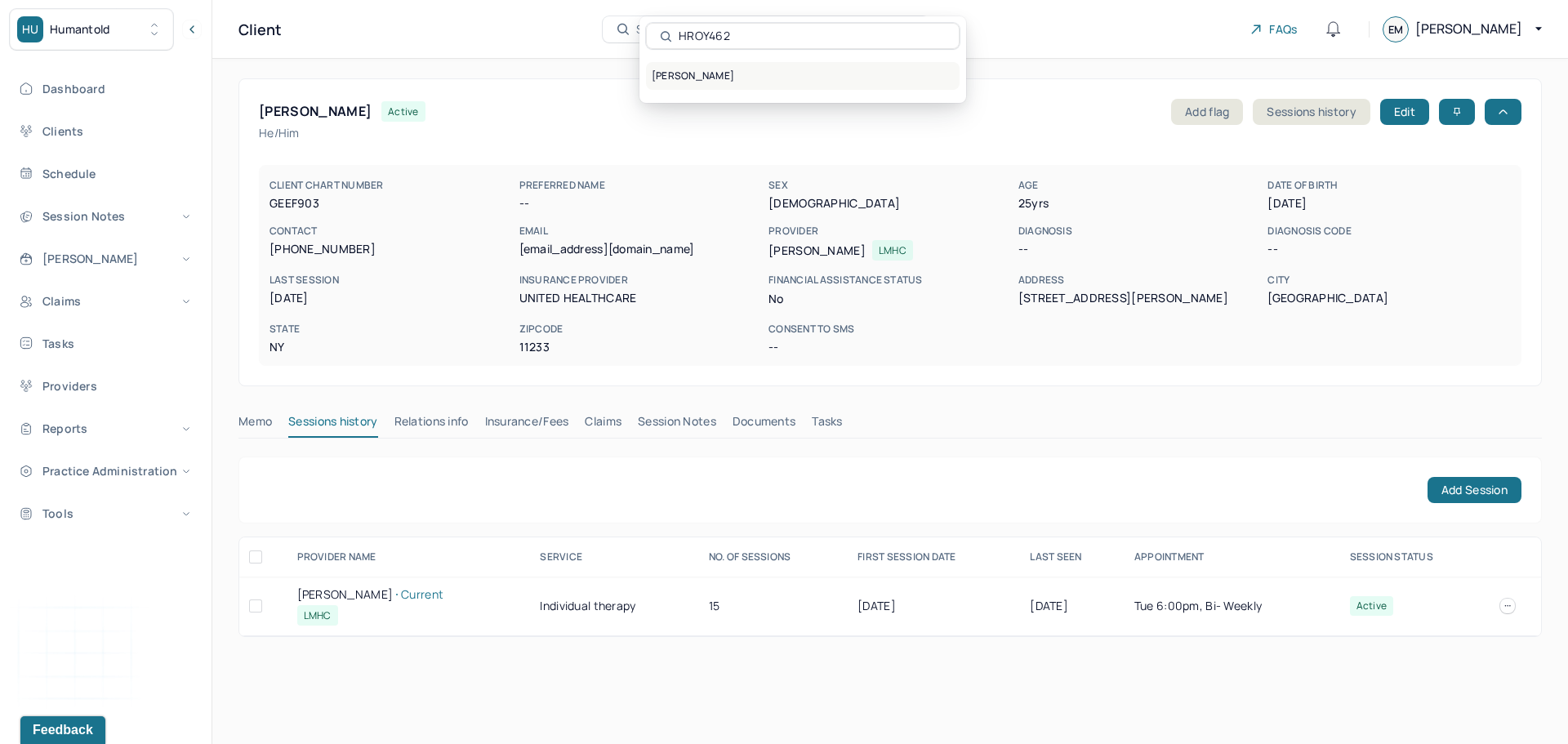 click on "[PERSON_NAME]" at bounding box center [803, 76] 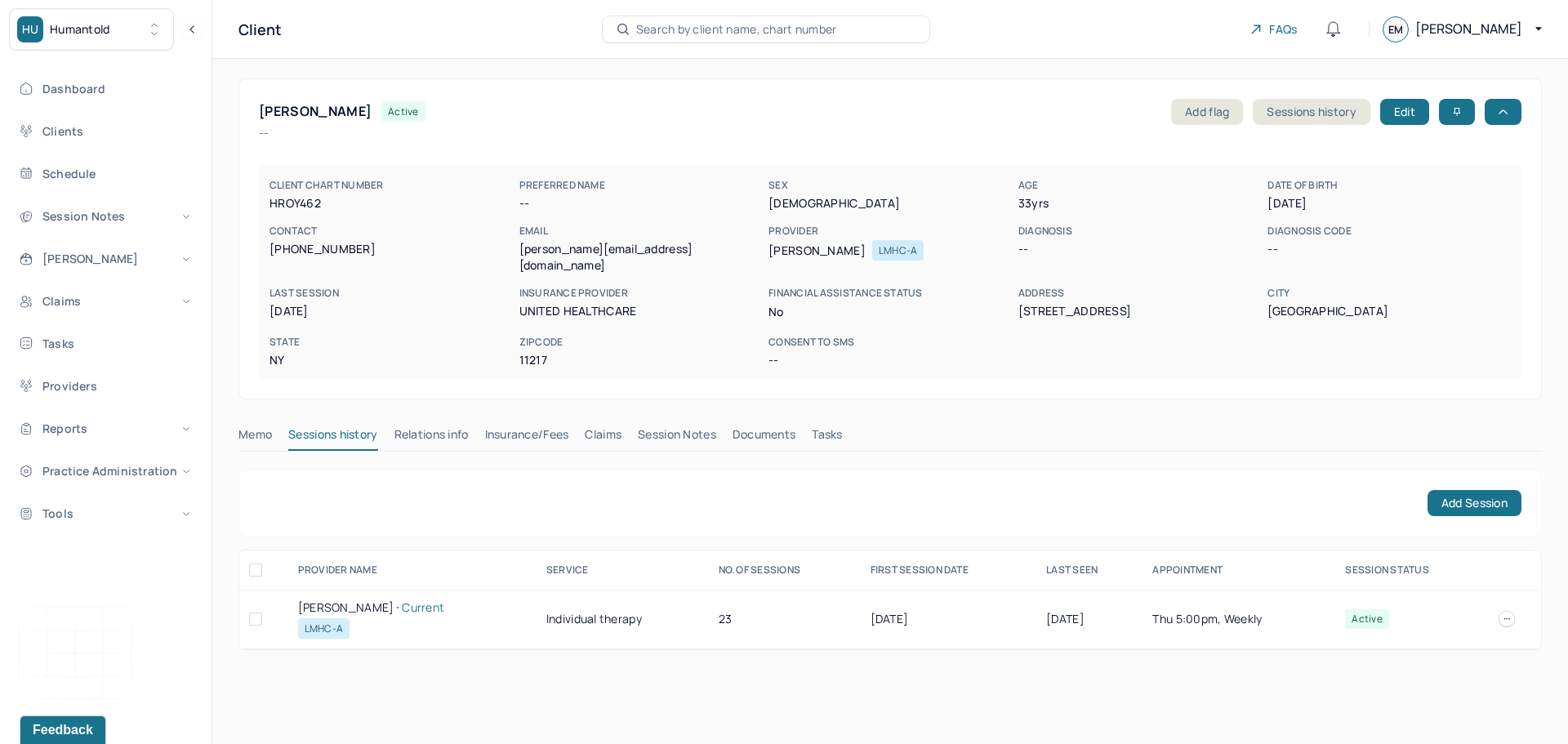 click on "[PERSON_NAME] Current" at bounding box center [412, 608] 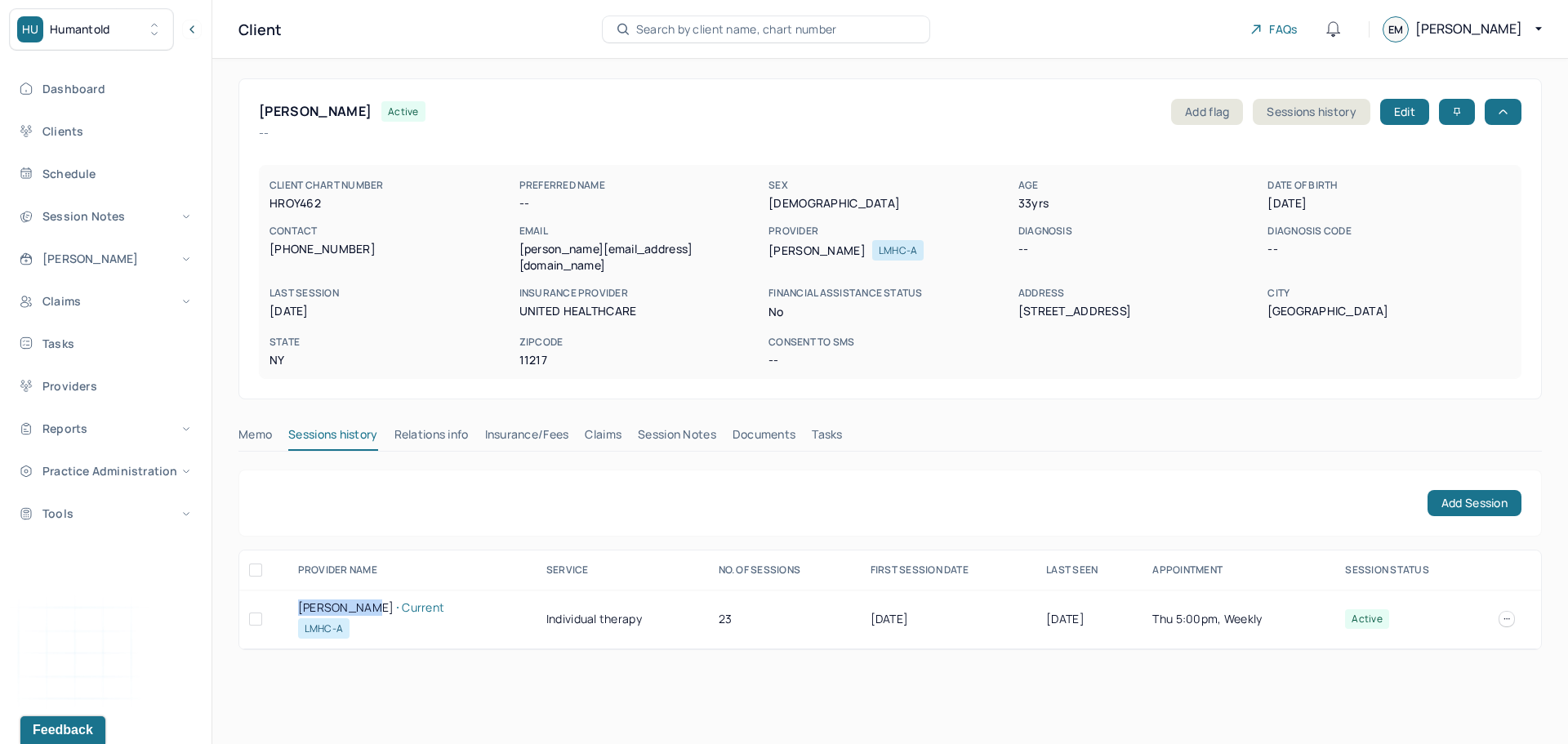 drag, startPoint x: 309, startPoint y: 595, endPoint x: 331, endPoint y: 596, distance: 22.022716 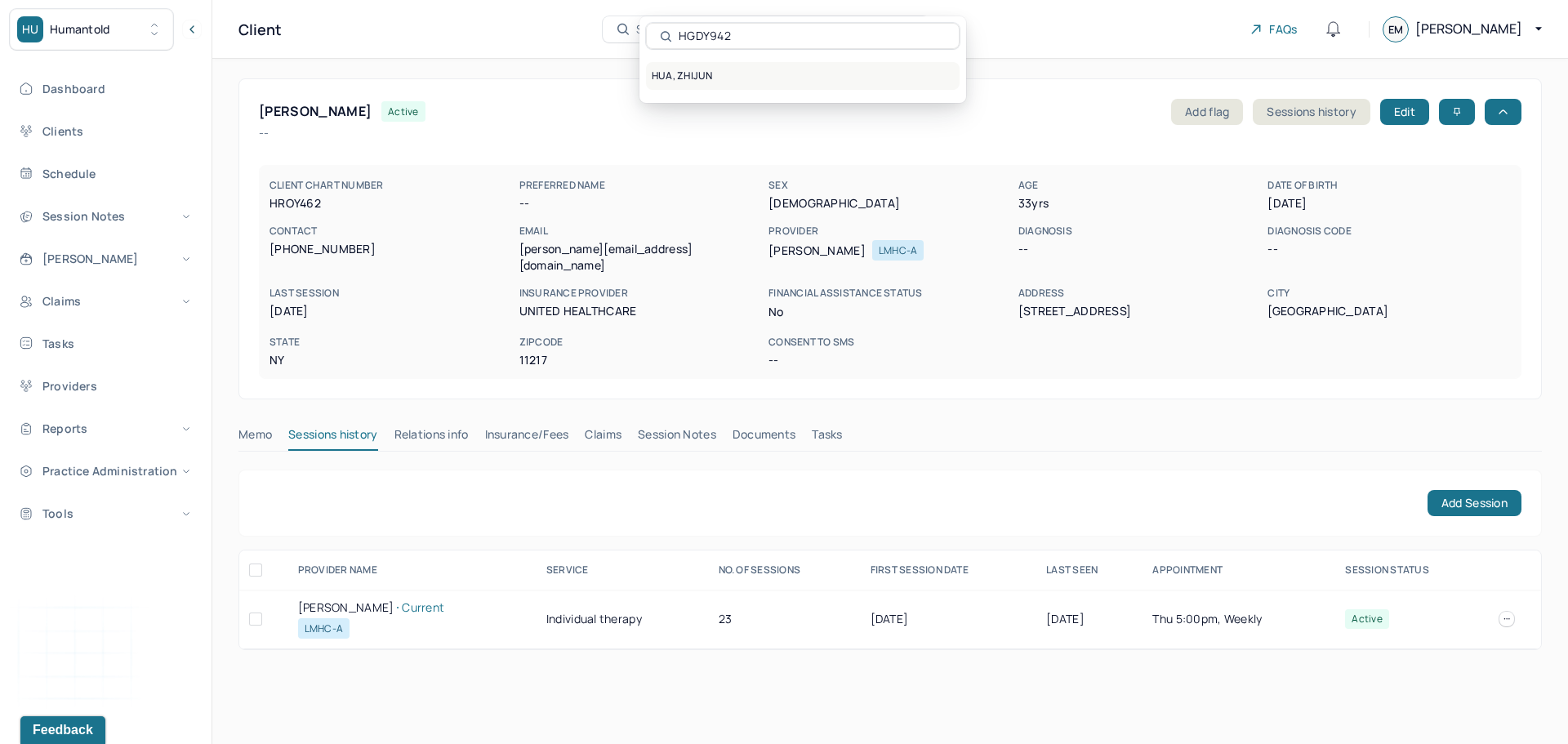 type on "HGDY942" 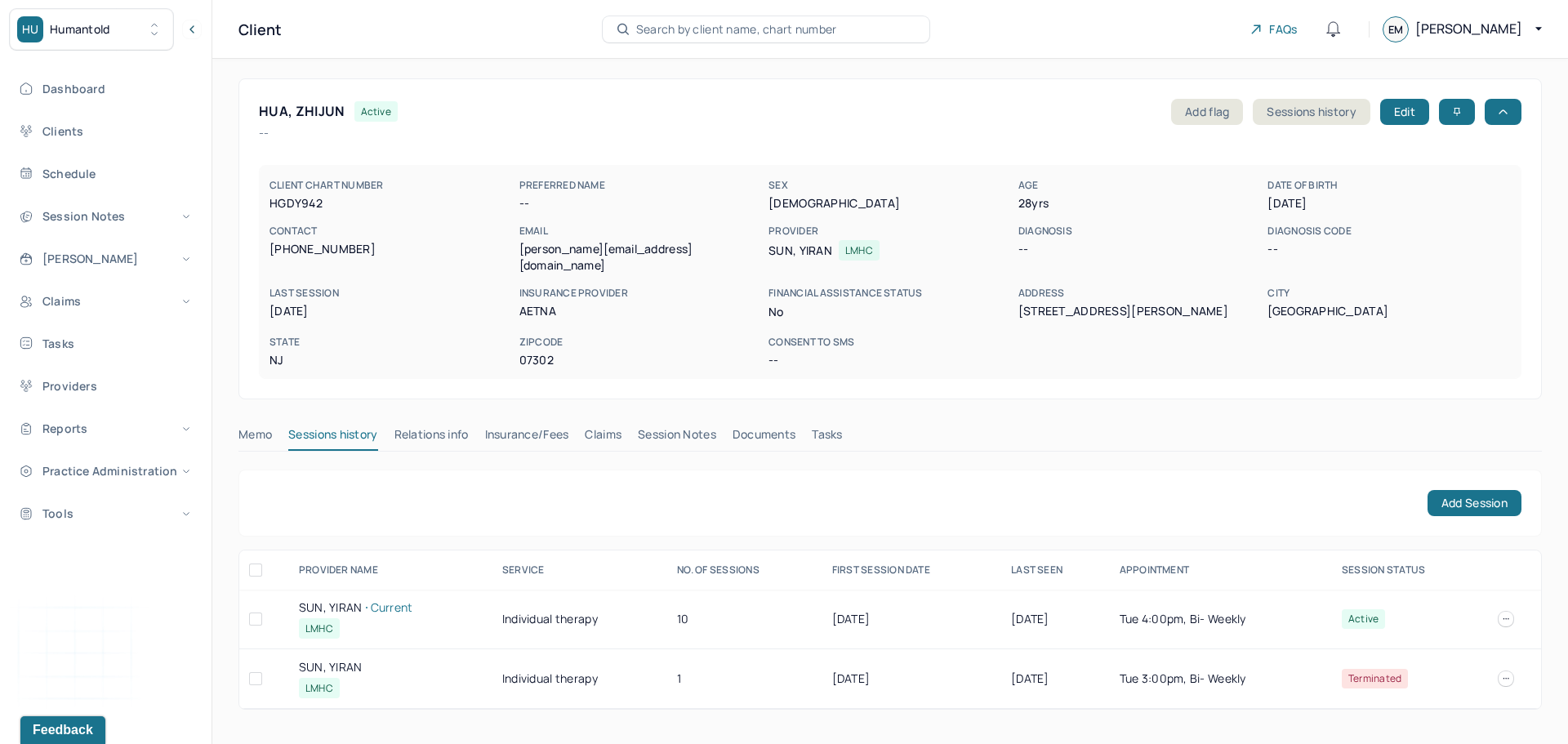 click on "SUN, YIRAN Current" at bounding box center (390, 608) 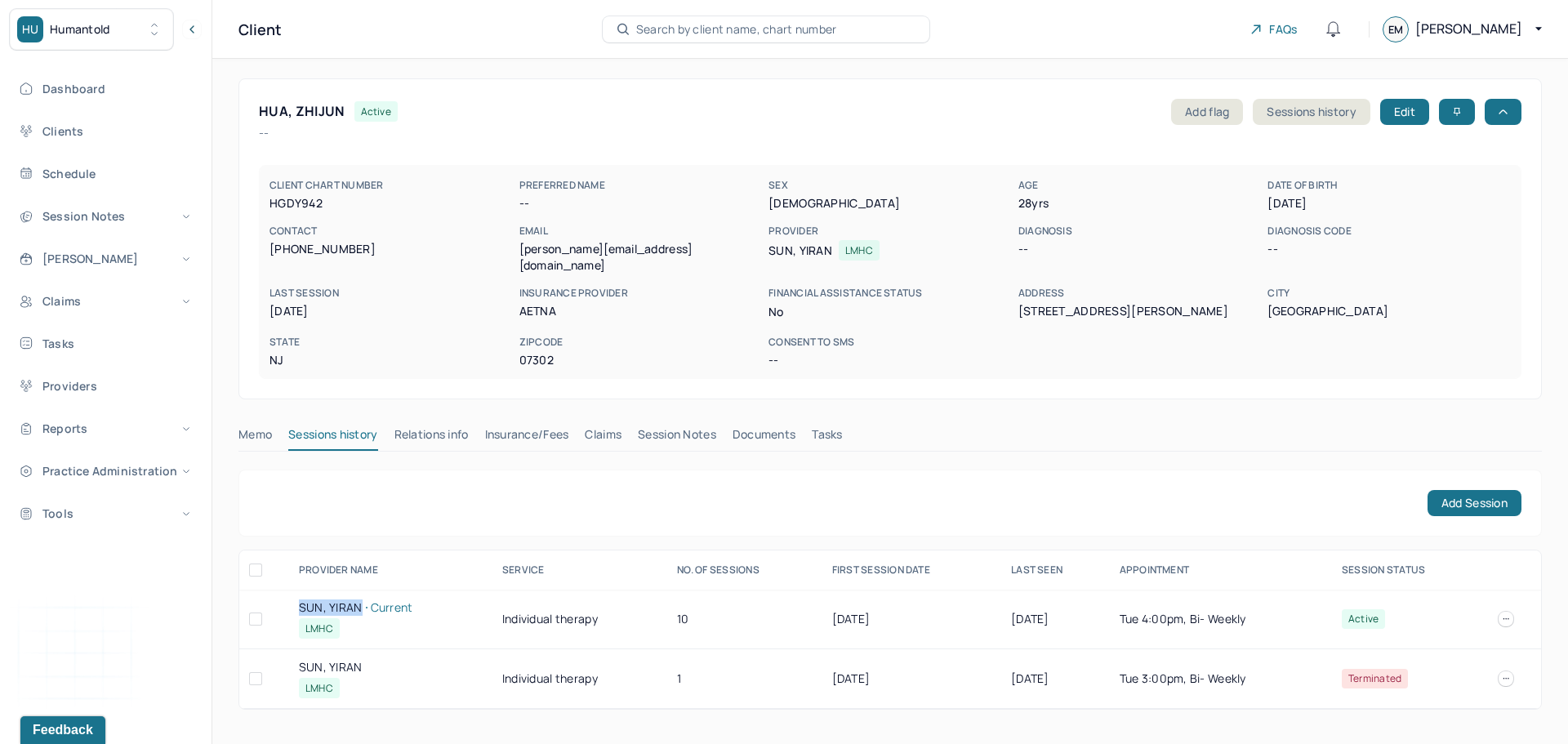 drag, startPoint x: 301, startPoint y: 590, endPoint x: 340, endPoint y: 591, distance: 39.01282 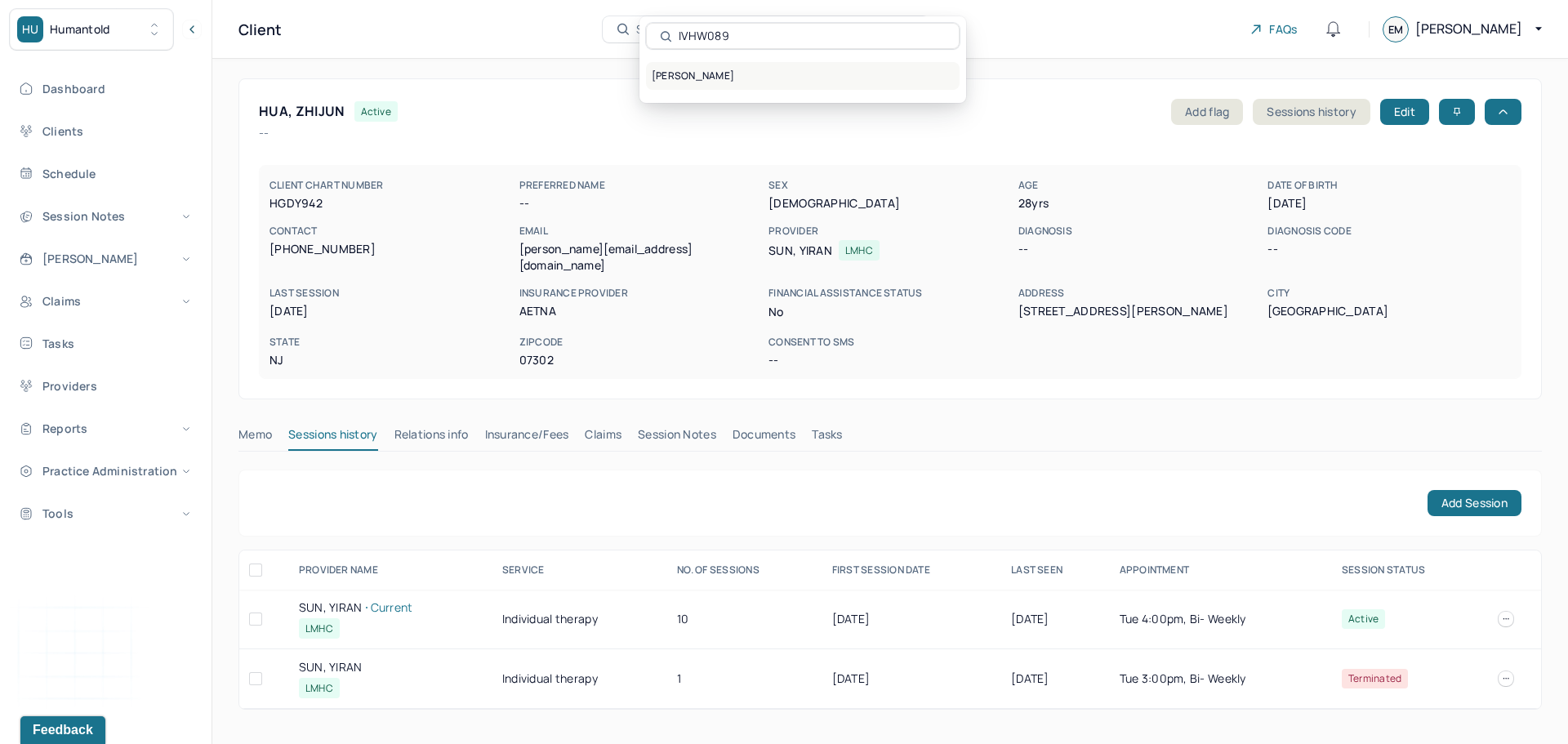 type on "IVHW089" 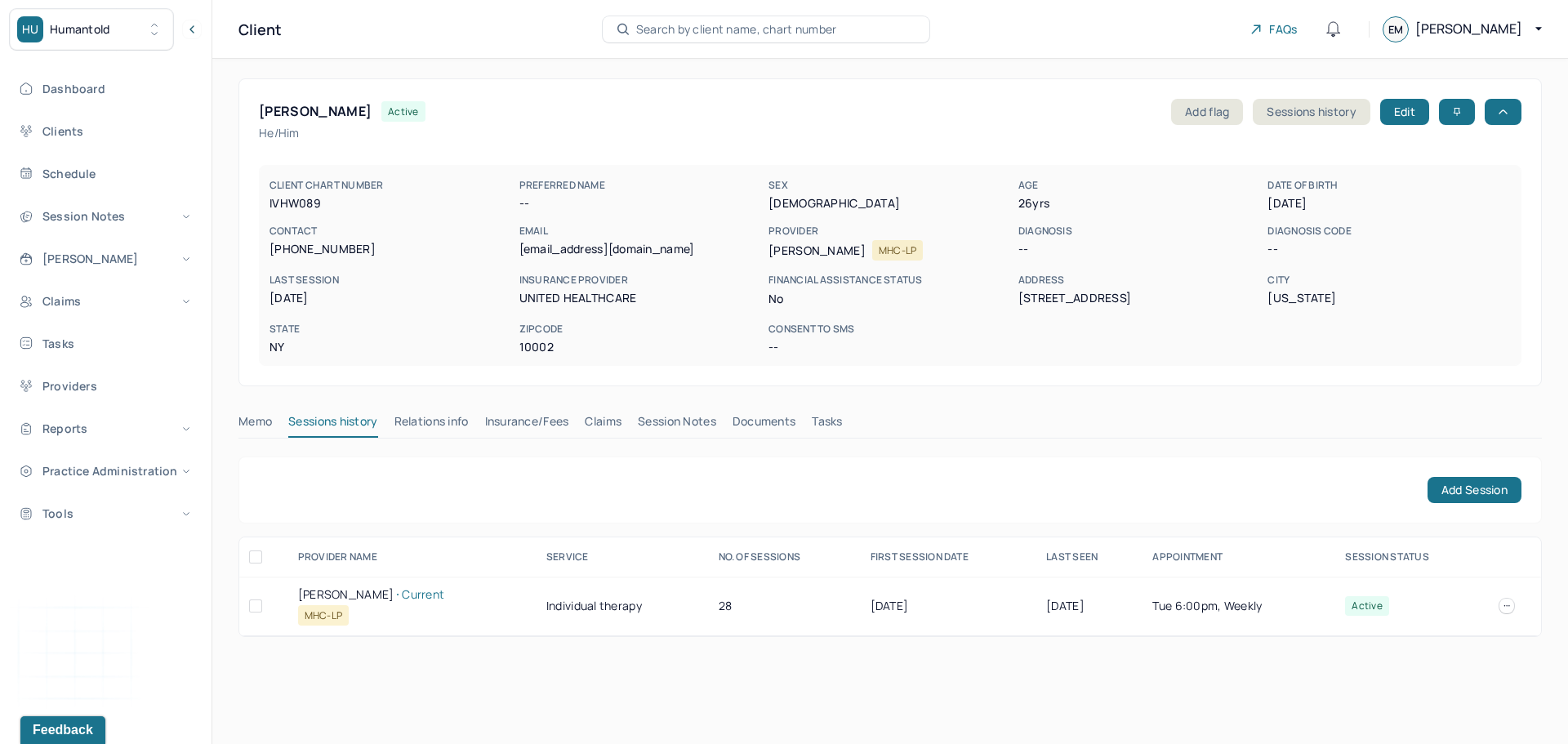 click on "[PERSON_NAME] Current" at bounding box center (412, 595) 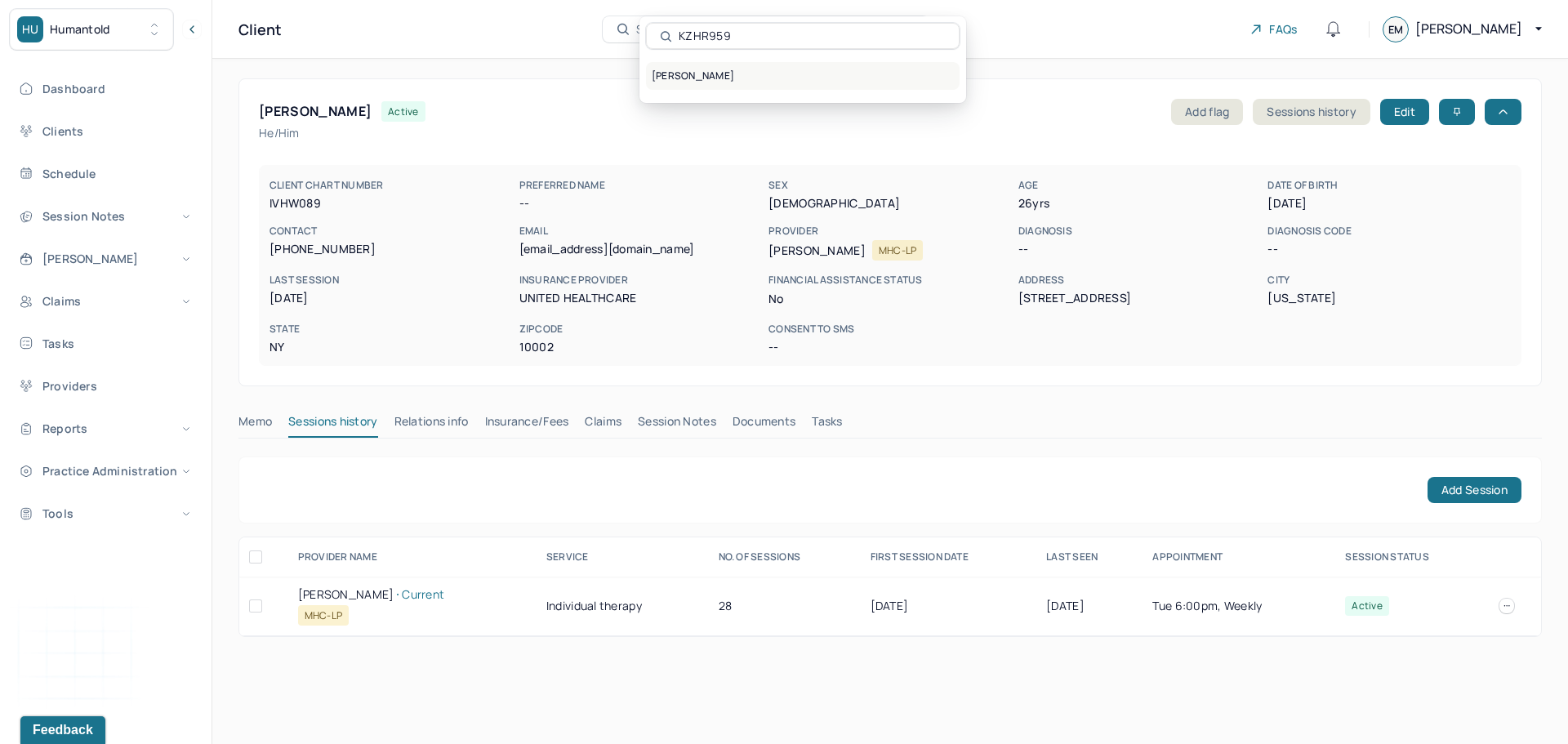 type on "KZHR959" 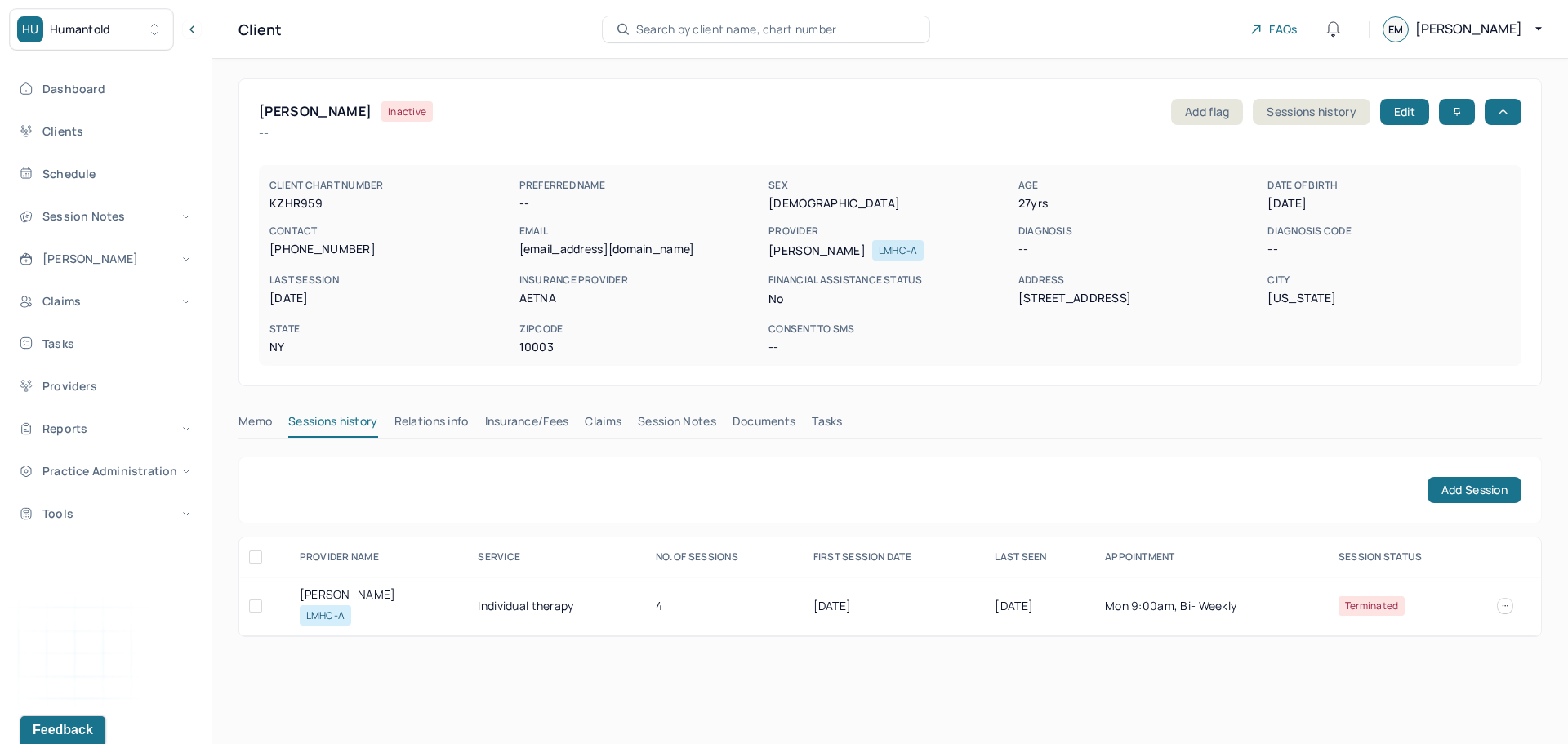 click on "[PERSON_NAME]" at bounding box center [379, 595] 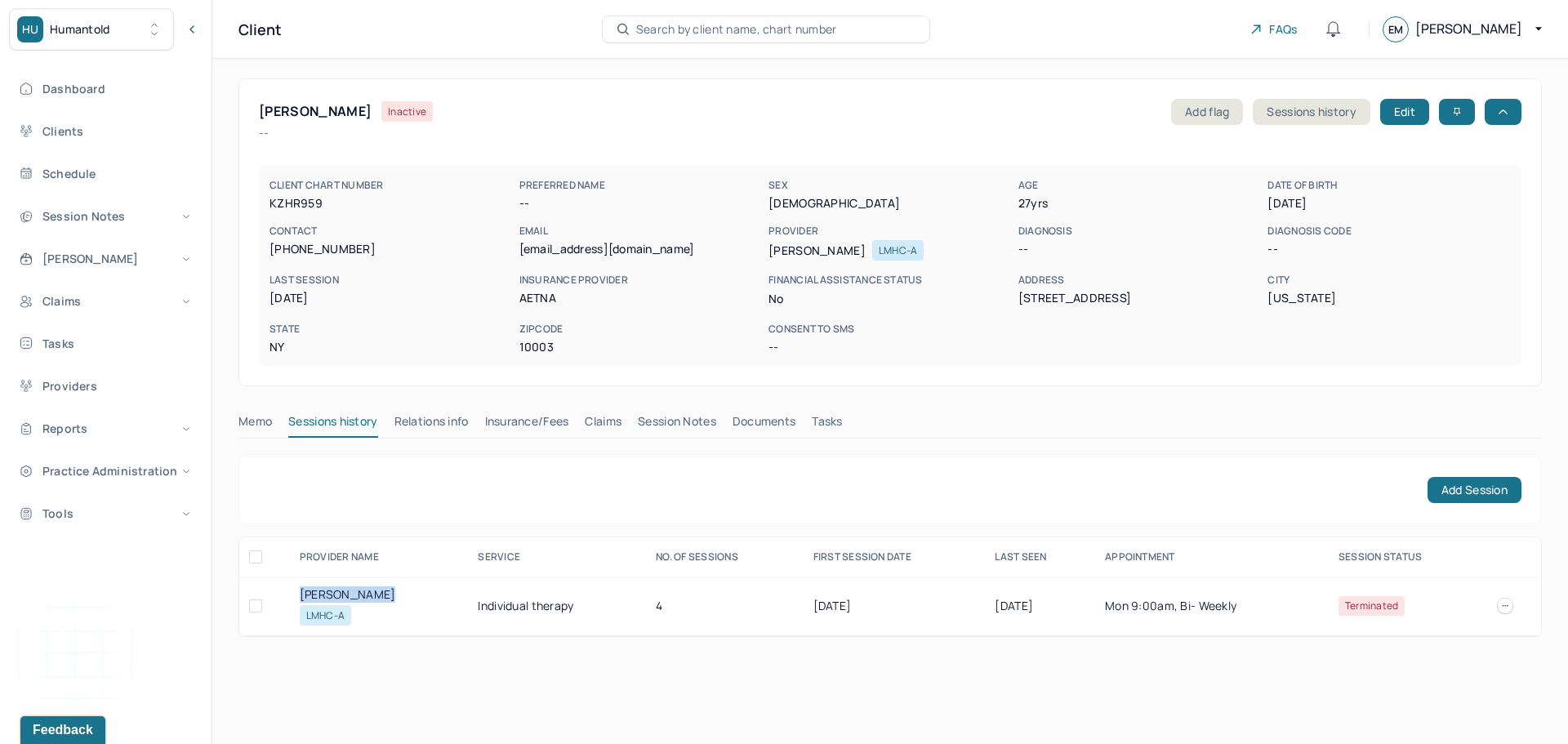drag, startPoint x: 319, startPoint y: 595, endPoint x: 363, endPoint y: 597, distance: 44.045431 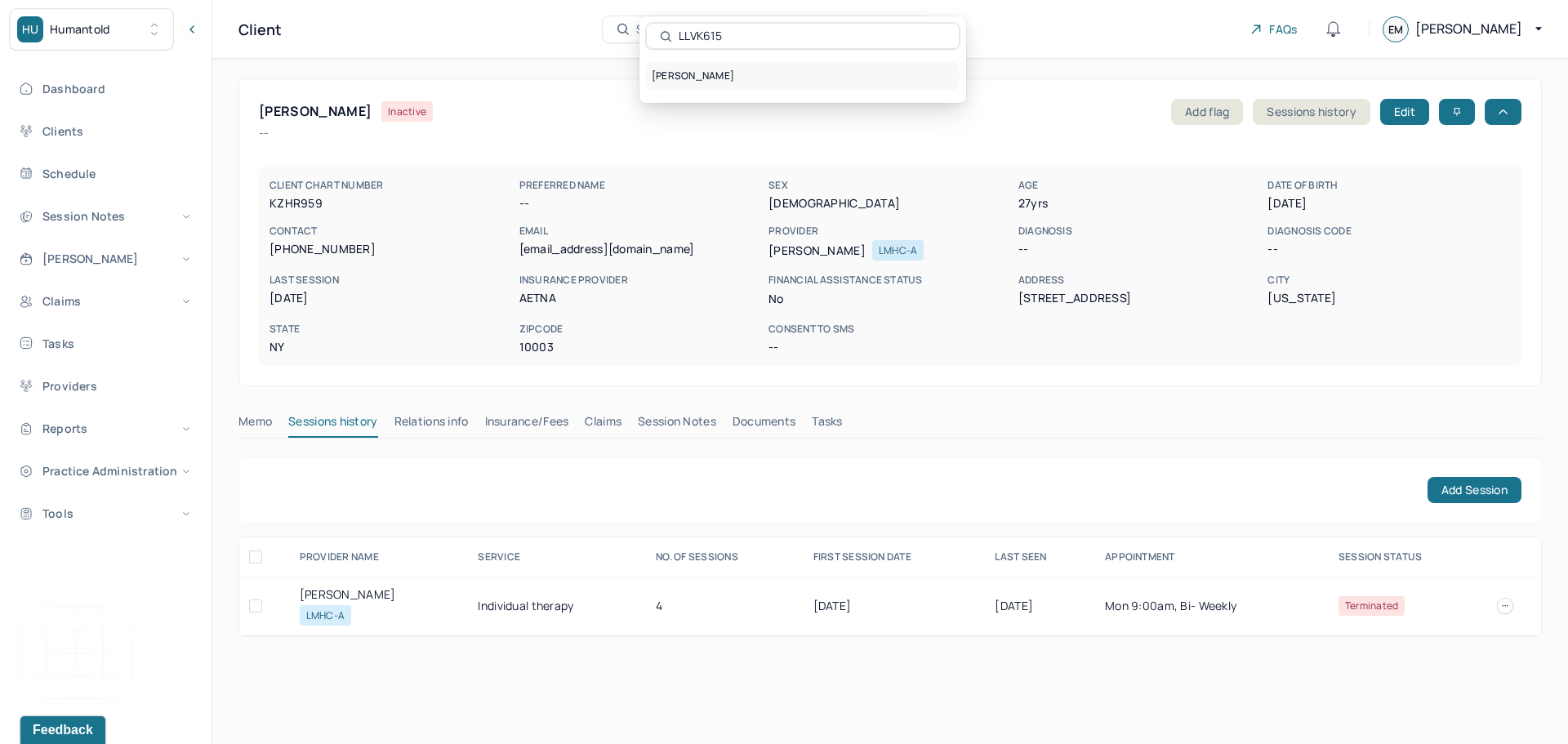 type on "LLVK615" 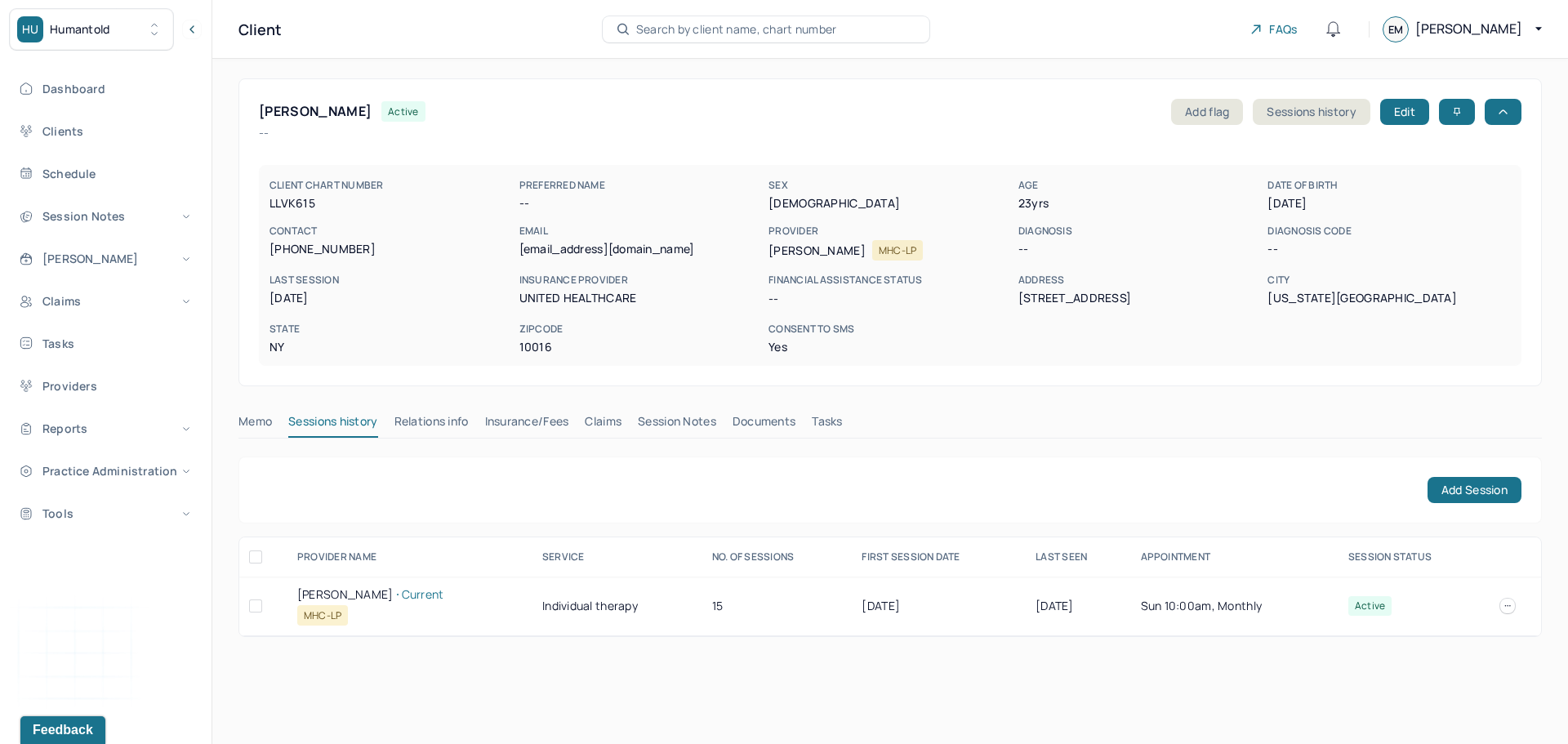 click on "[PERSON_NAME]" at bounding box center [410, 595] 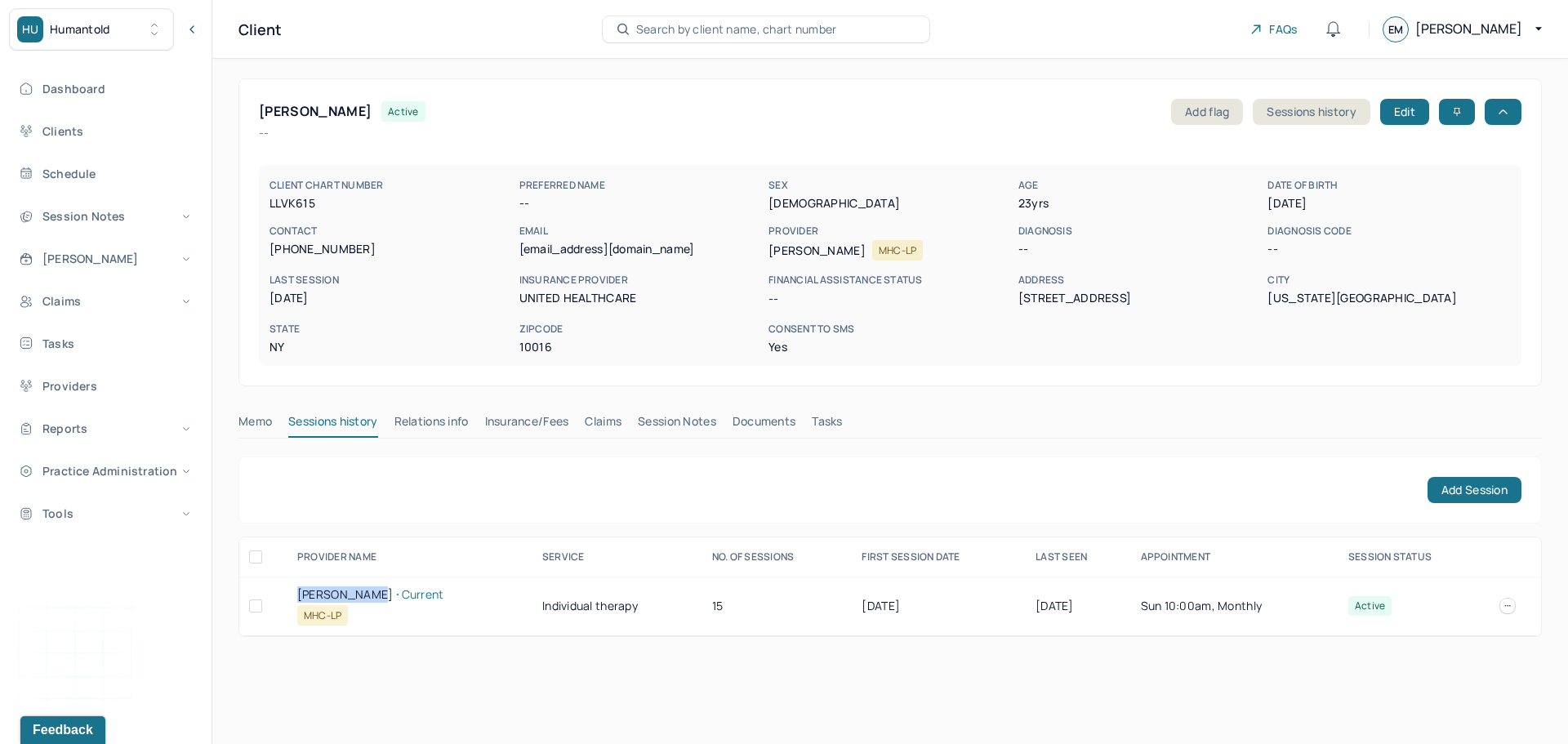 drag, startPoint x: 304, startPoint y: 594, endPoint x: 325, endPoint y: 596, distance: 21.095023 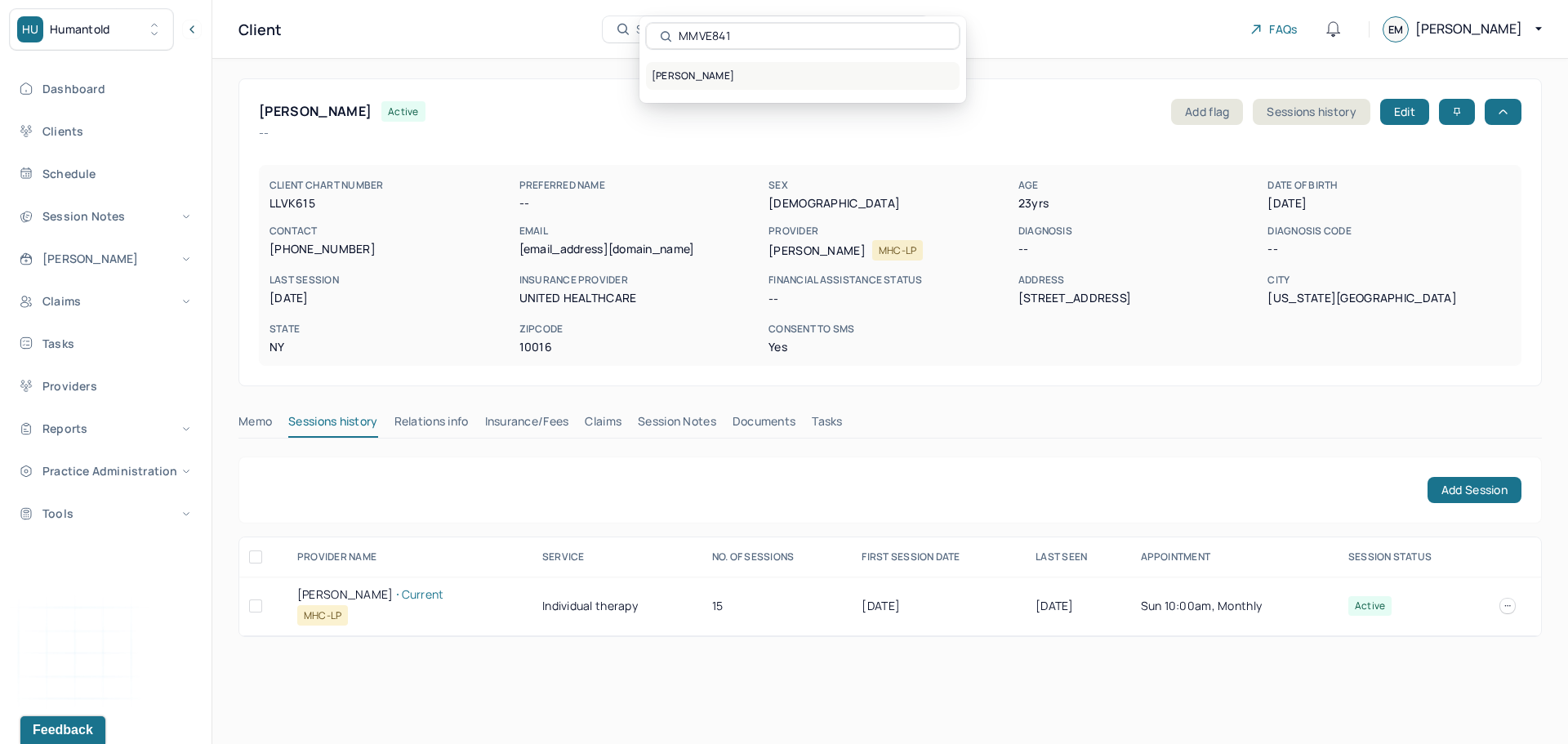 type on "MMVE841" 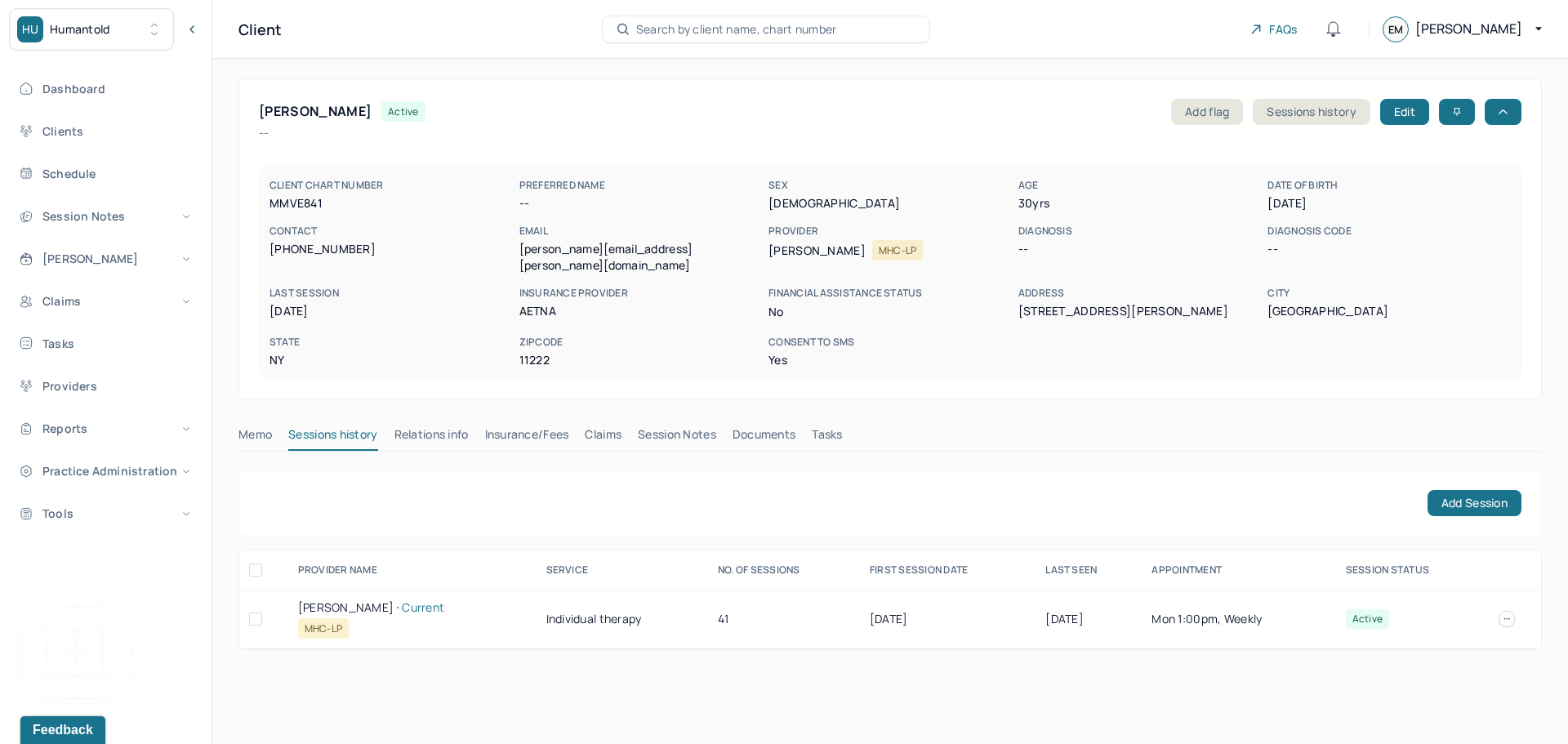 click on "[PERSON_NAME]" at bounding box center (412, 608) 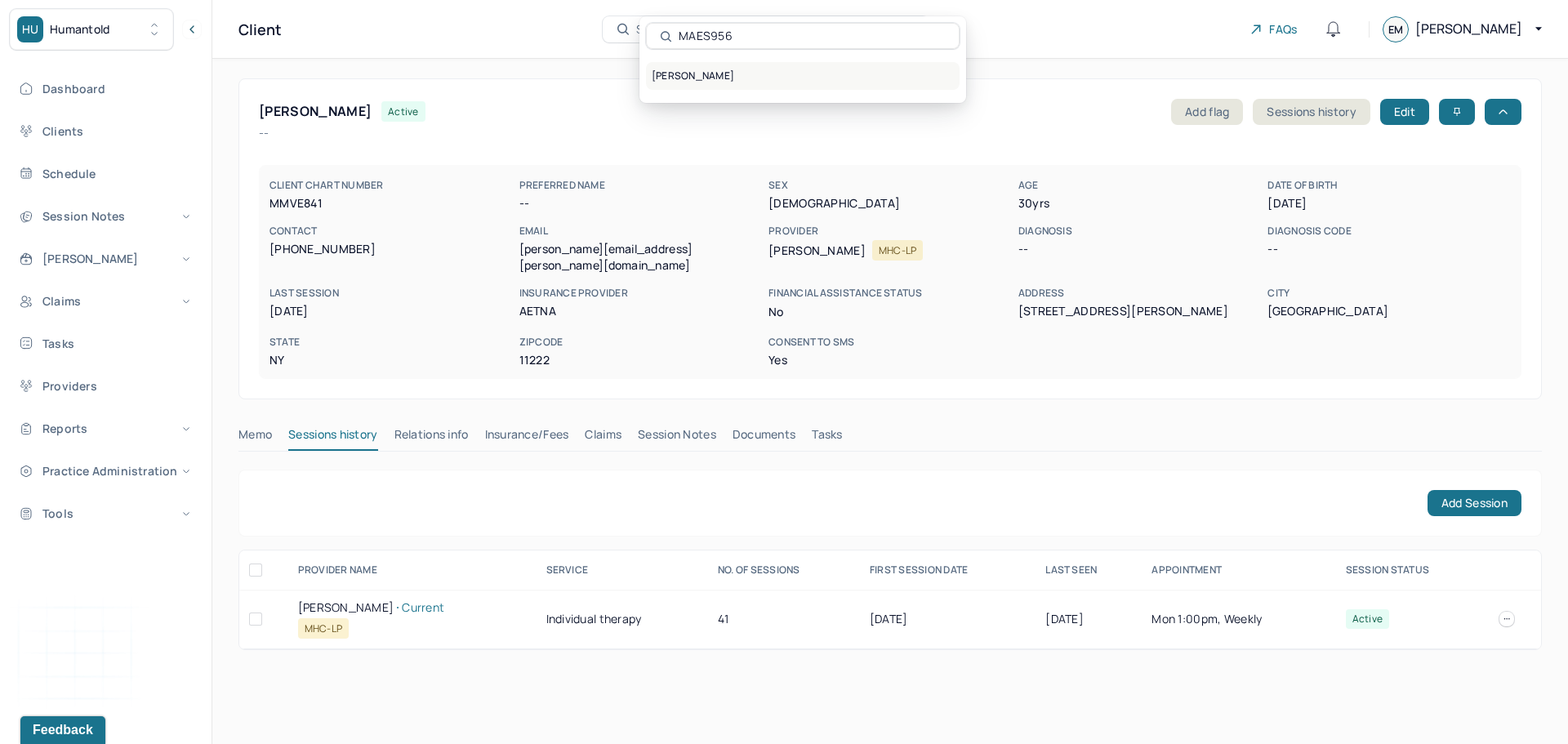 type on "MAES956" 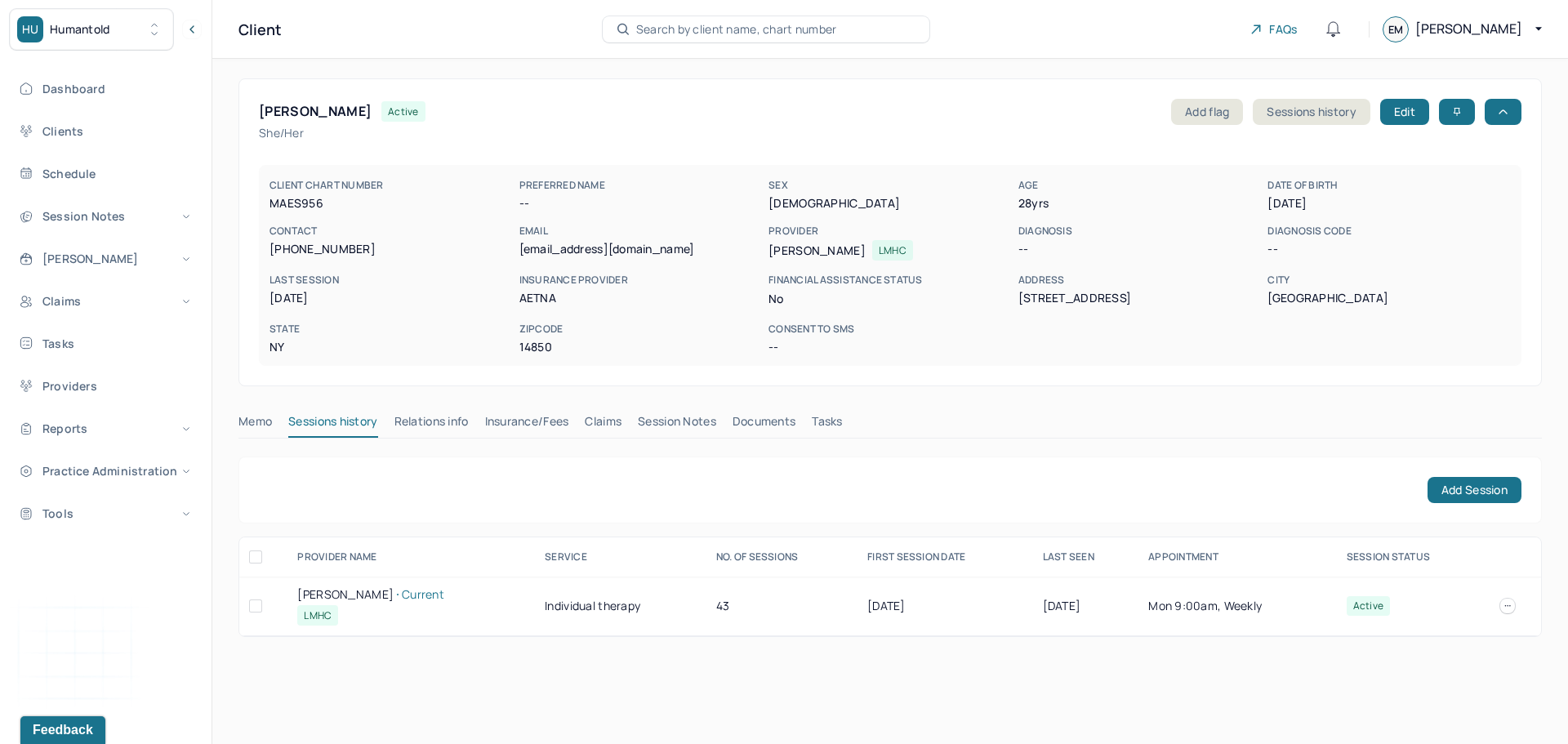 click on "[PERSON_NAME] Current" at bounding box center (411, 595) 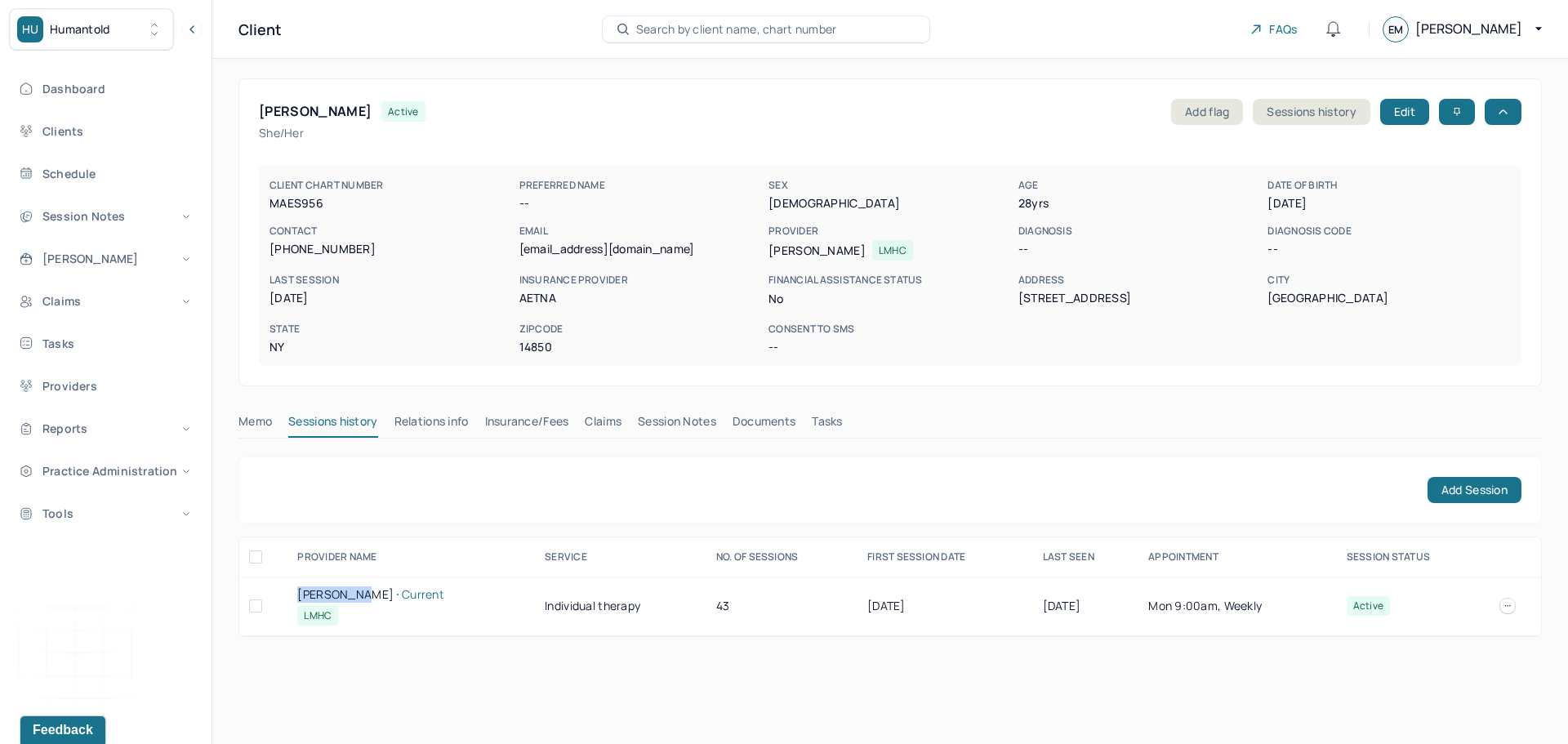 drag, startPoint x: 314, startPoint y: 597, endPoint x: 341, endPoint y: 596, distance: 27.01851 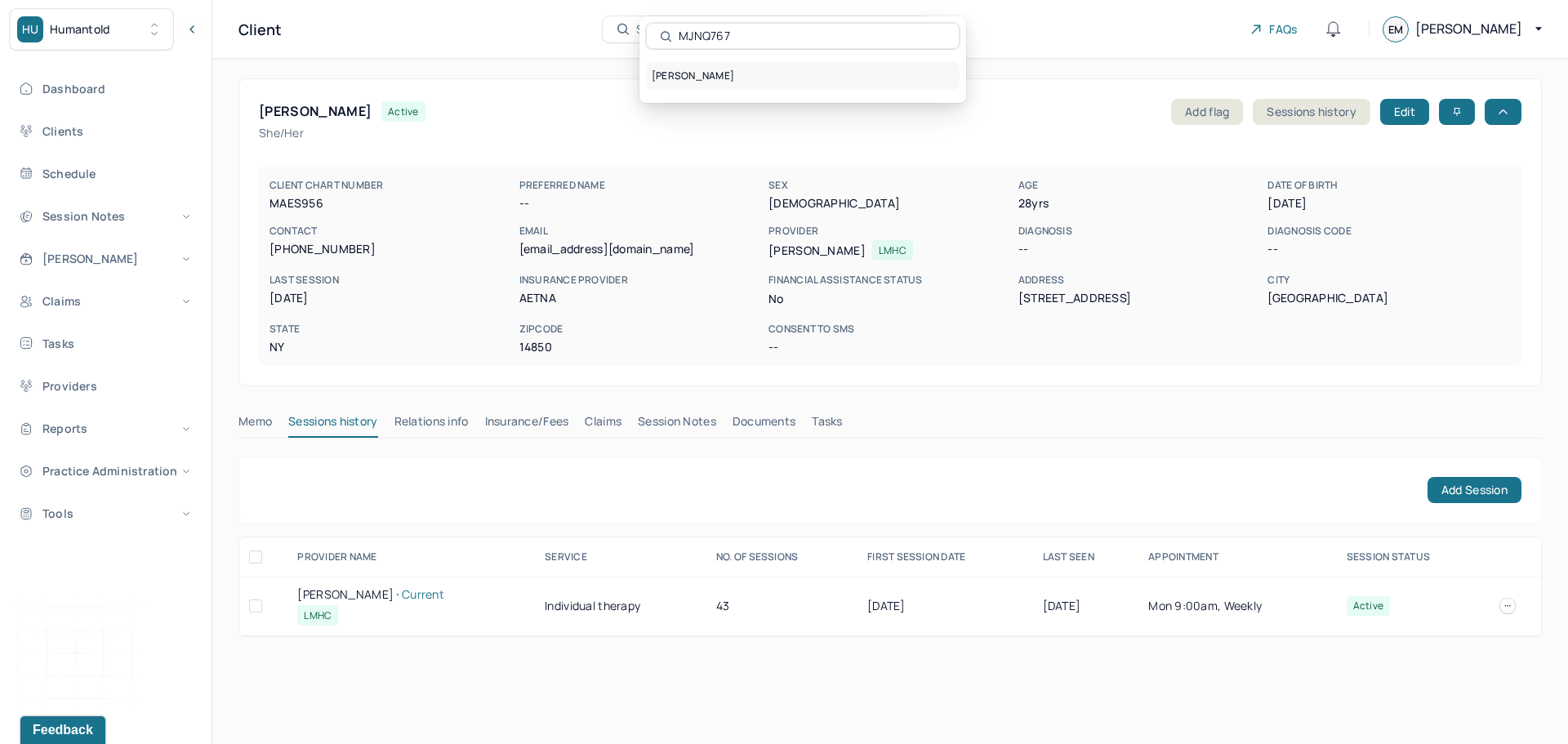 type on "MJNQ767" 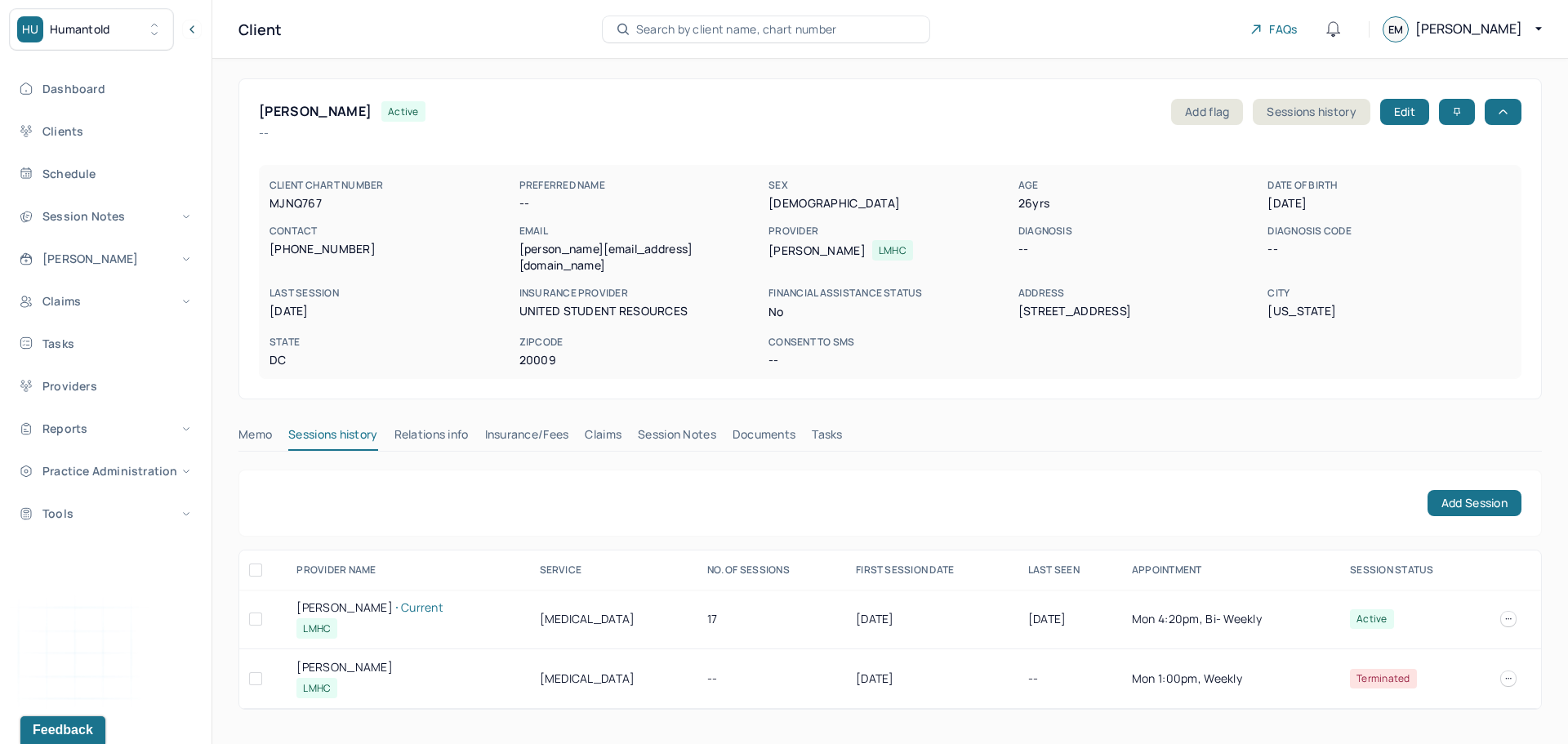 click on "[PERSON_NAME] Current" at bounding box center (408, 608) 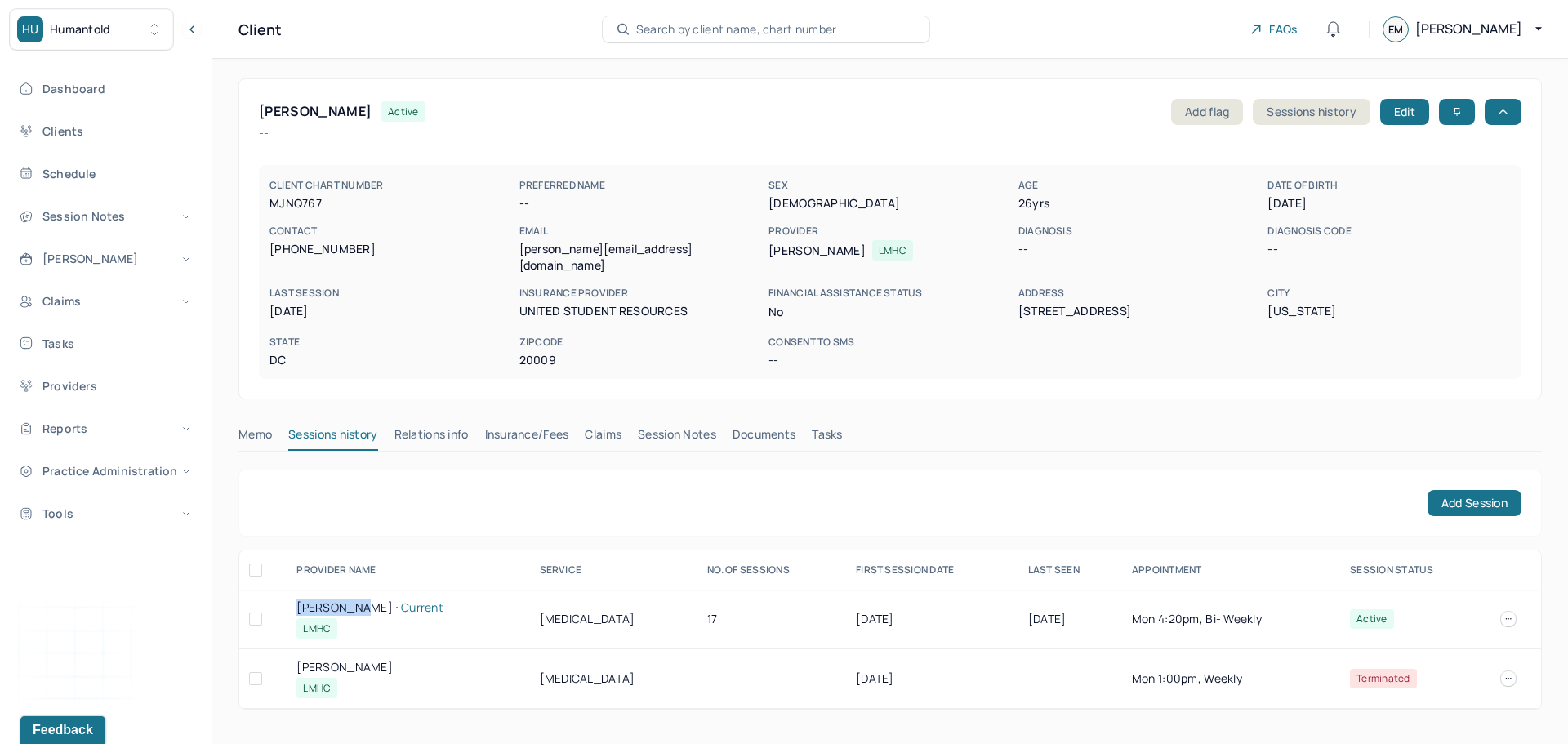 drag, startPoint x: 317, startPoint y: 598, endPoint x: 336, endPoint y: 598, distance: 19 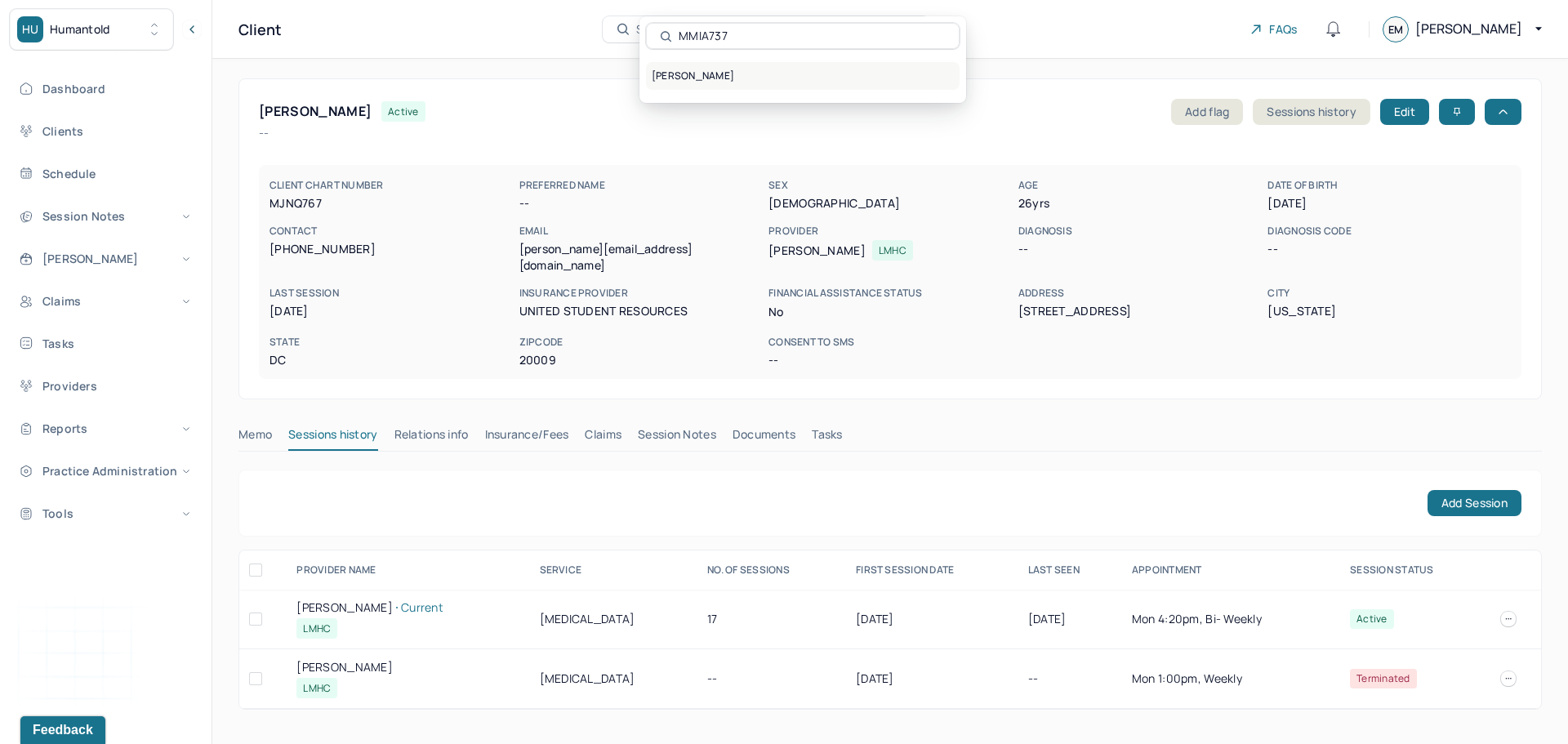 type on "MMIA737" 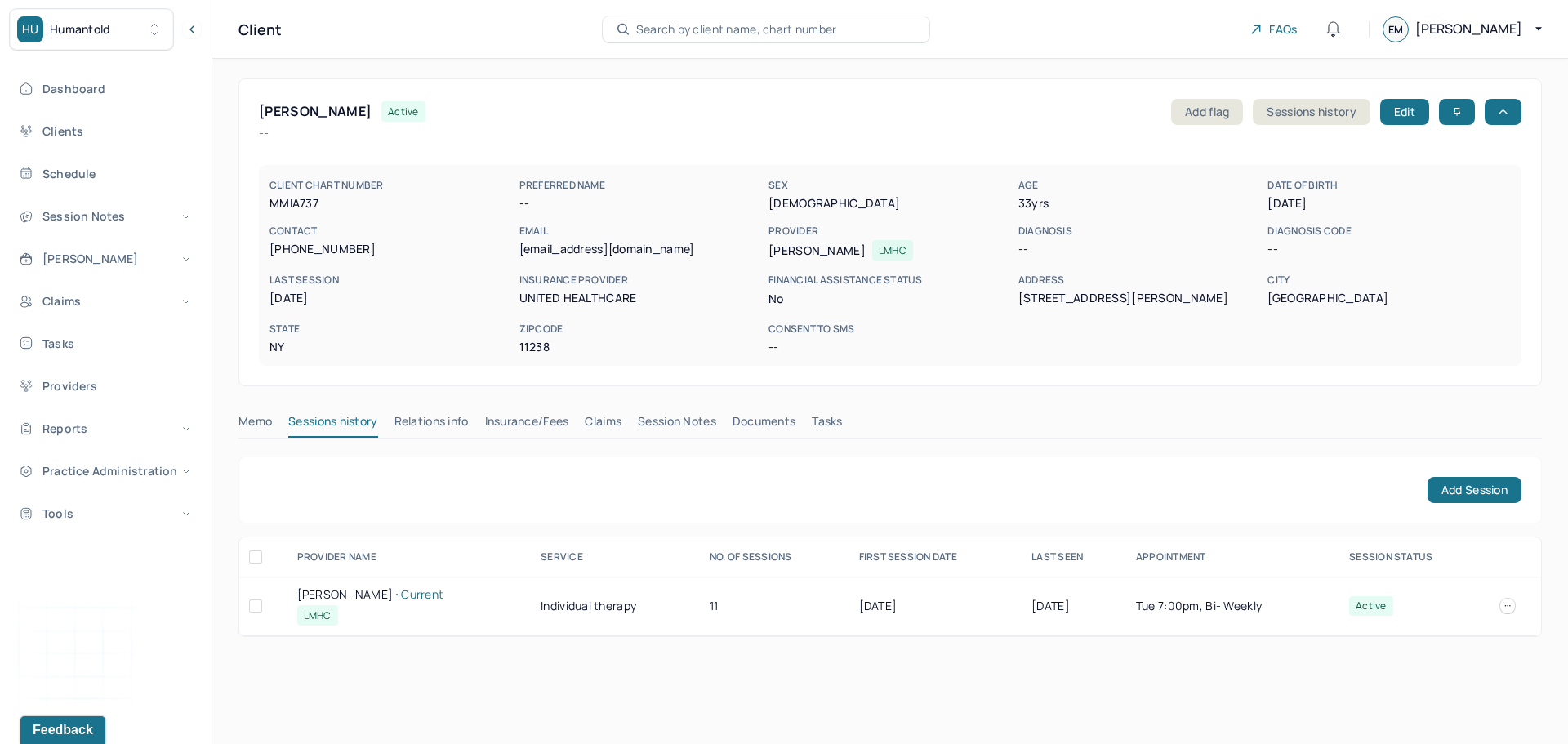 click on "[PERSON_NAME] Current" at bounding box center (409, 595) 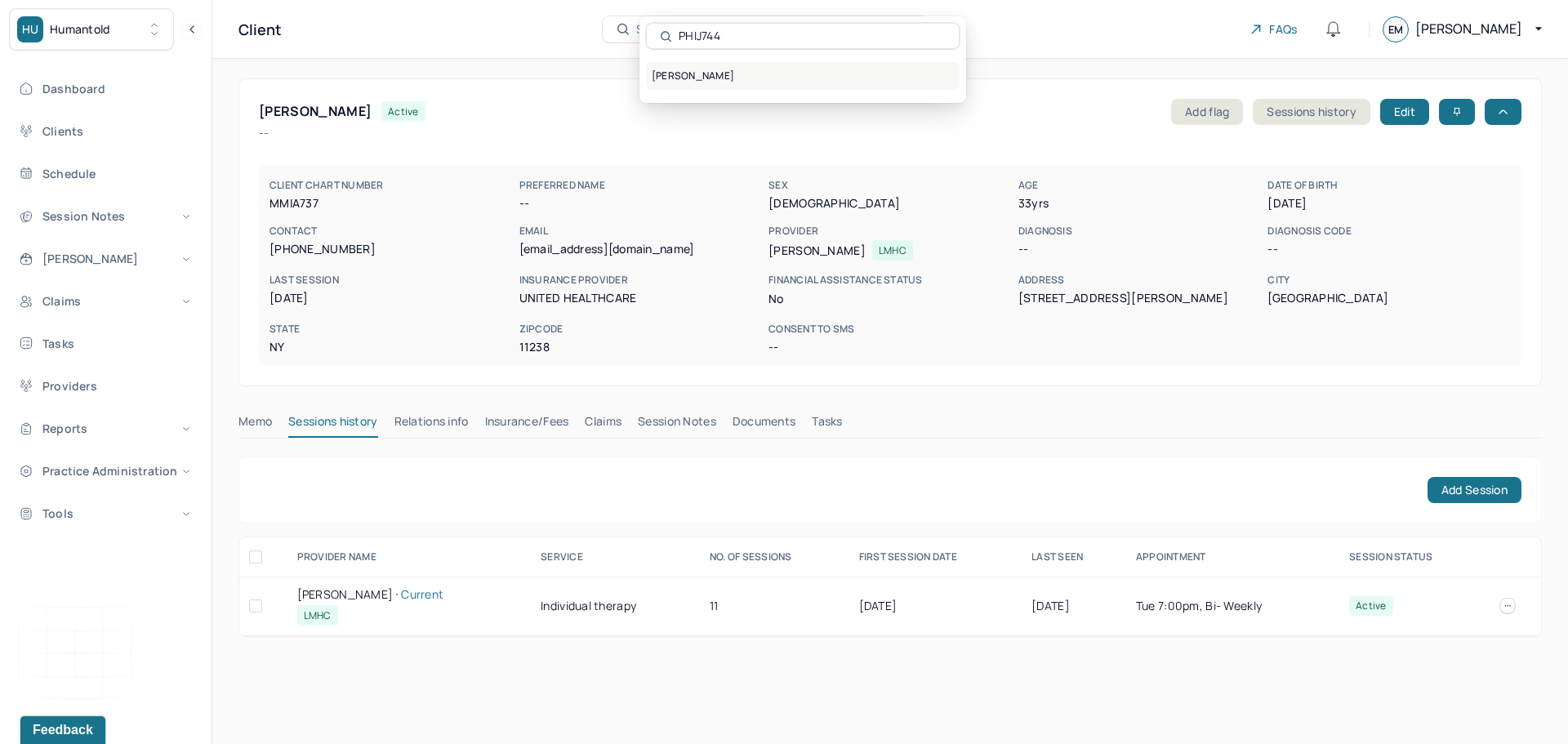 type on "PHIJ744" 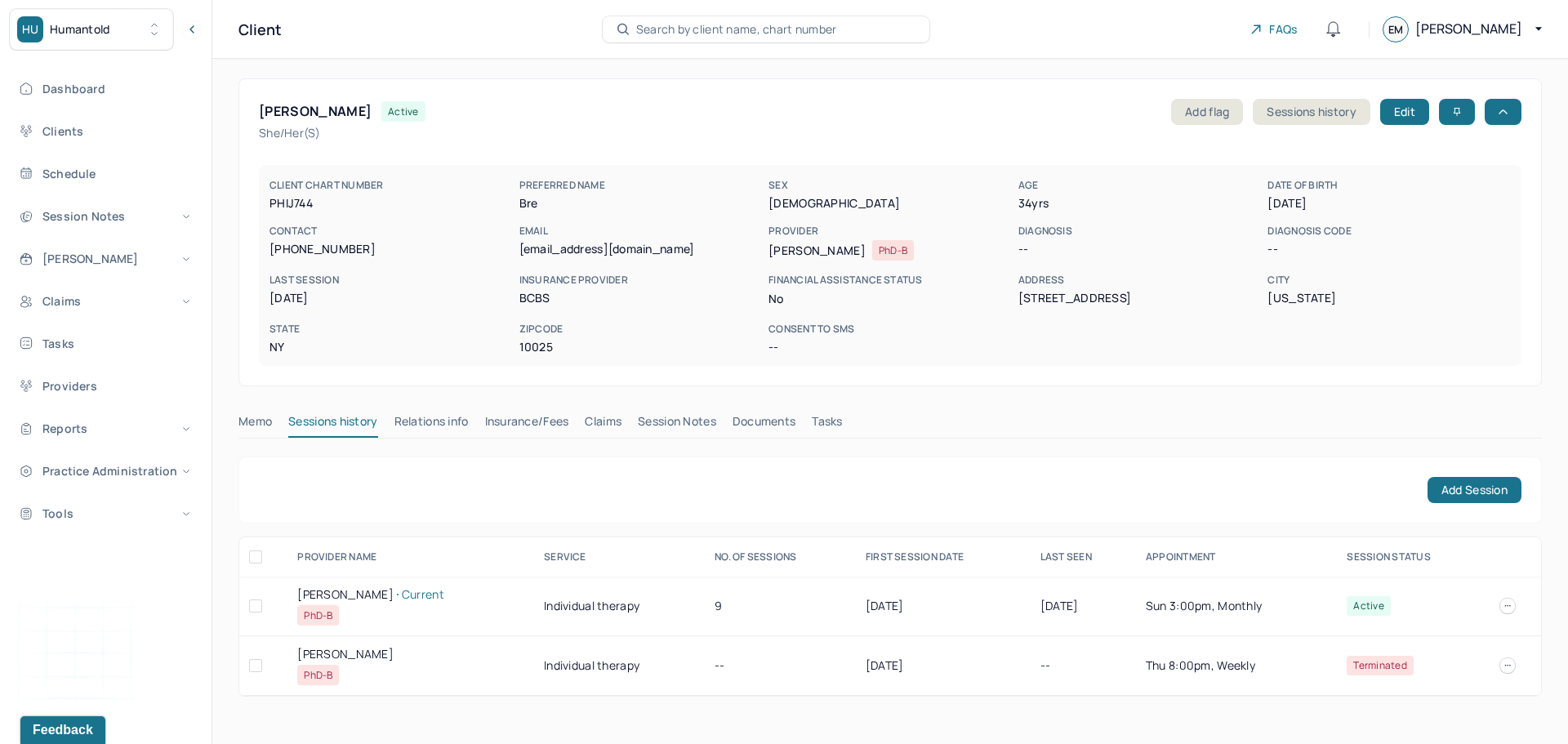 click on "[PERSON_NAME] Current" at bounding box center (411, 595) 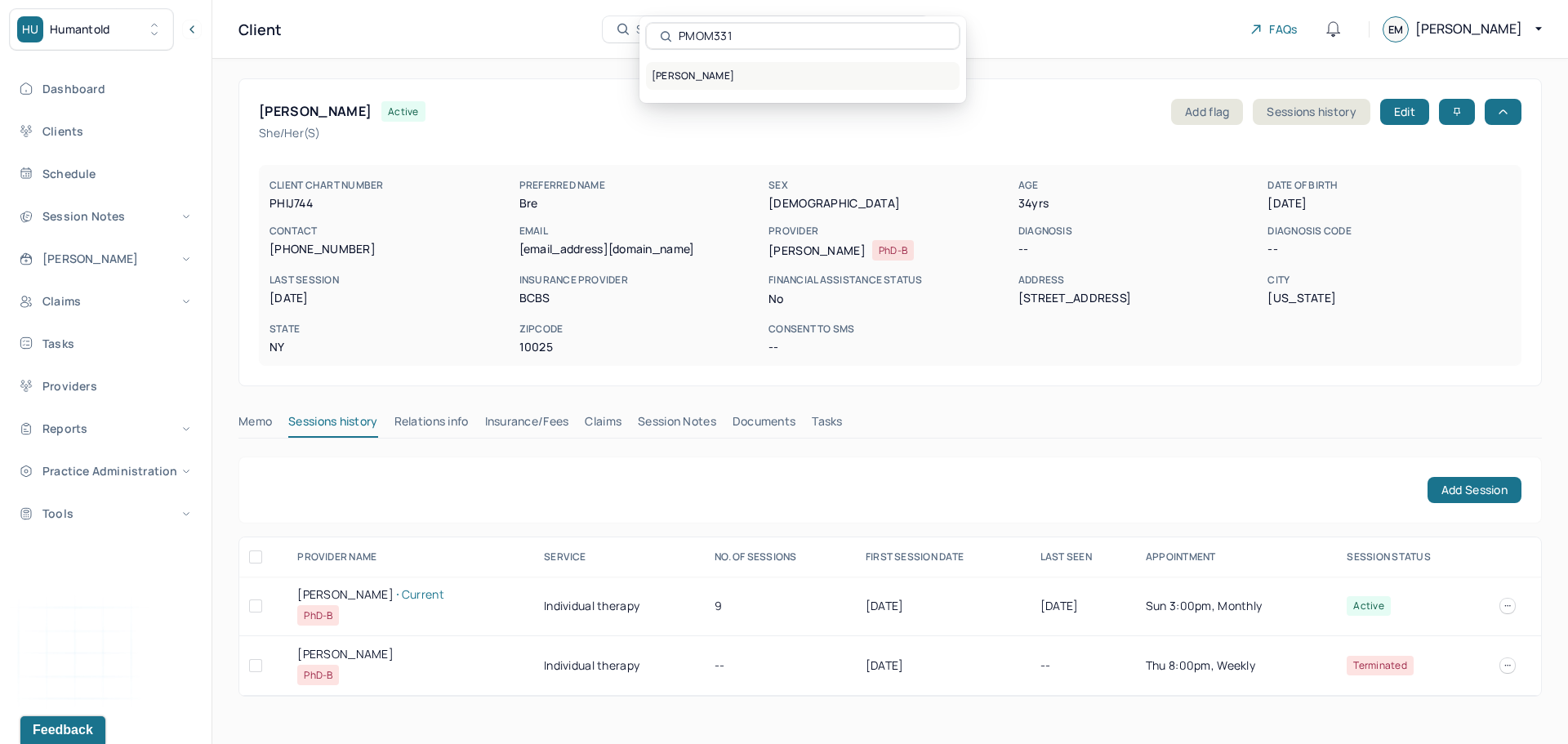 type on "PMOM331" 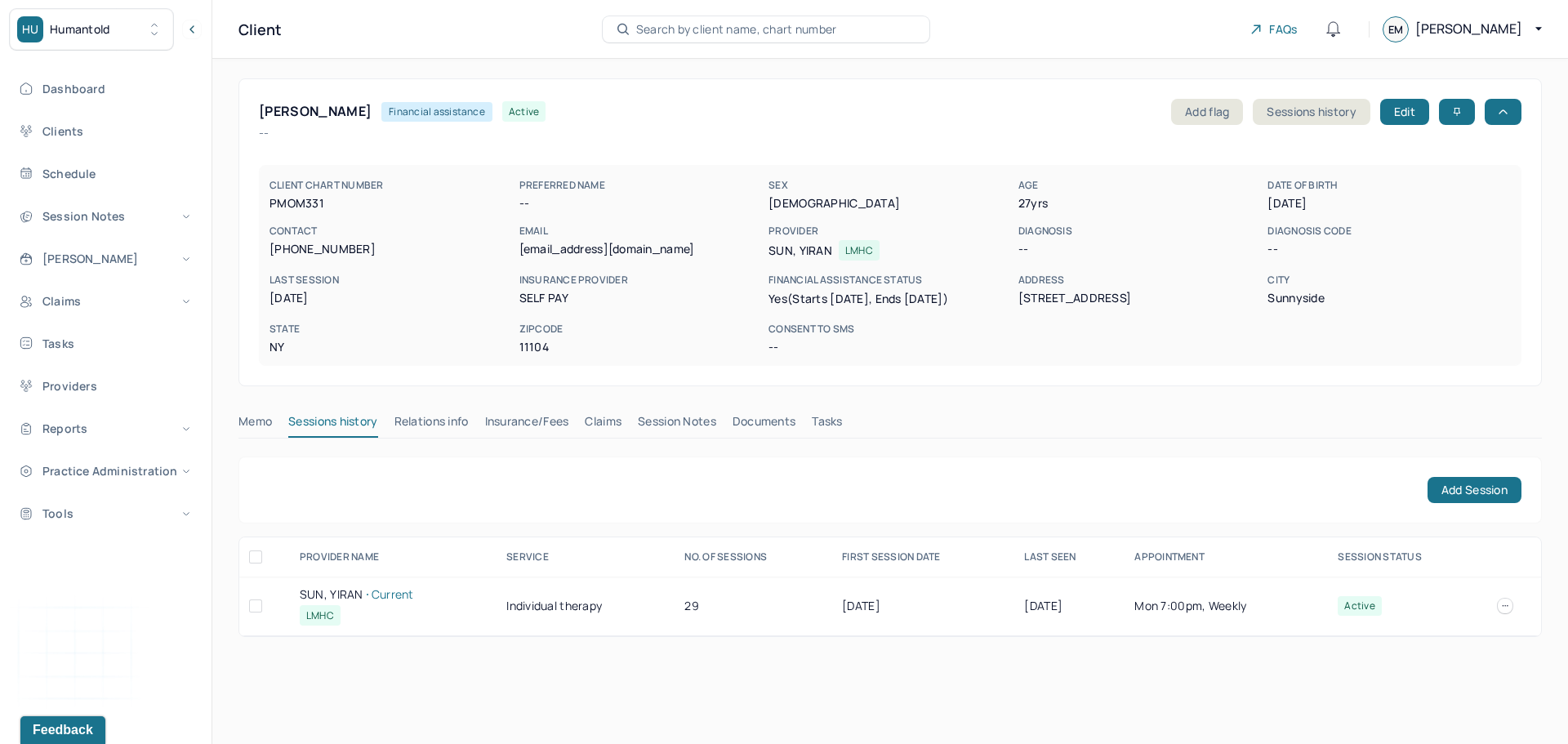 click on "SUN, YIRAN Current" at bounding box center (393, 595) 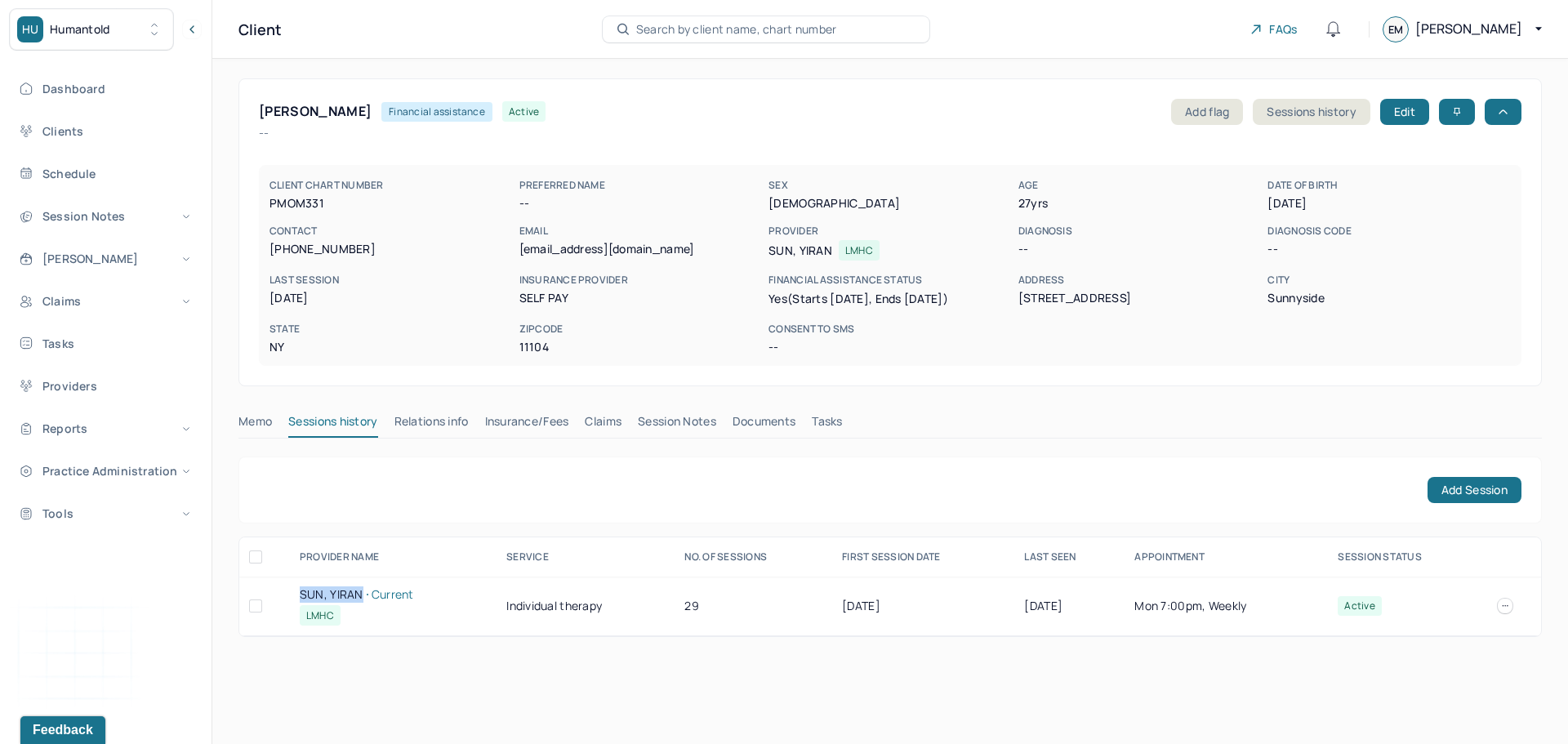 drag, startPoint x: 306, startPoint y: 593, endPoint x: 335, endPoint y: 595, distance: 29.068884 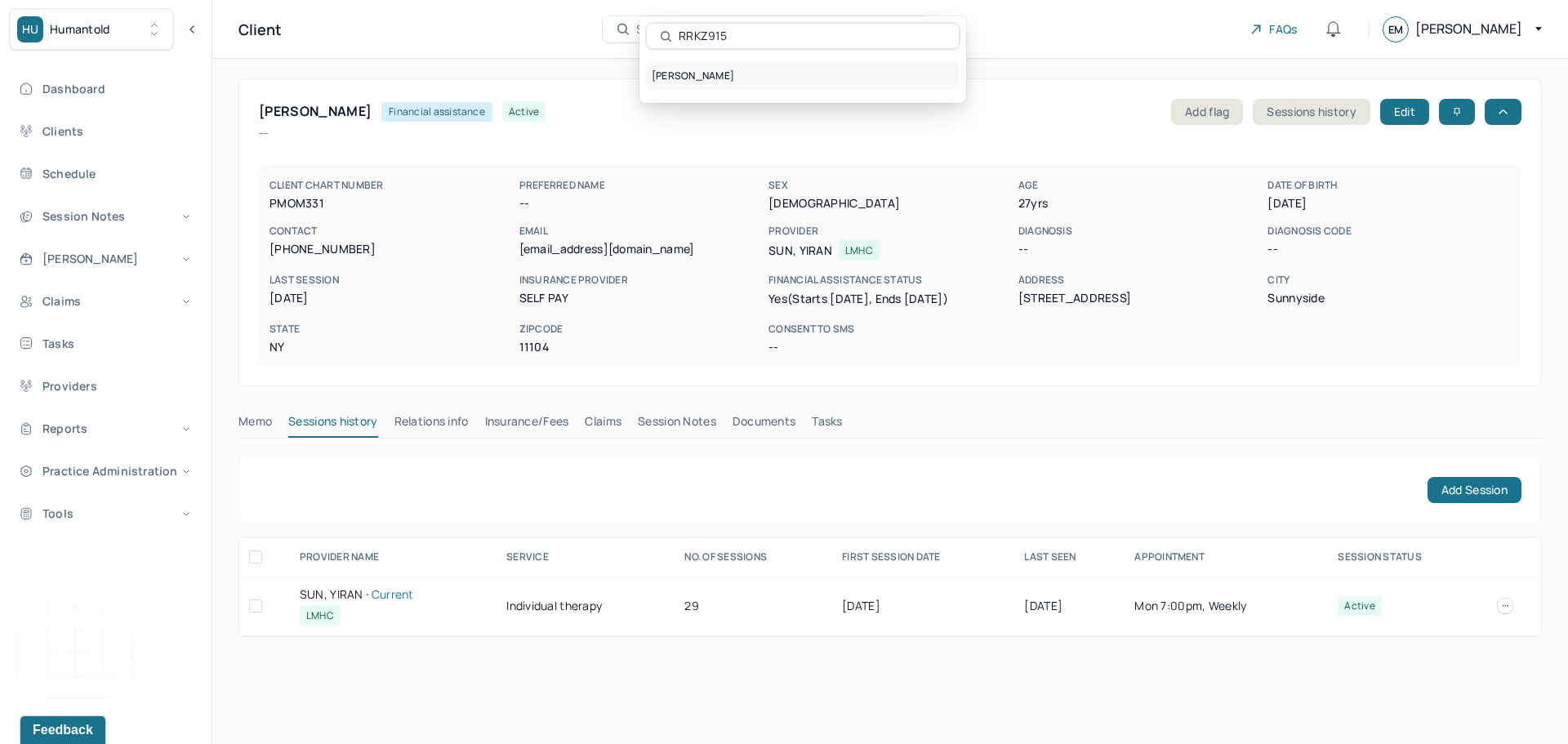 type on "RRKZ915" 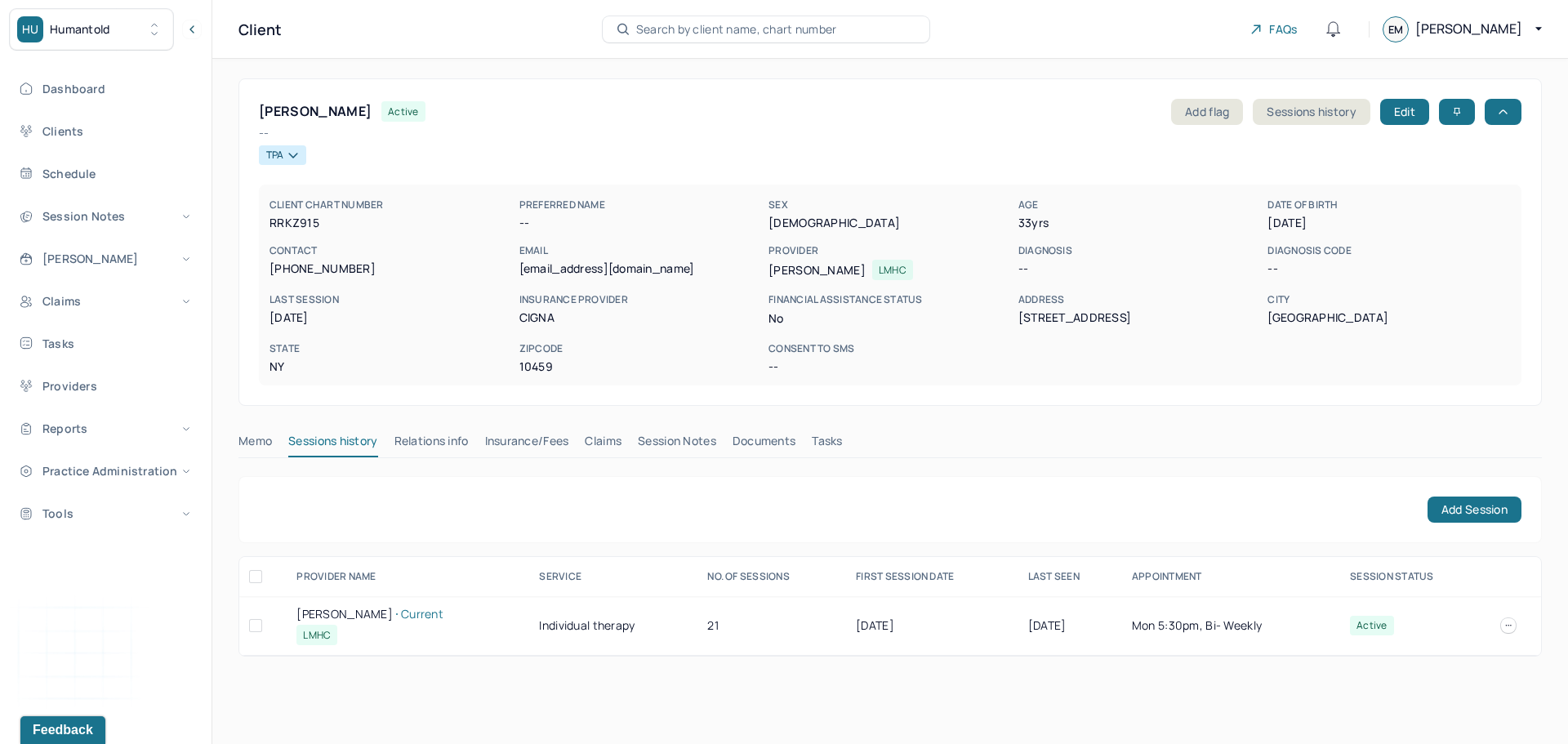 click on "[PERSON_NAME] Current" at bounding box center [408, 614] 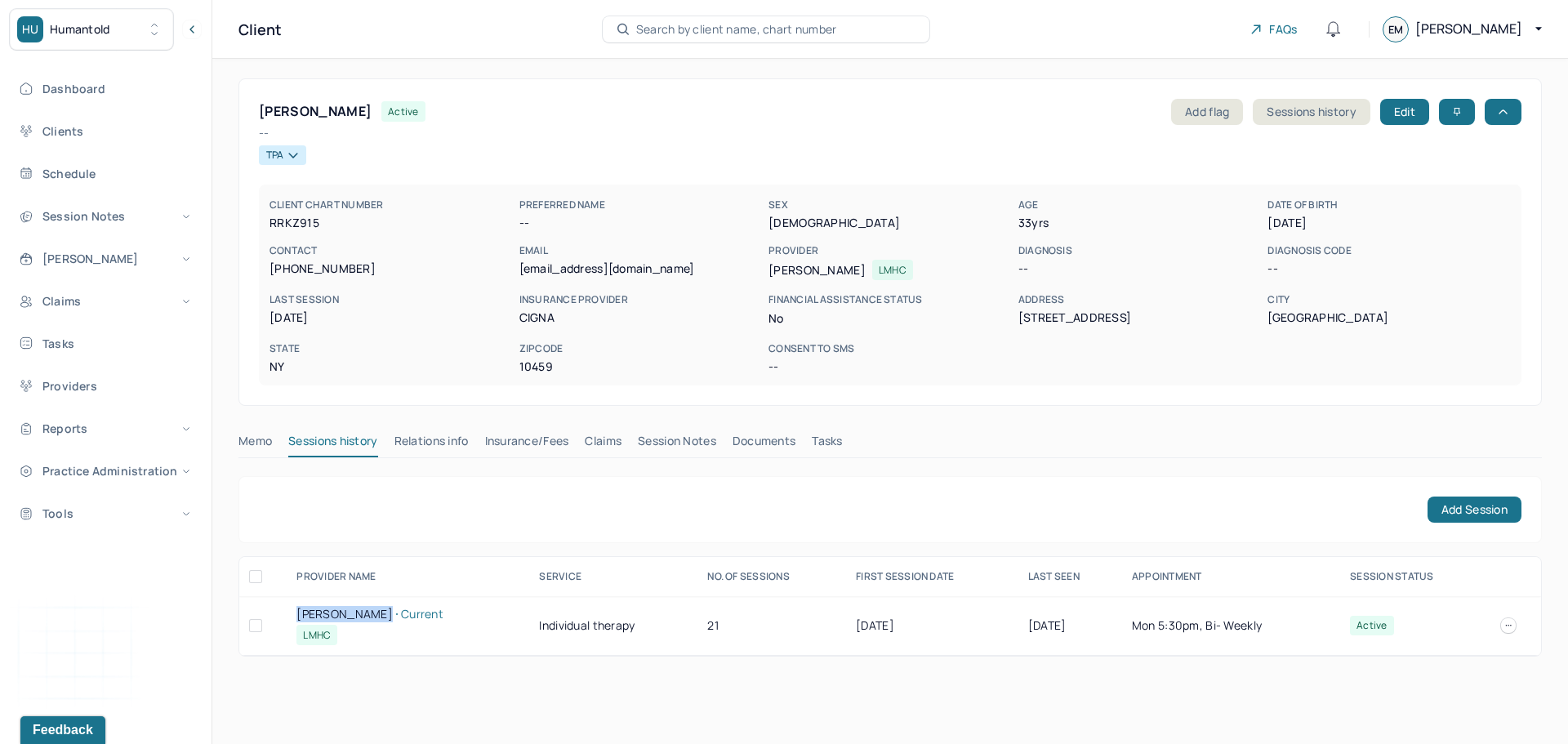 drag, startPoint x: 313, startPoint y: 619, endPoint x: 338, endPoint y: 621, distance: 25.07987 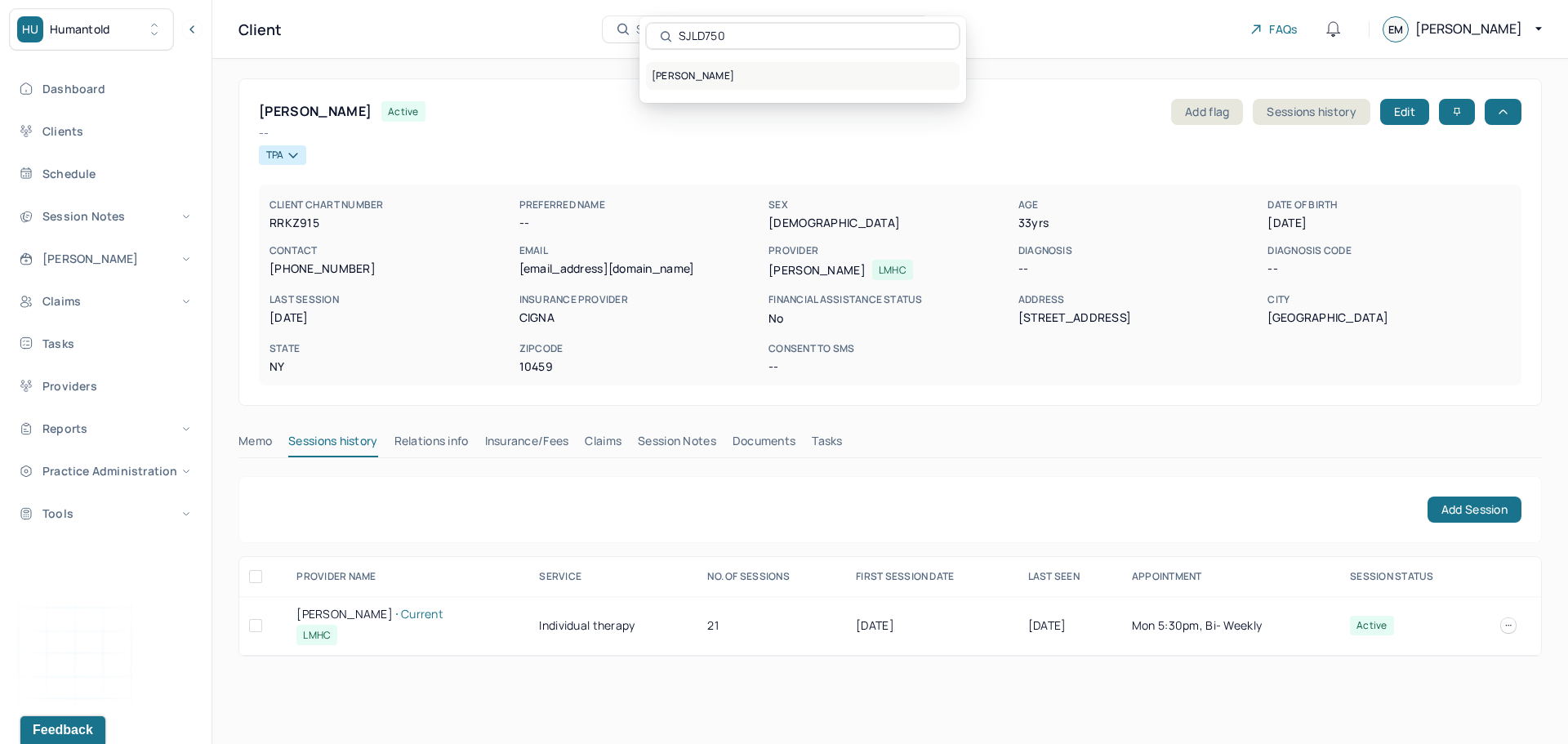 type on "SJLD750" 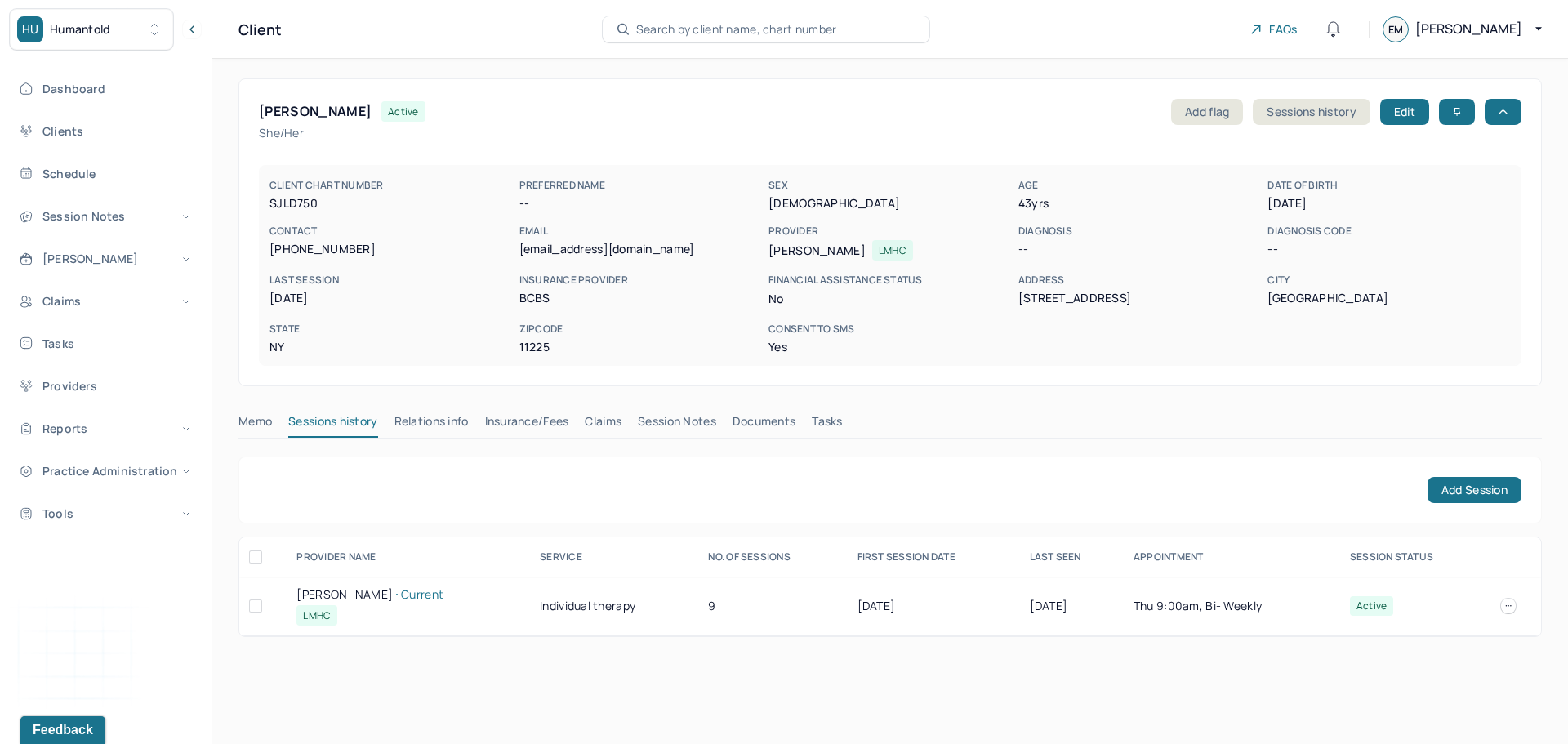 click on "[PERSON_NAME] Current" at bounding box center (408, 595) 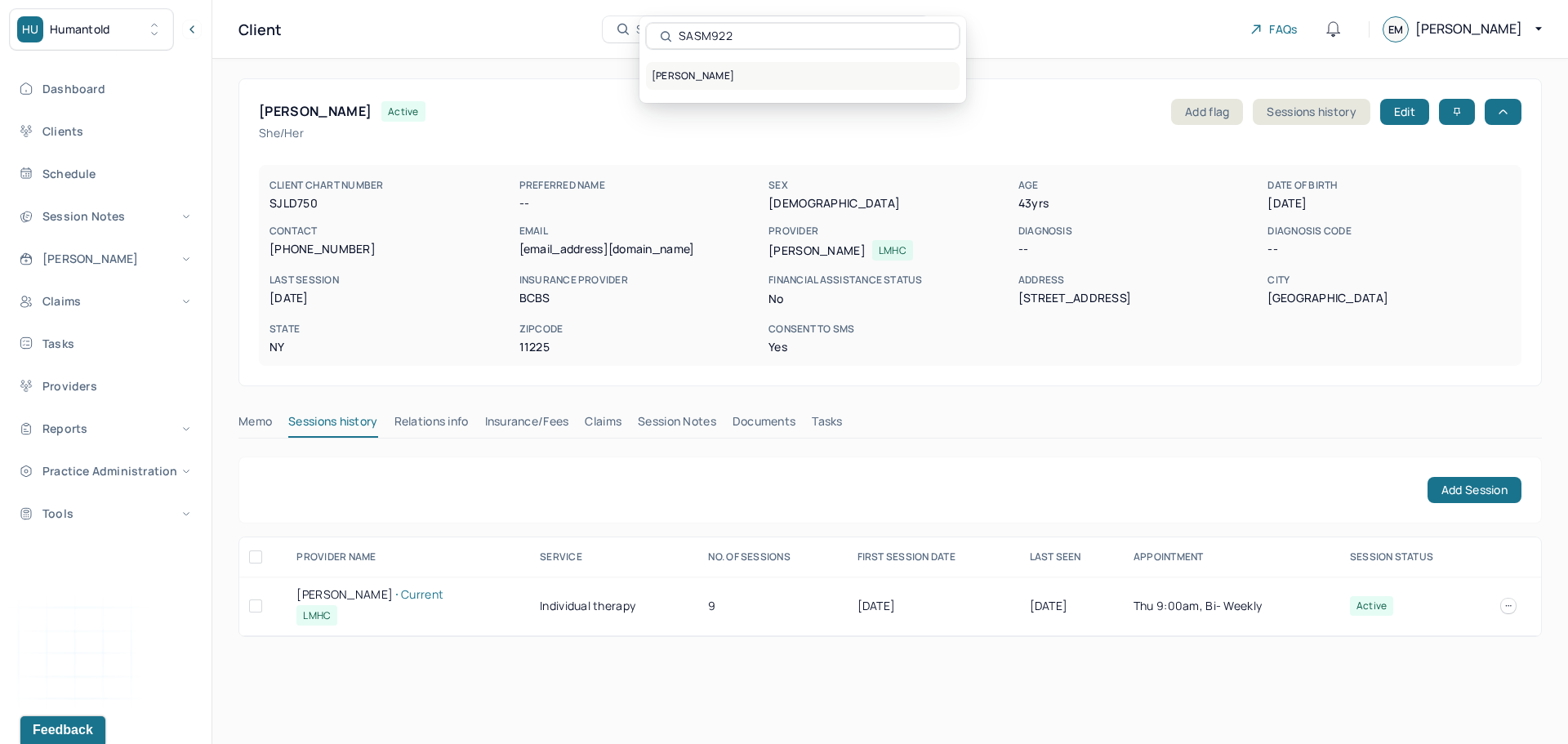 type on "SASM922" 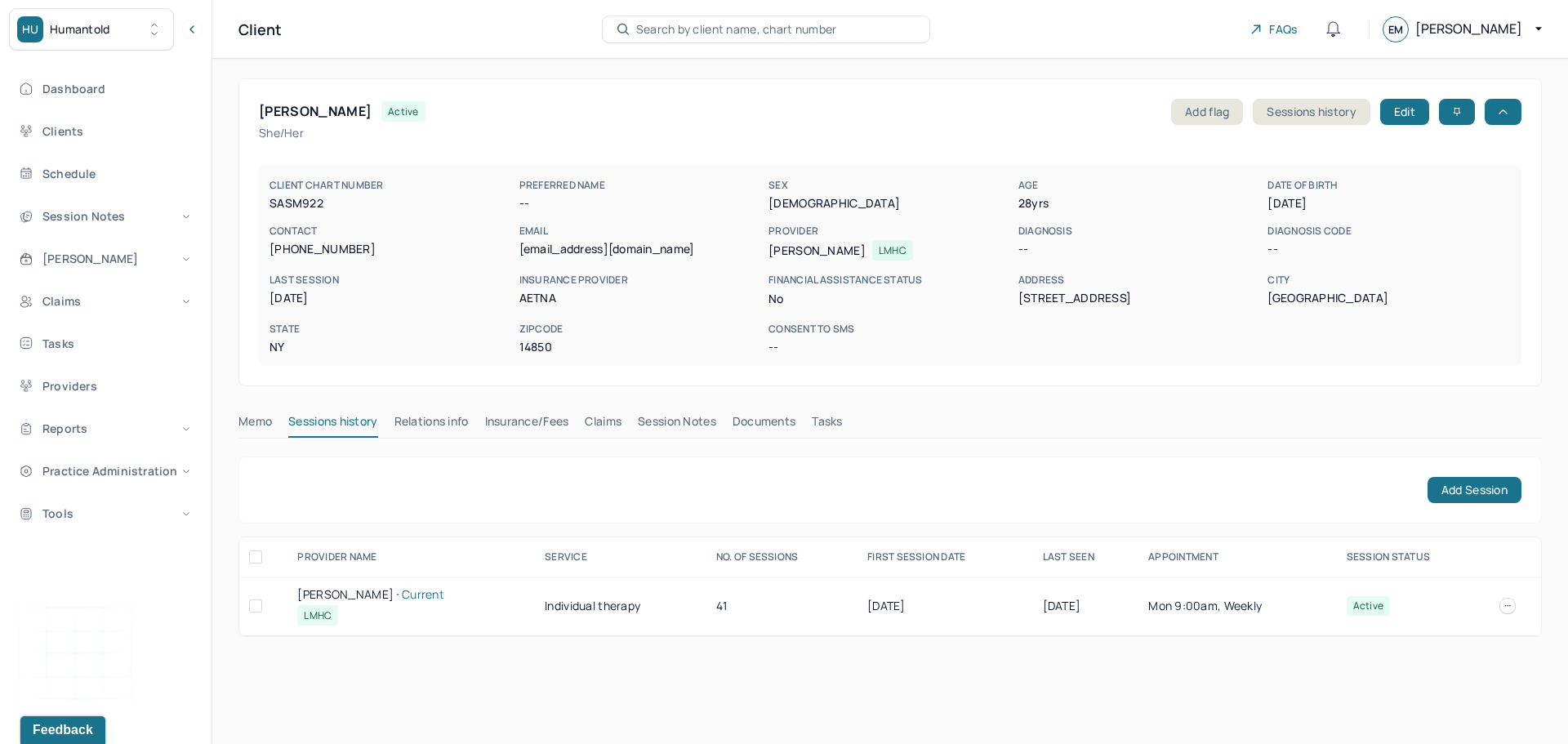 click on "[PERSON_NAME] Current" at bounding box center (411, 595) 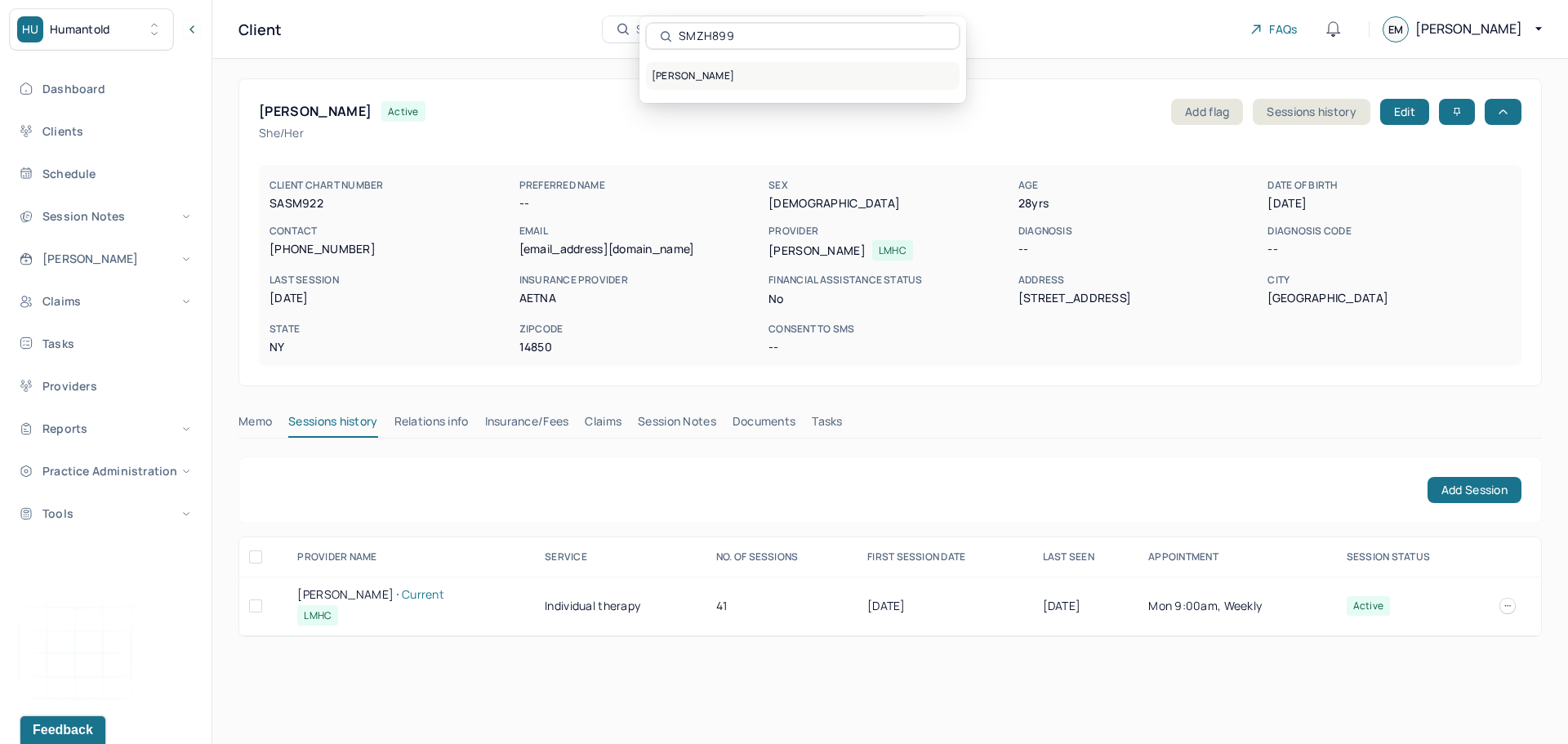 type on "SMZH899" 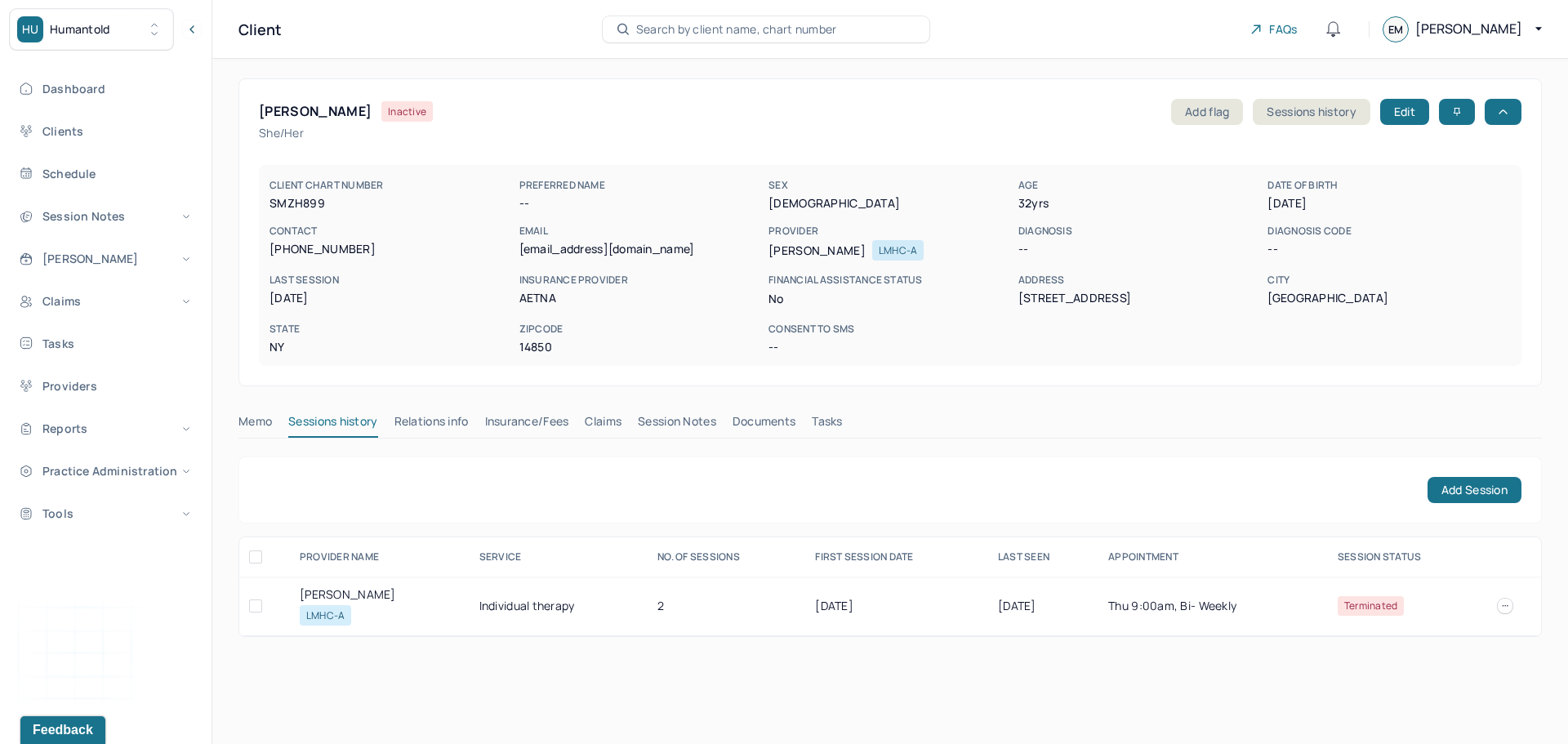 click on "[PERSON_NAME]" at bounding box center [380, 595] 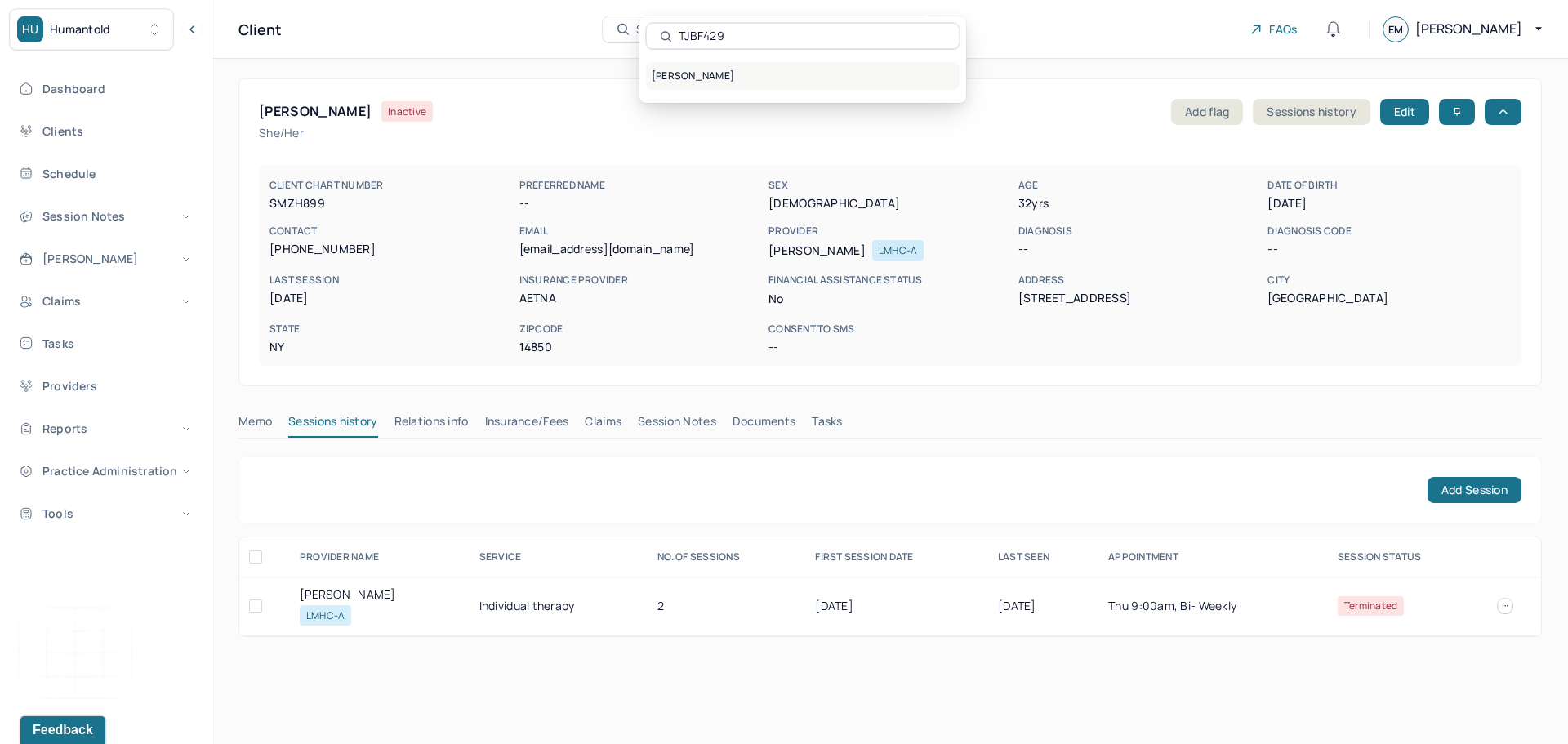 type on "TJBF429" 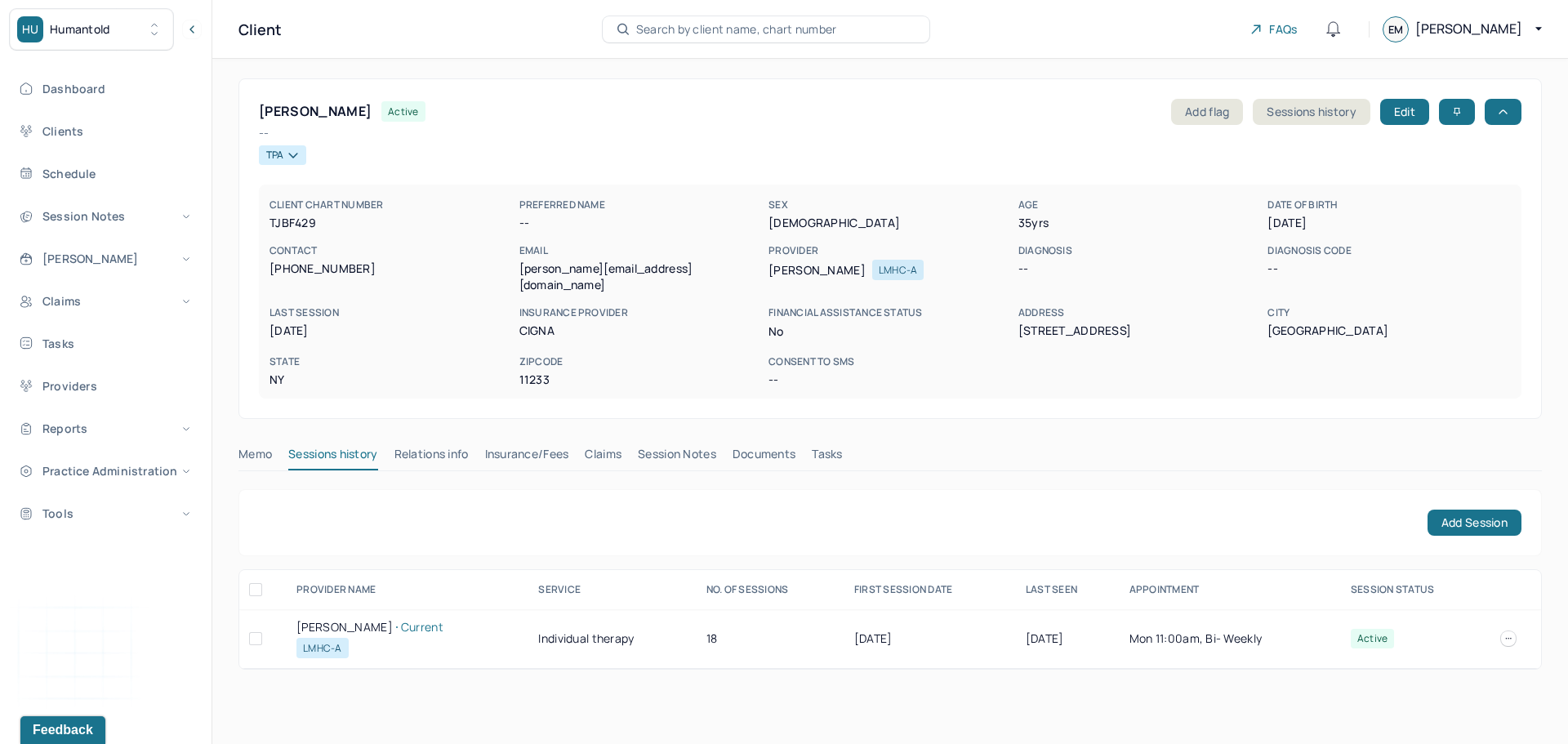 click on "[PERSON_NAME] Current" at bounding box center (408, 627) 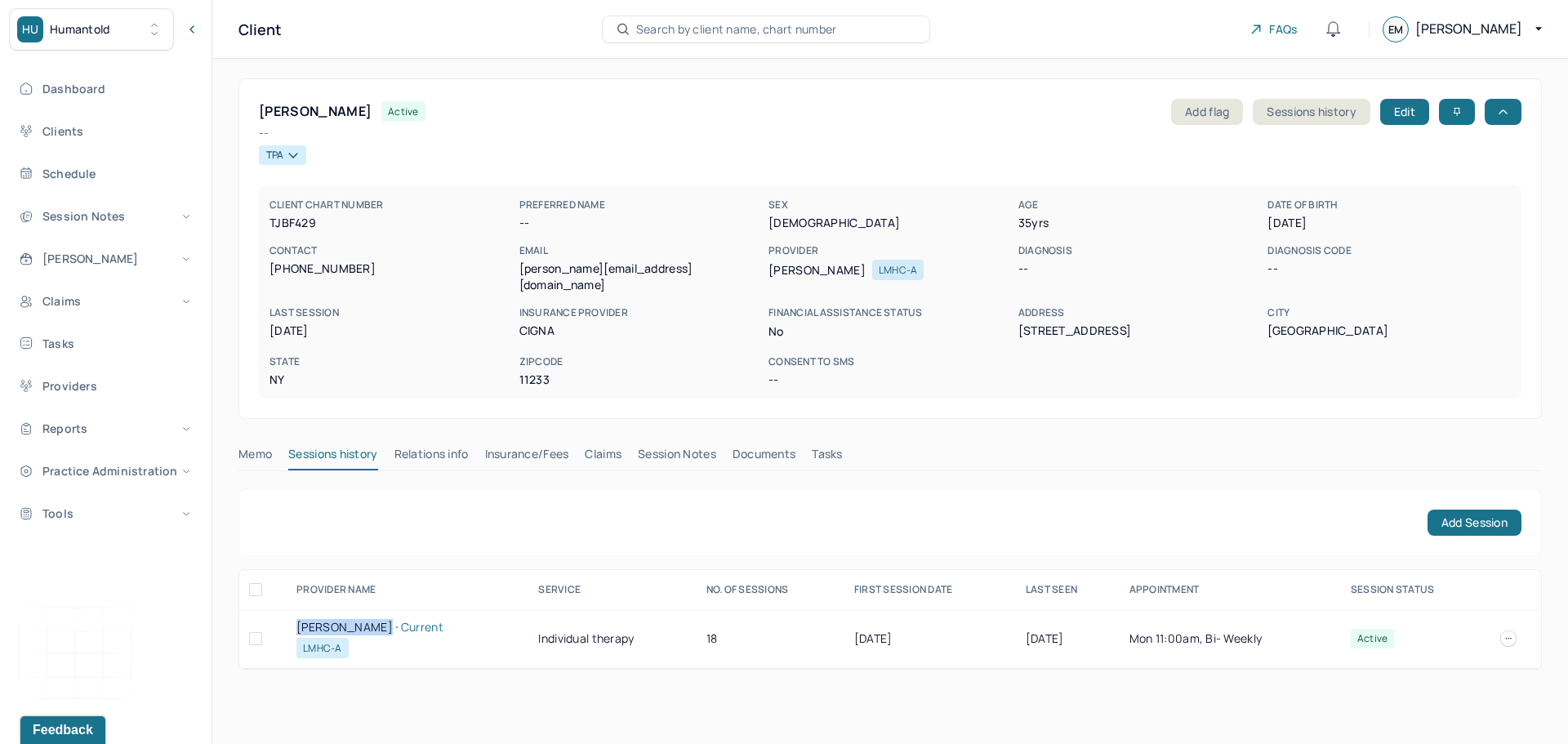 drag, startPoint x: 318, startPoint y: 612, endPoint x: 345, endPoint y: 615, distance: 27.16616 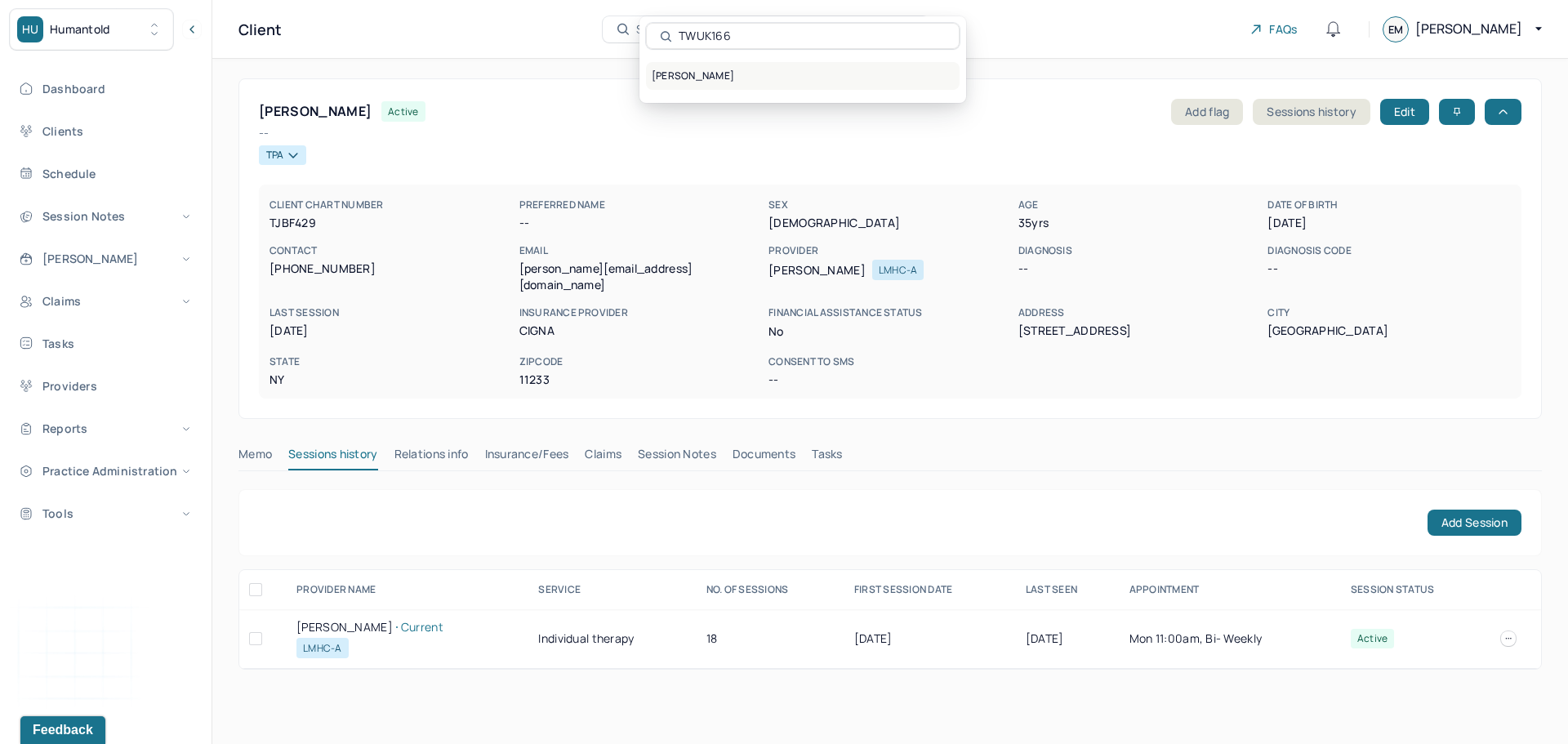type on "TWUK166" 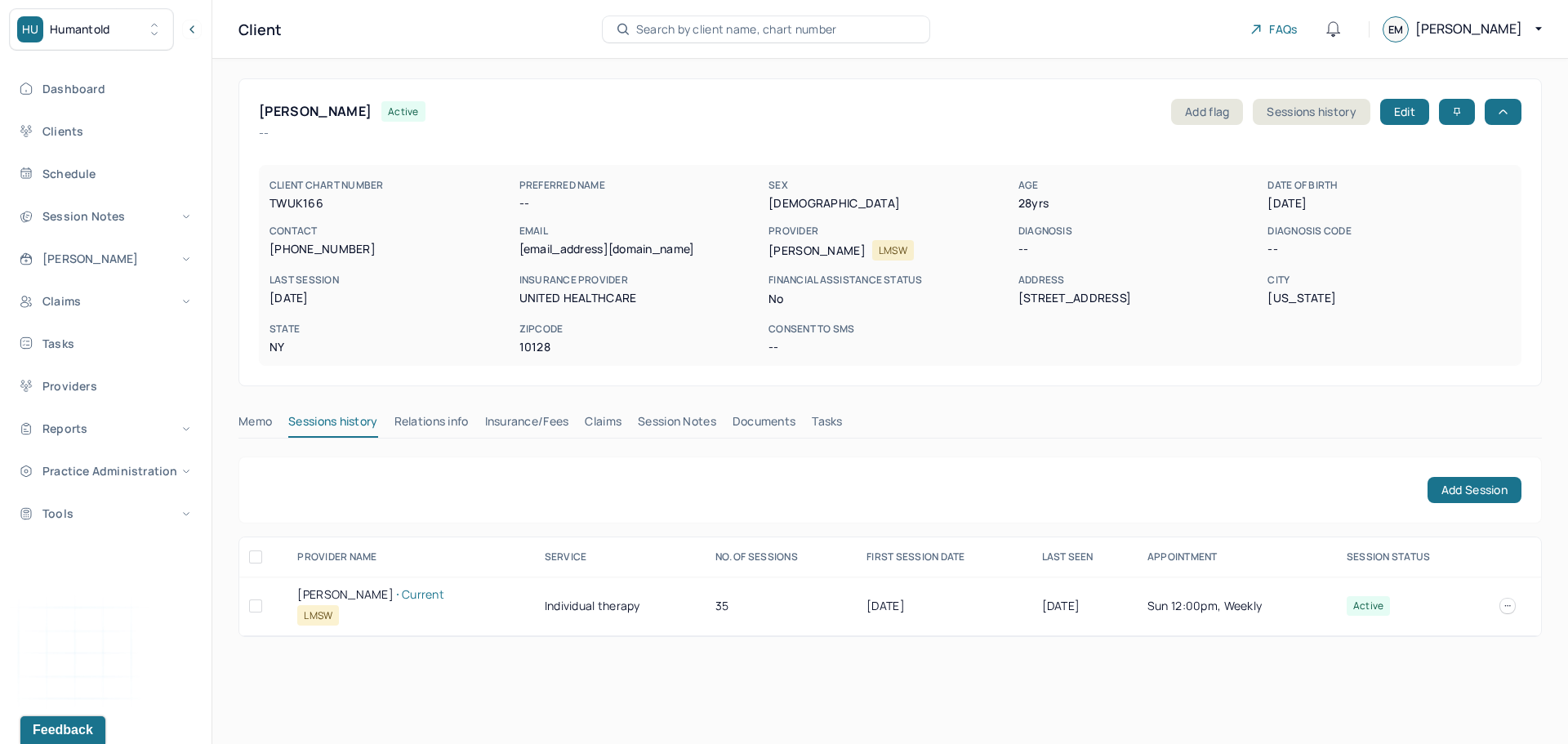 click on "[PERSON_NAME] Current" at bounding box center [411, 595] 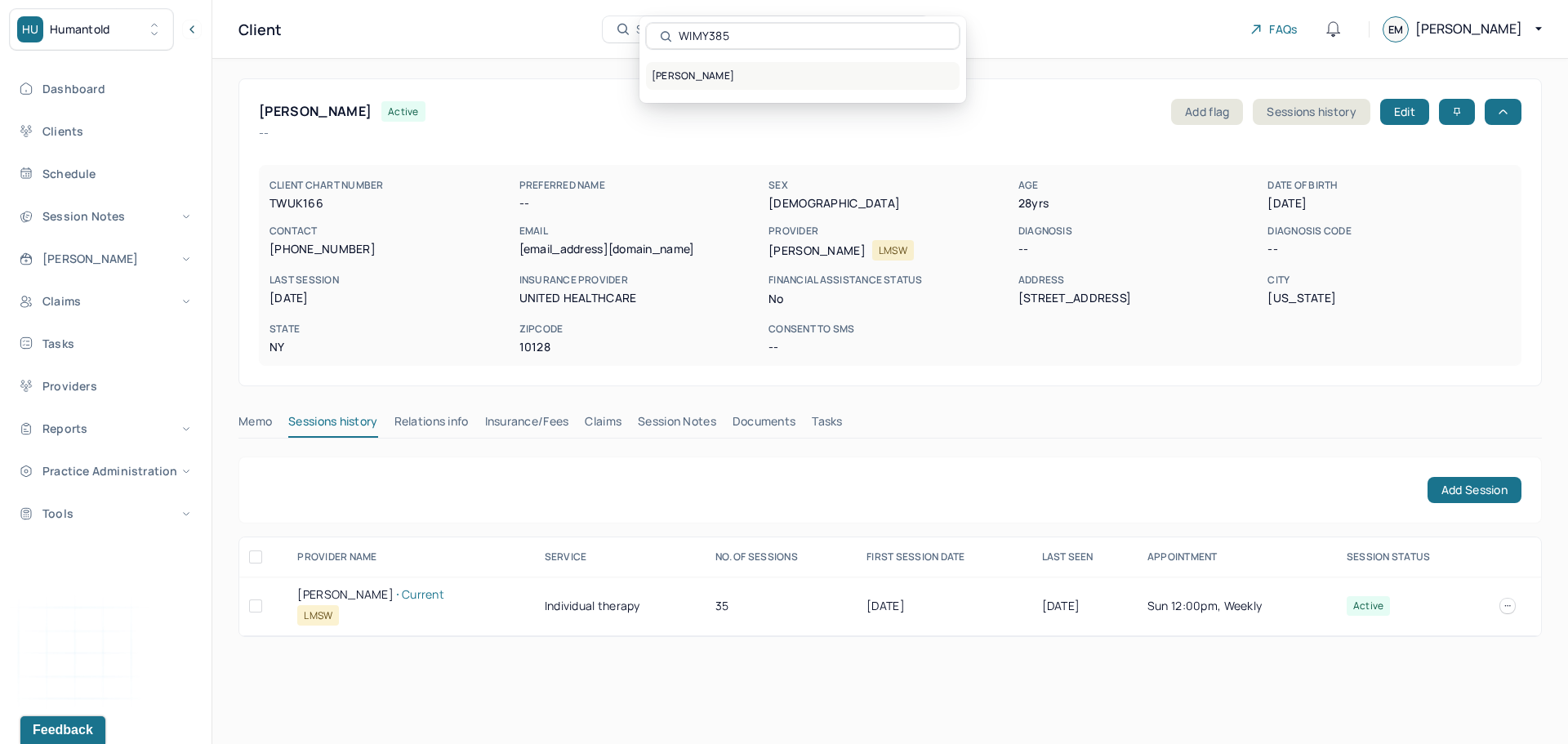 type on "WIMY385" 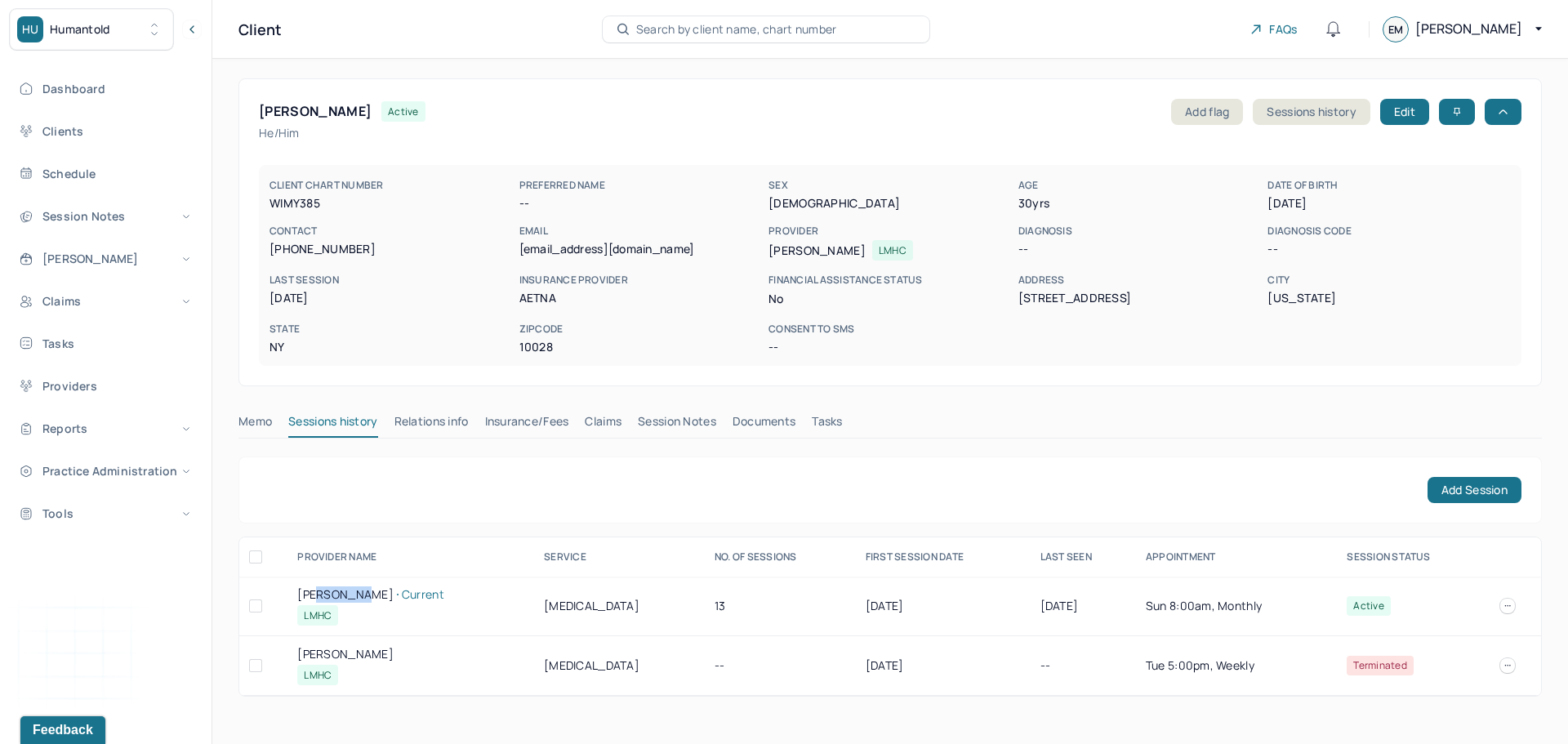drag, startPoint x: 318, startPoint y: 596, endPoint x: 361, endPoint y: 596, distance: 43 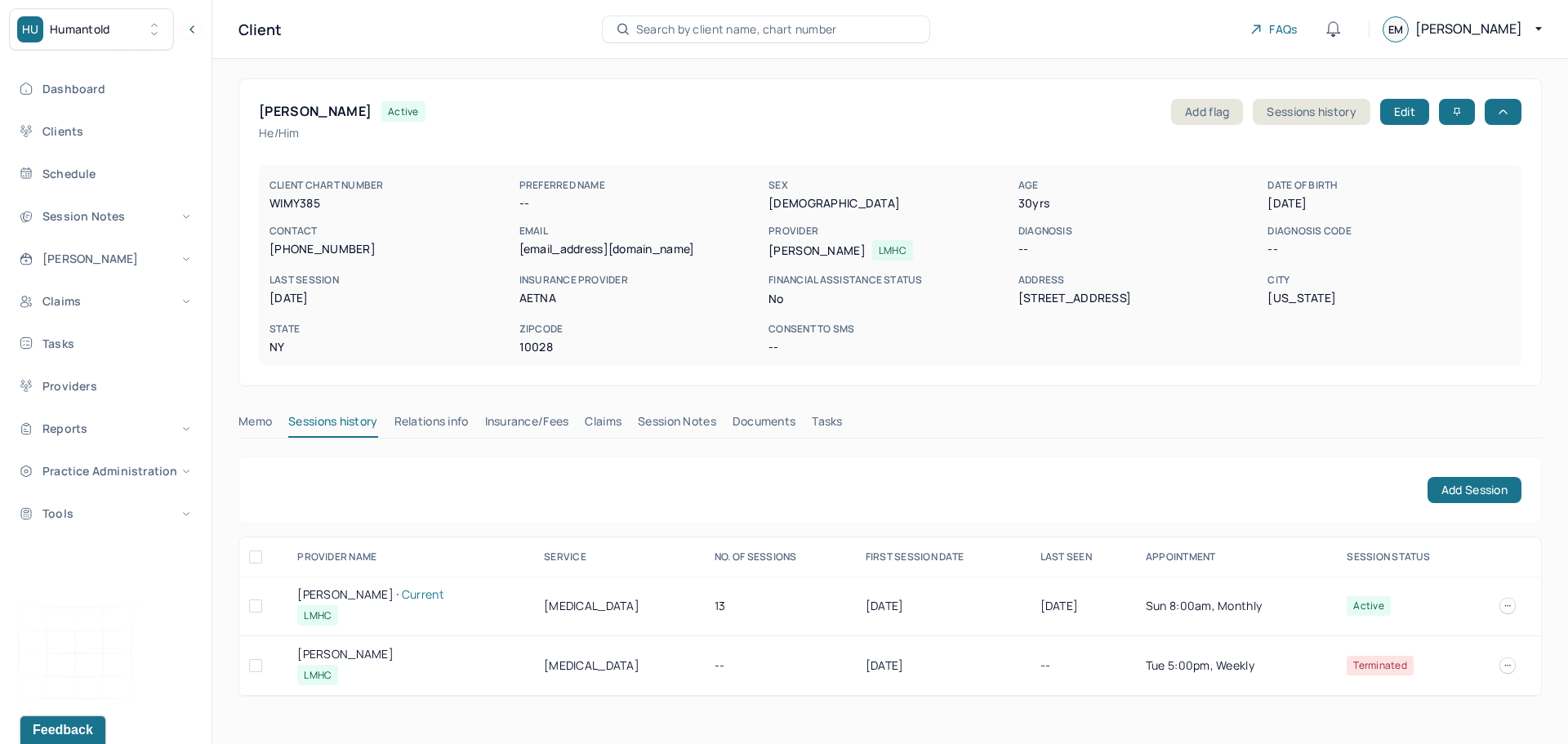 click on "Client   Search by client name, chart number     FAQs     EM [PERSON_NAME]" at bounding box center (890, 29) 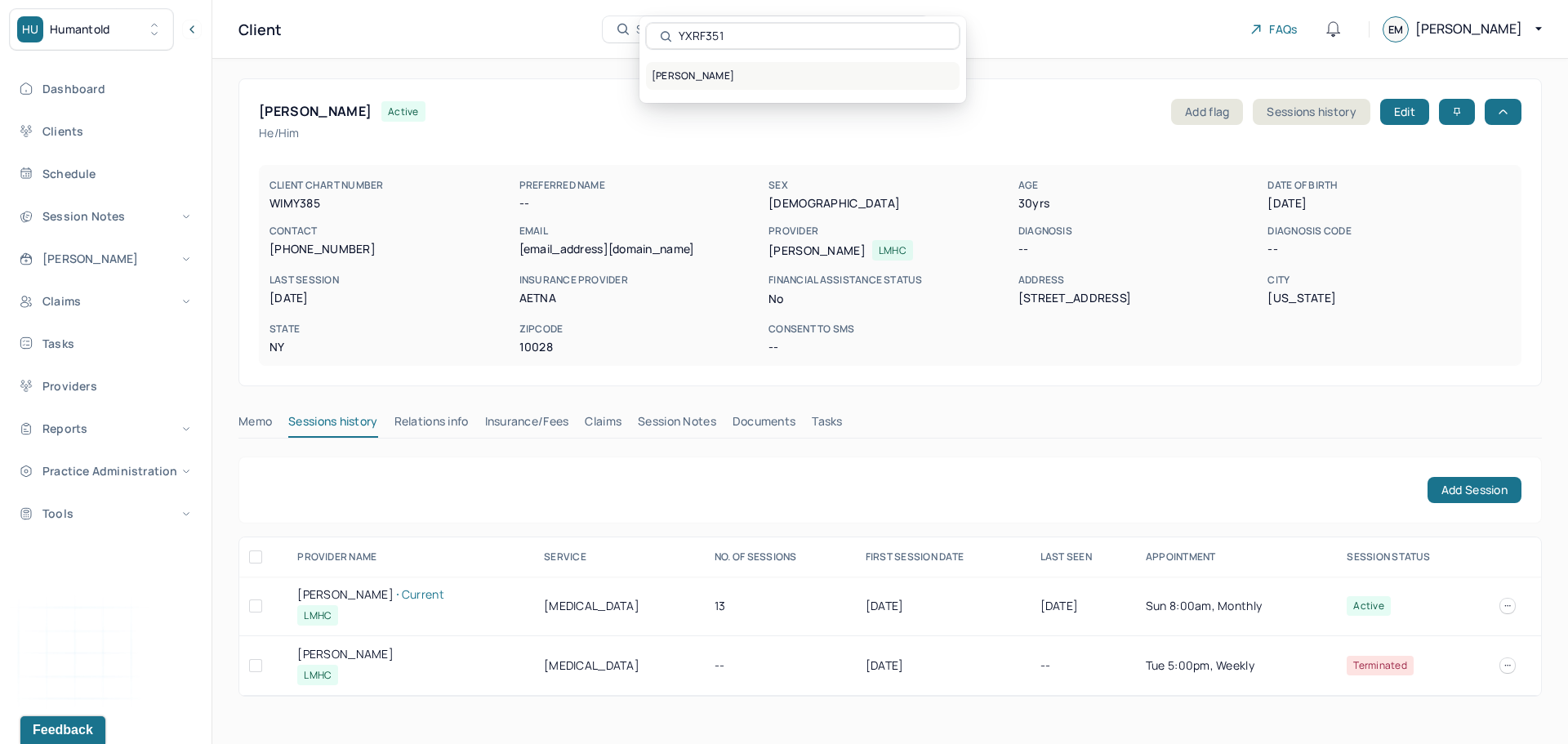 type on "YXRF351" 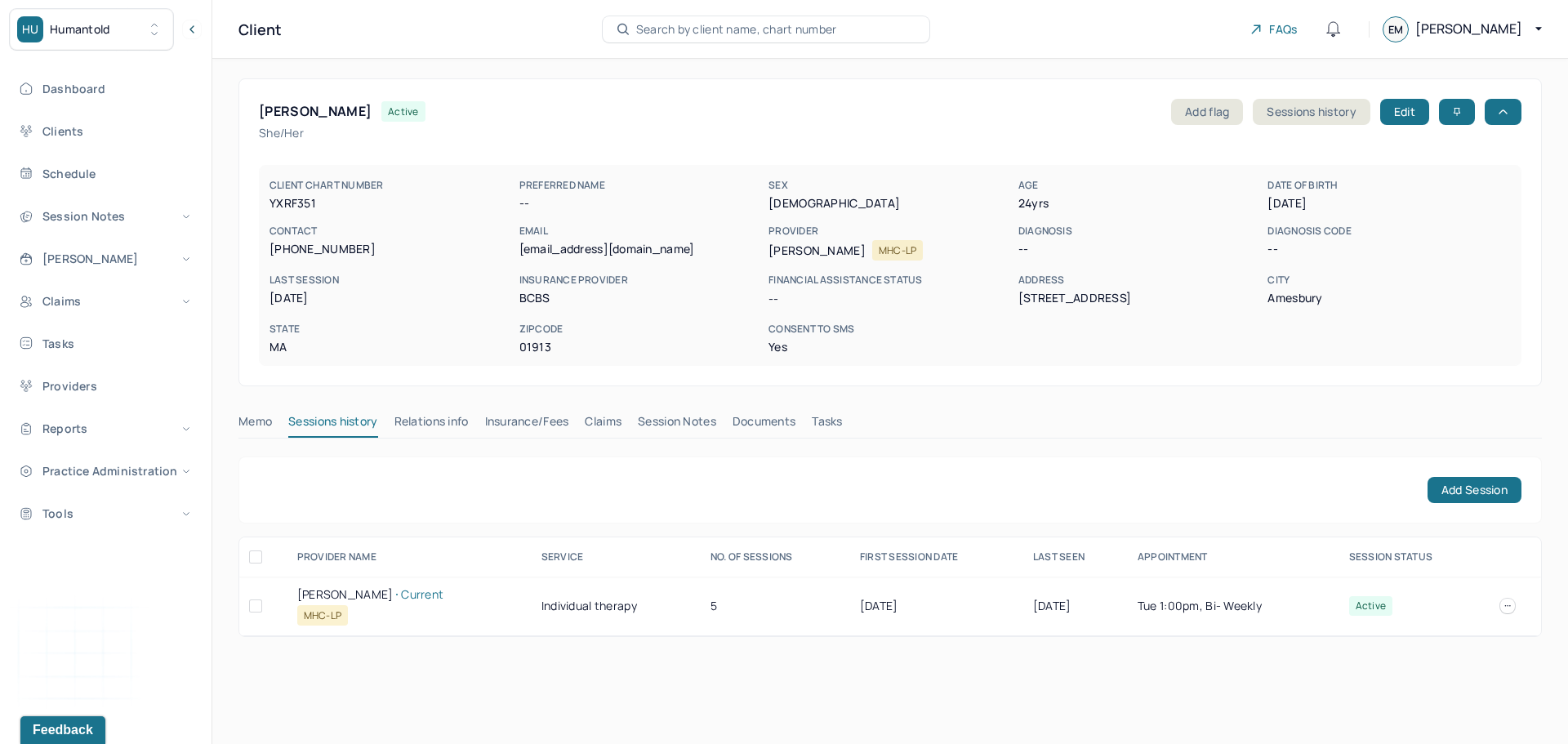 click on "[PERSON_NAME] Current" at bounding box center (409, 595) 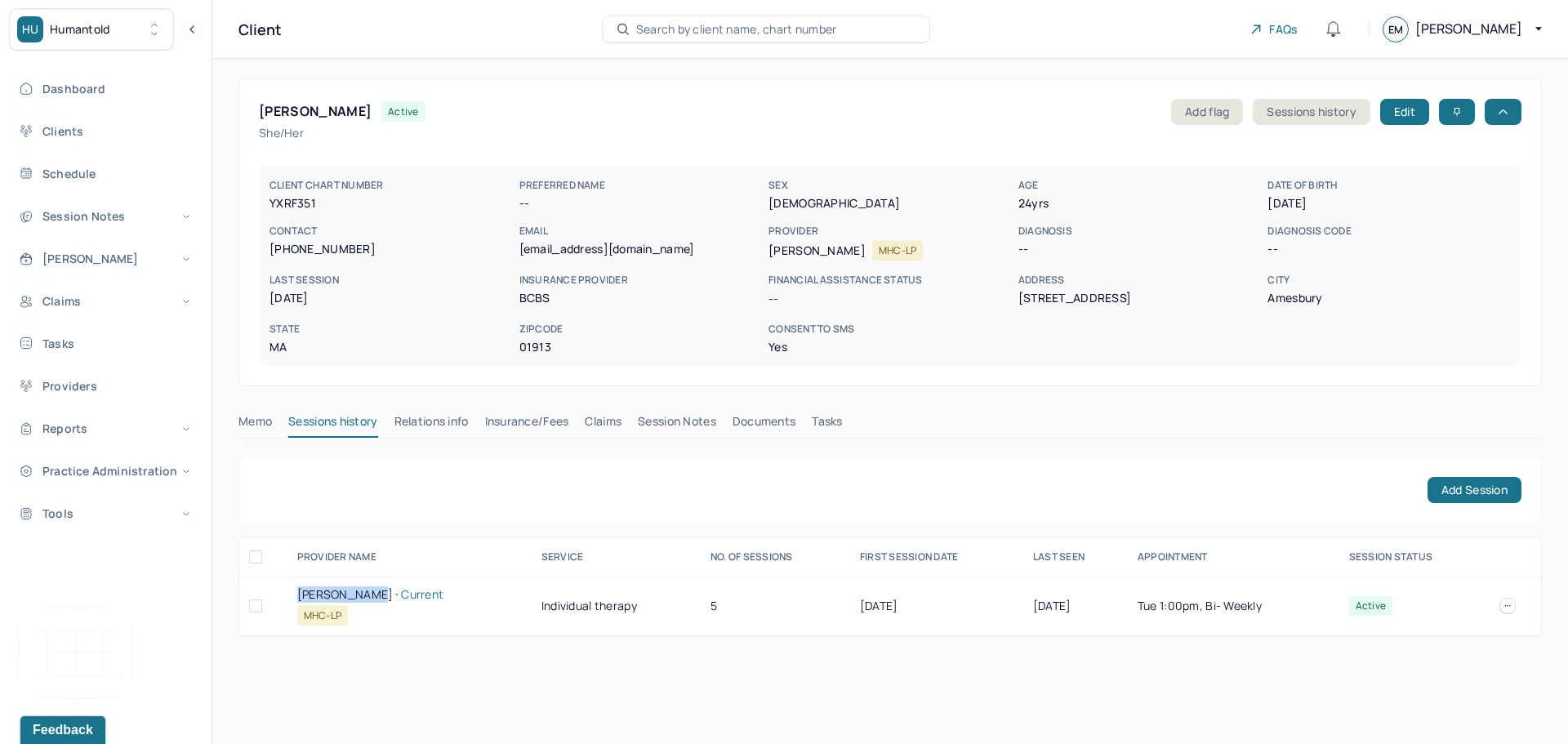 drag, startPoint x: 318, startPoint y: 594, endPoint x: 338, endPoint y: 593, distance: 20.024984 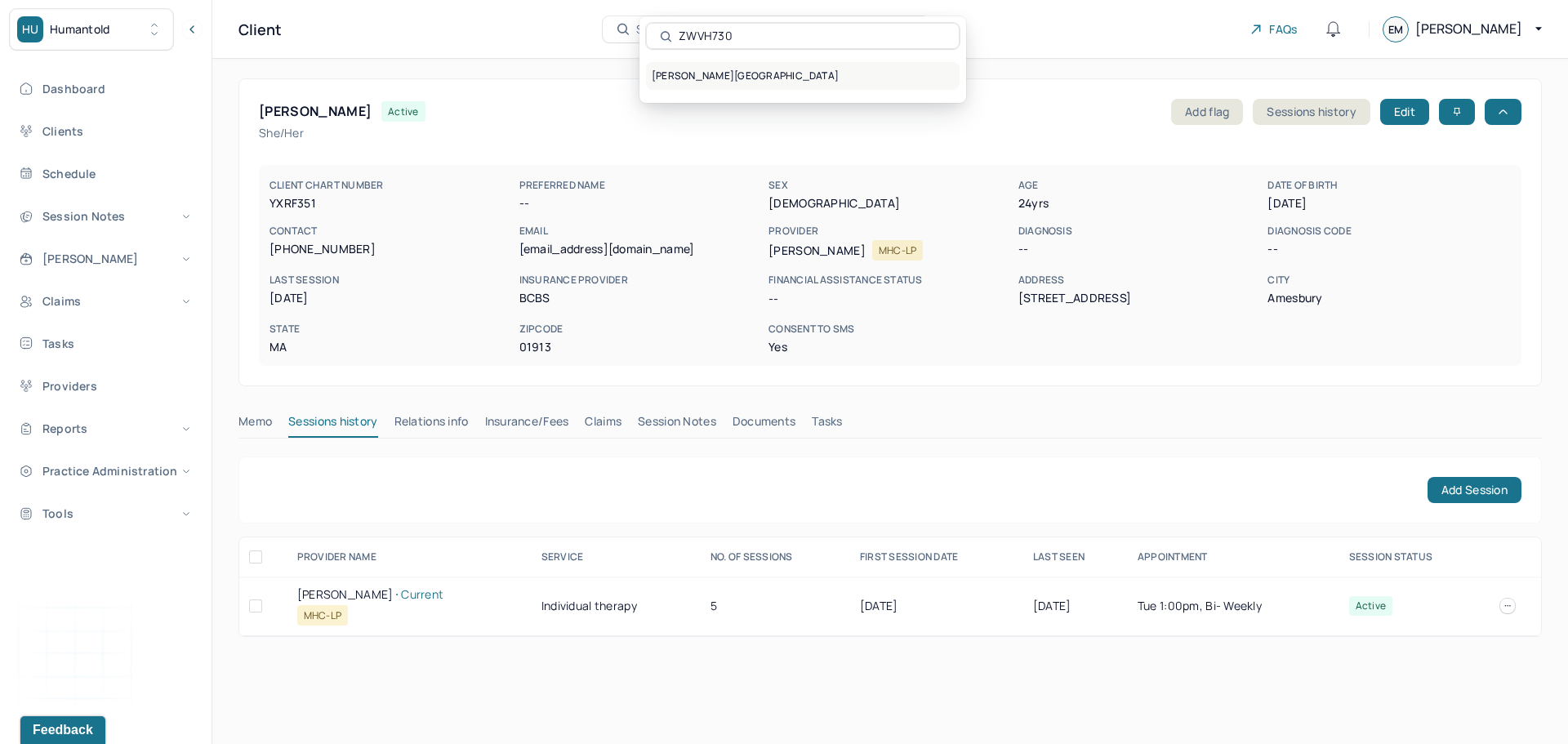 type on "ZWVH730" 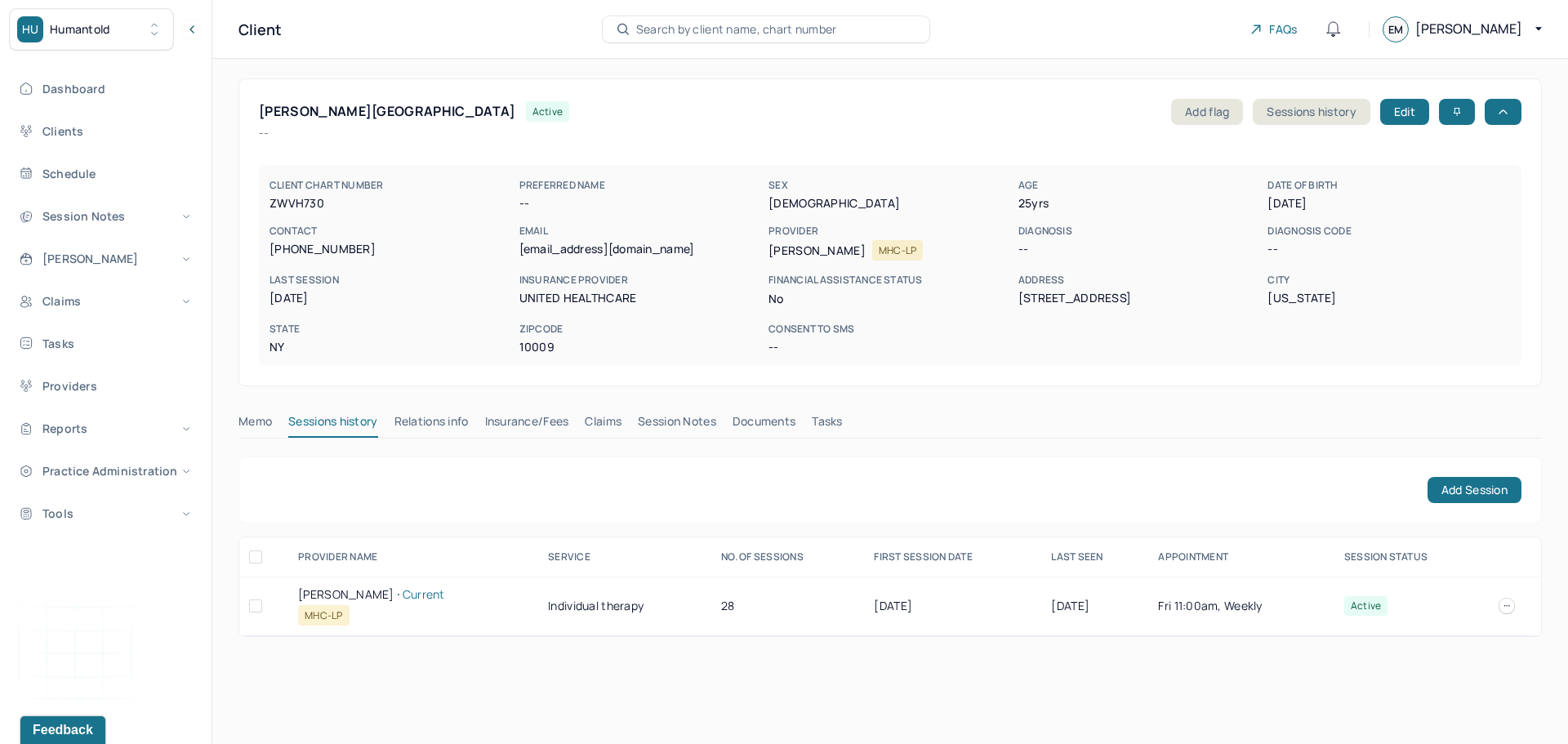 click on "[PERSON_NAME] Current" at bounding box center [413, 595] 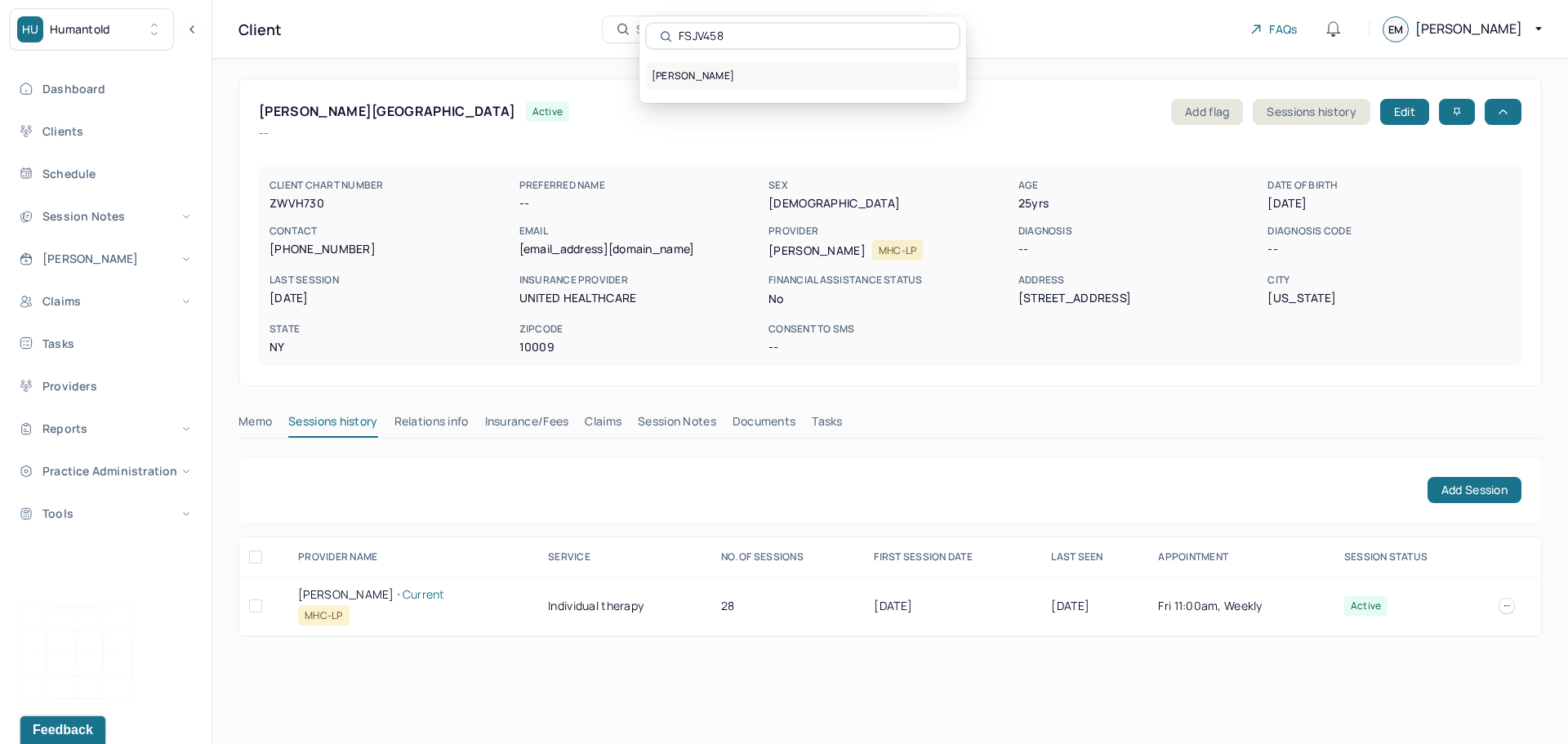type on "FSJV458" 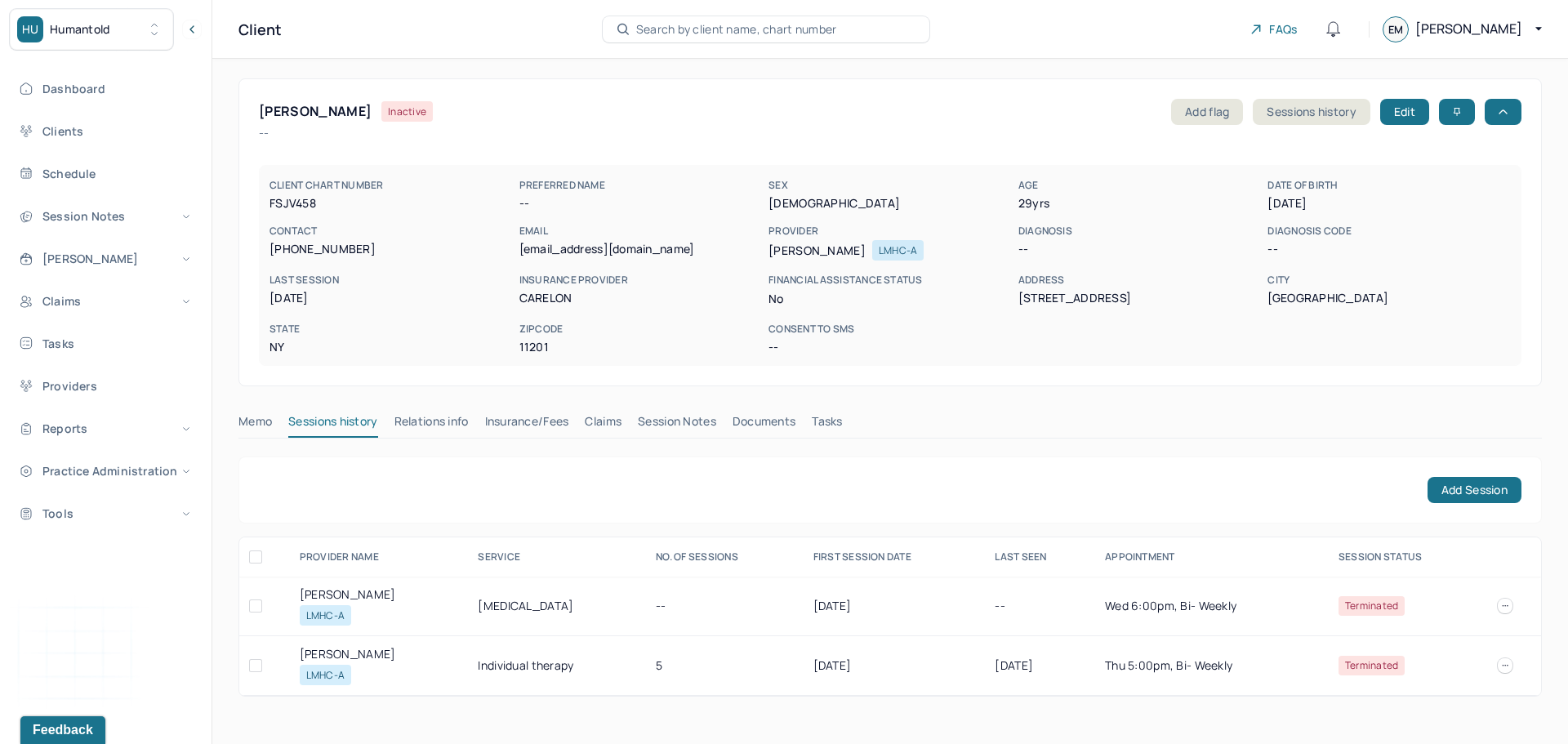 click on "Claims" at bounding box center [603, 425] 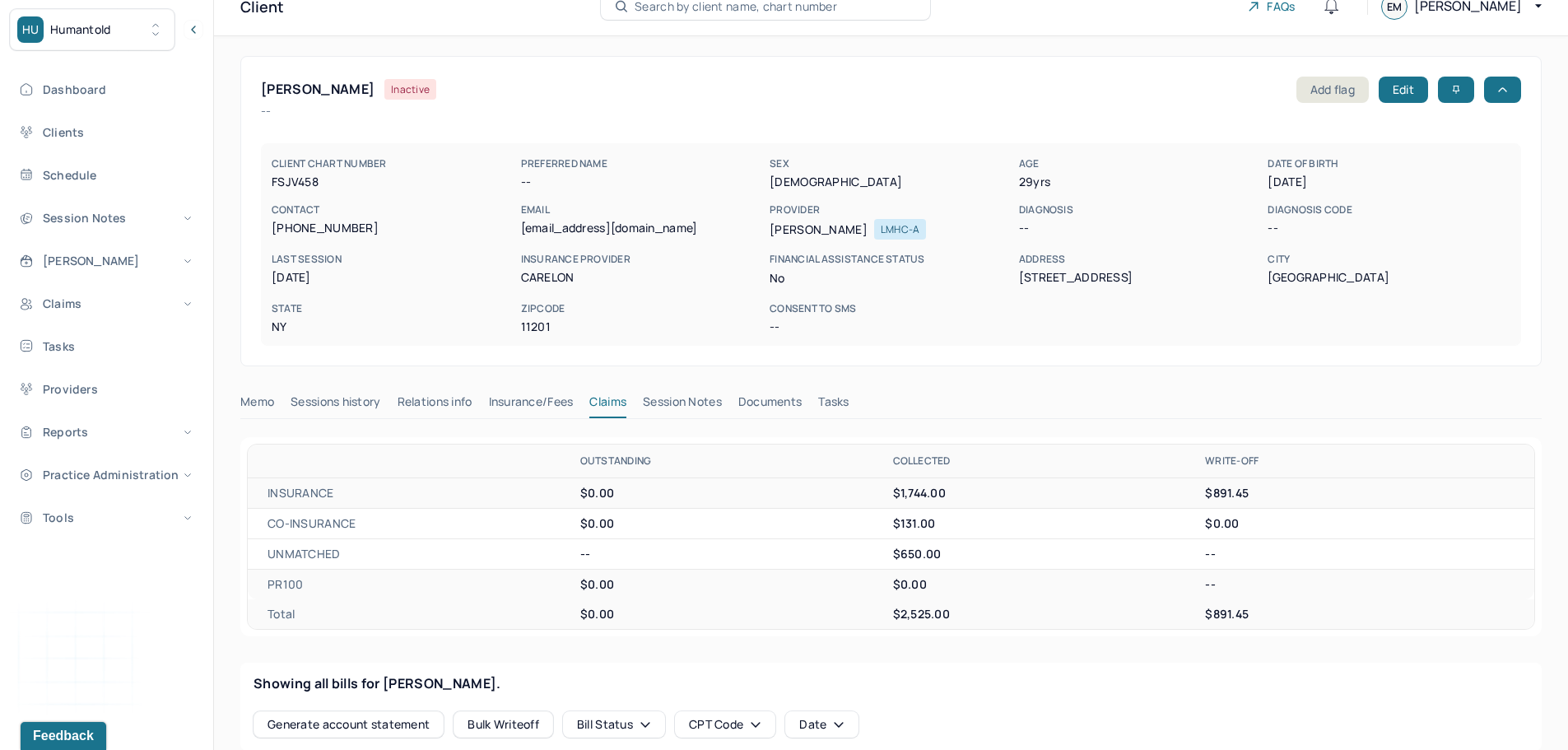 scroll, scrollTop: 0, scrollLeft: 0, axis: both 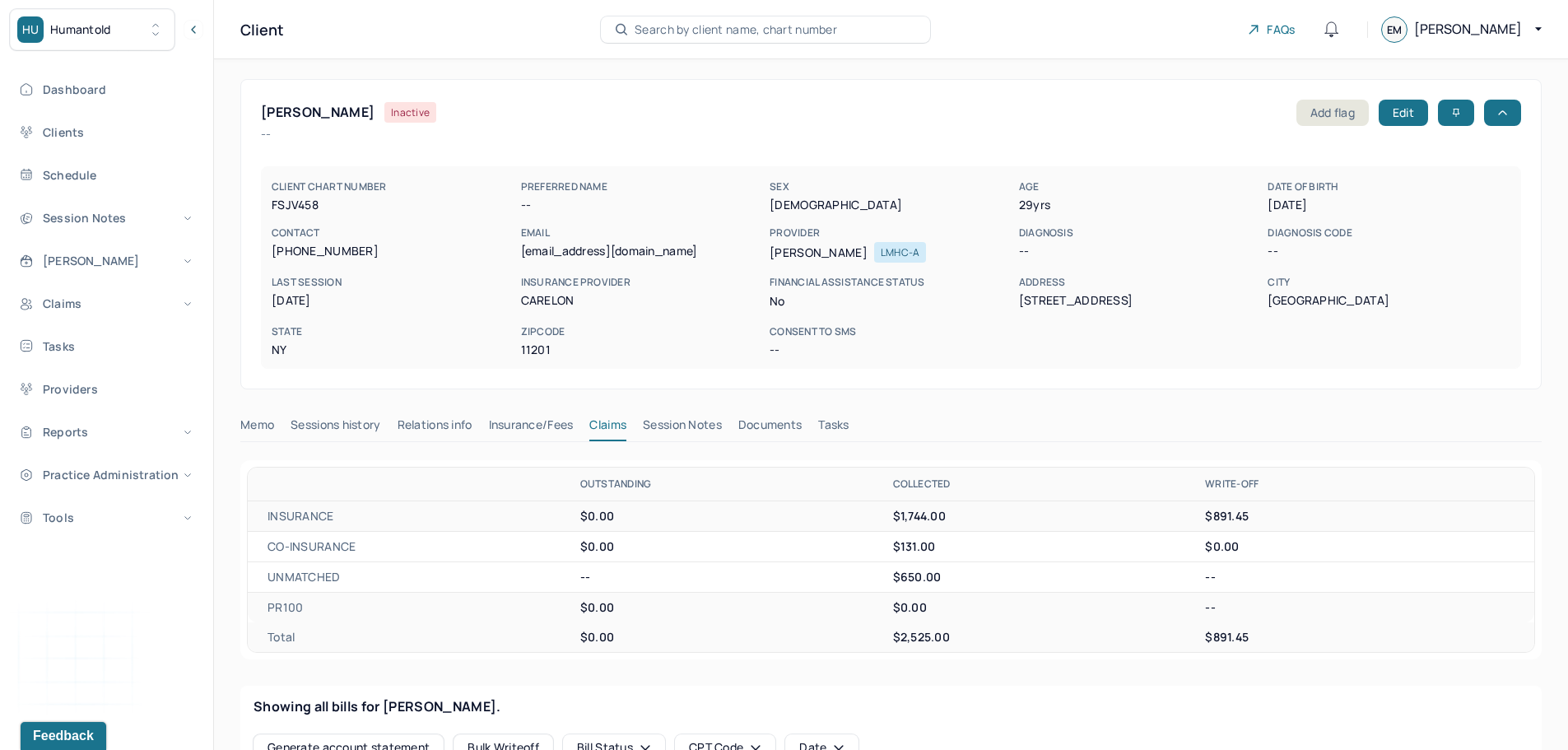click on "[PERSON_NAME]" at bounding box center (318, 112) 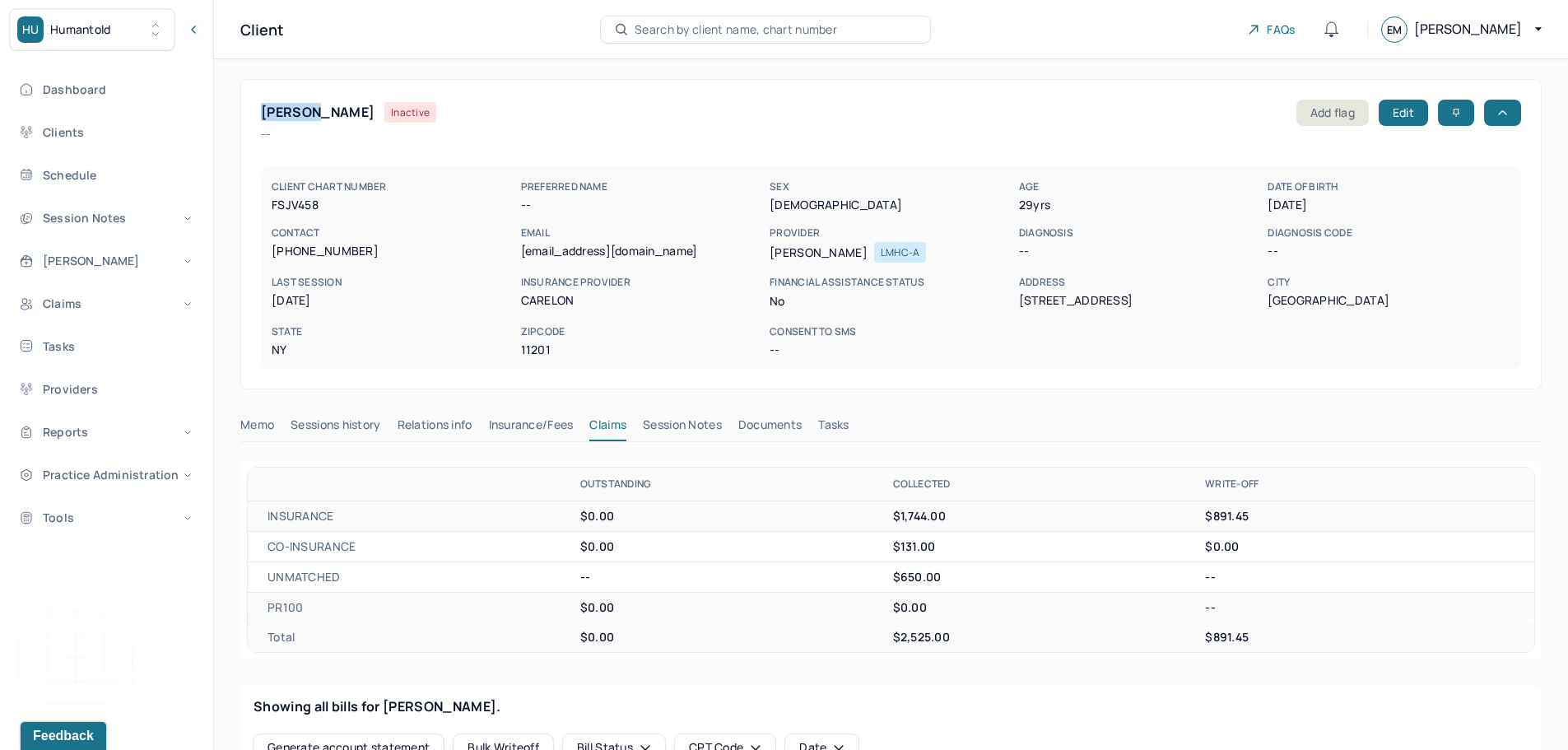 click on "[PERSON_NAME]" at bounding box center (318, 112) 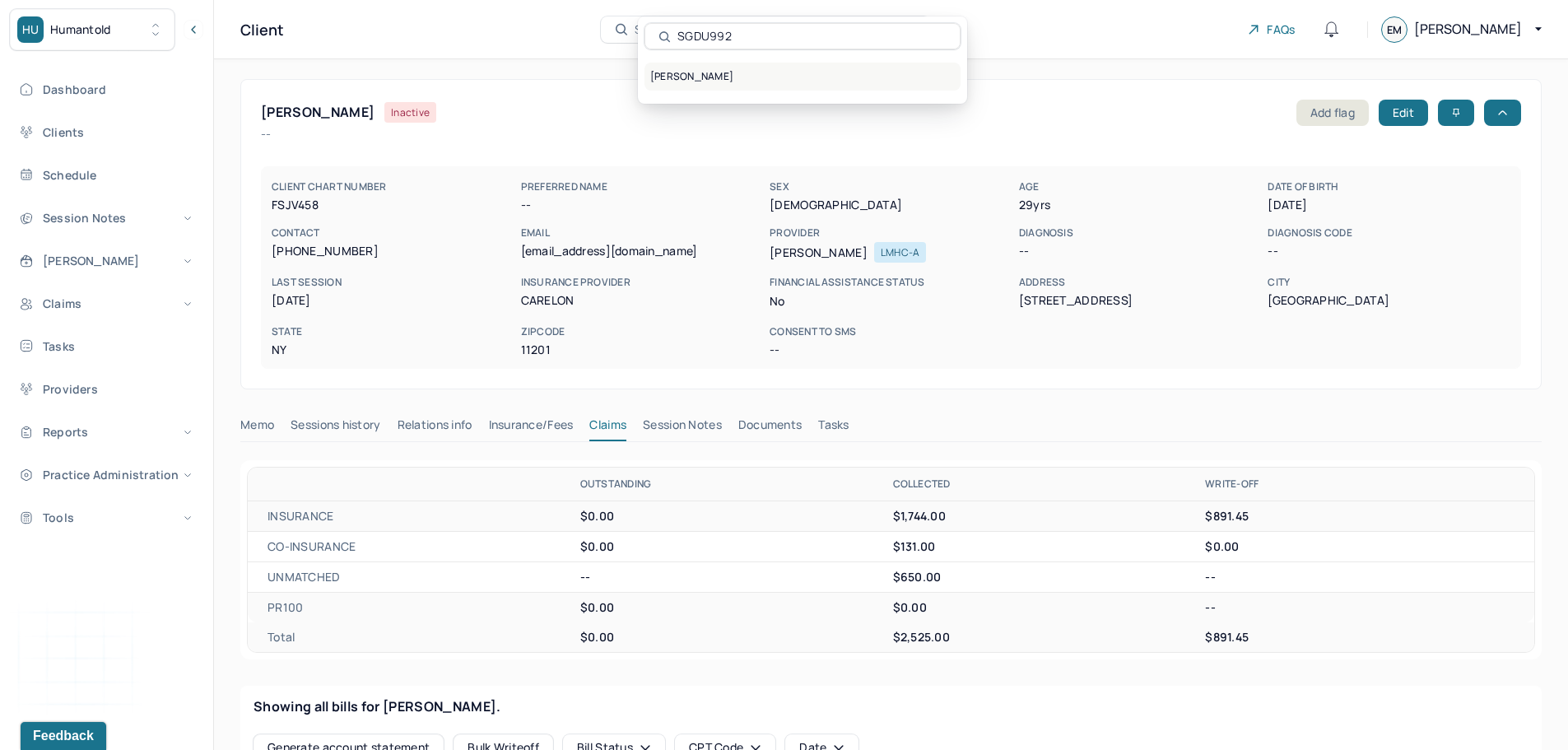 type on "SGDU992" 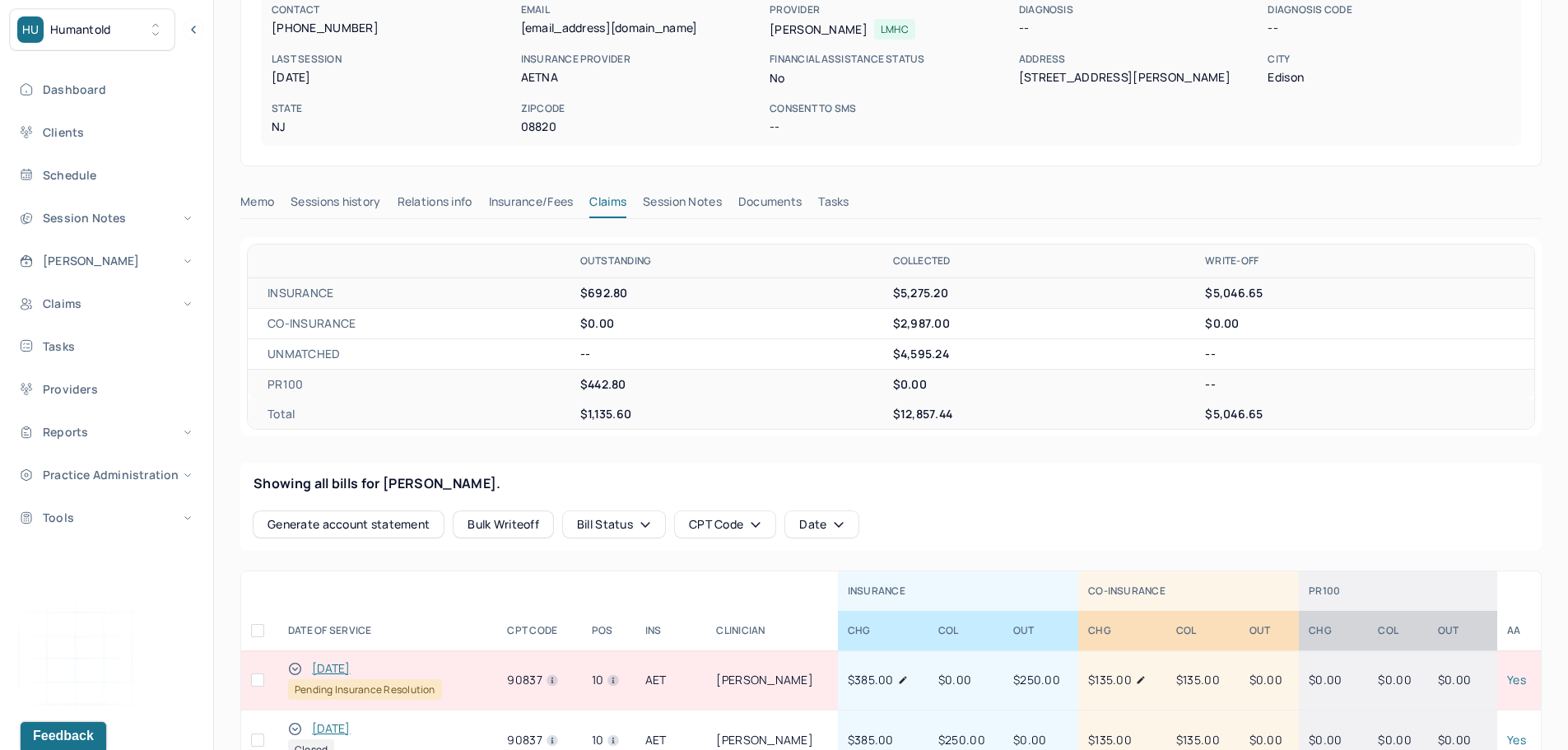 scroll, scrollTop: 247, scrollLeft: 0, axis: vertical 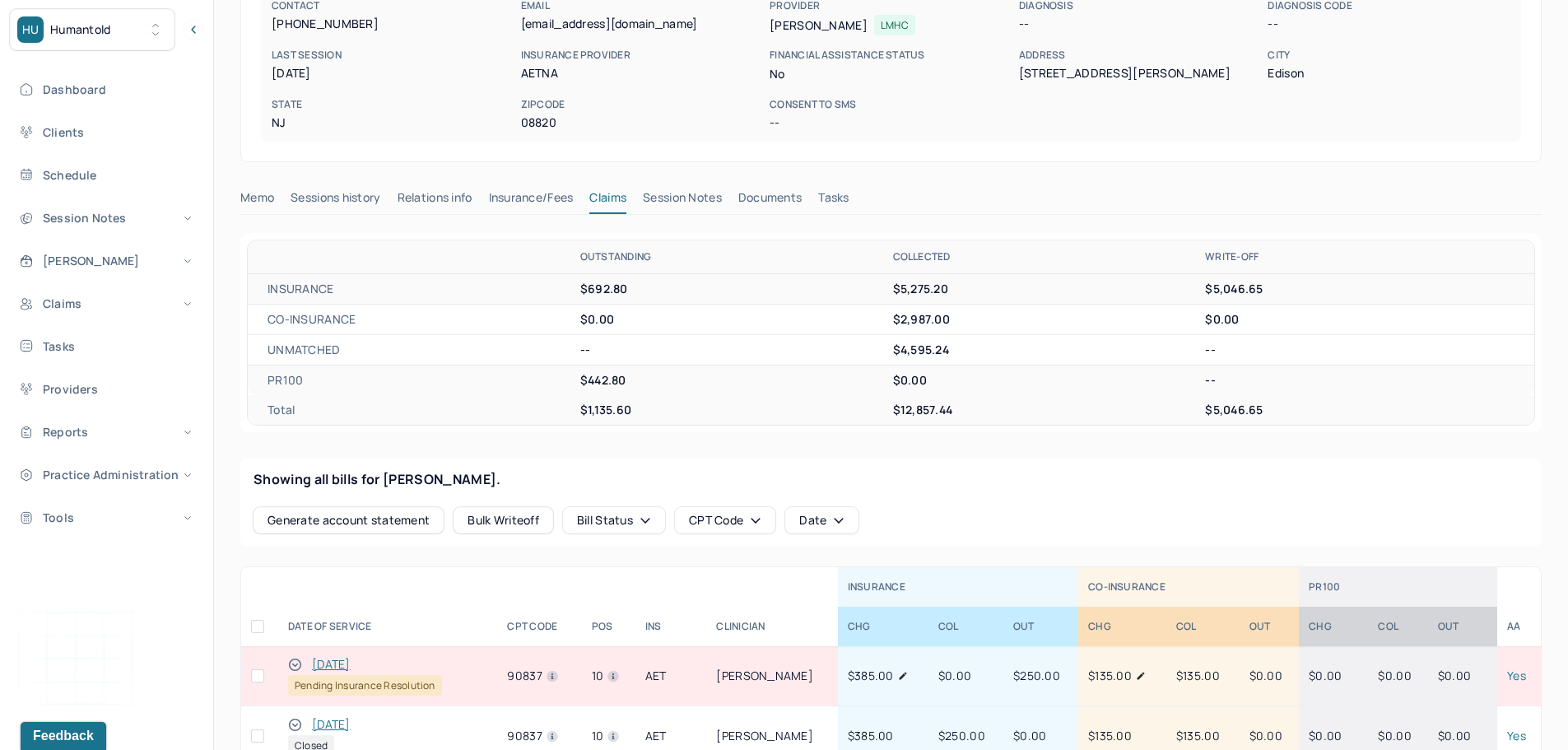 click on "Sessions history" at bounding box center (335, 201) 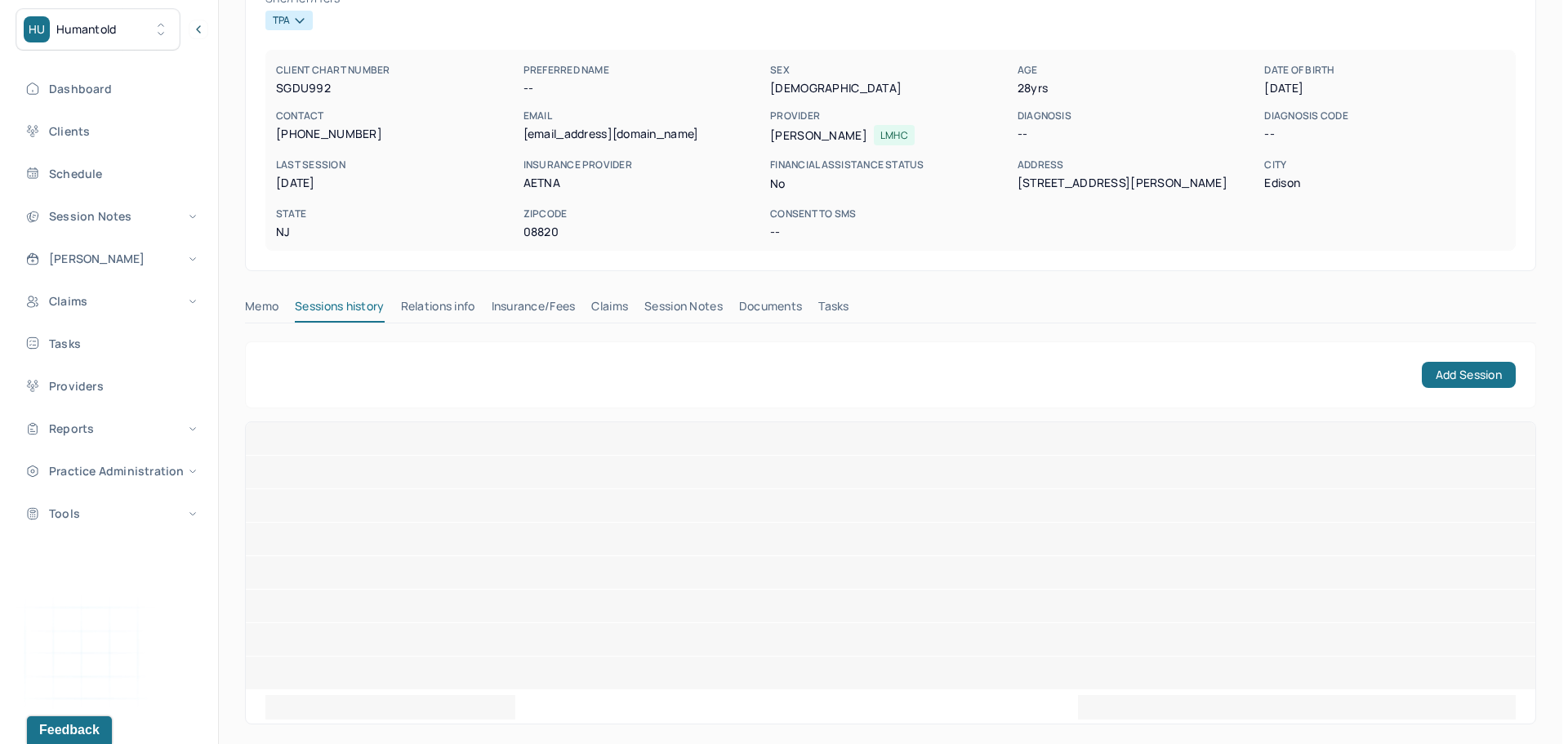 scroll, scrollTop: 0, scrollLeft: 0, axis: both 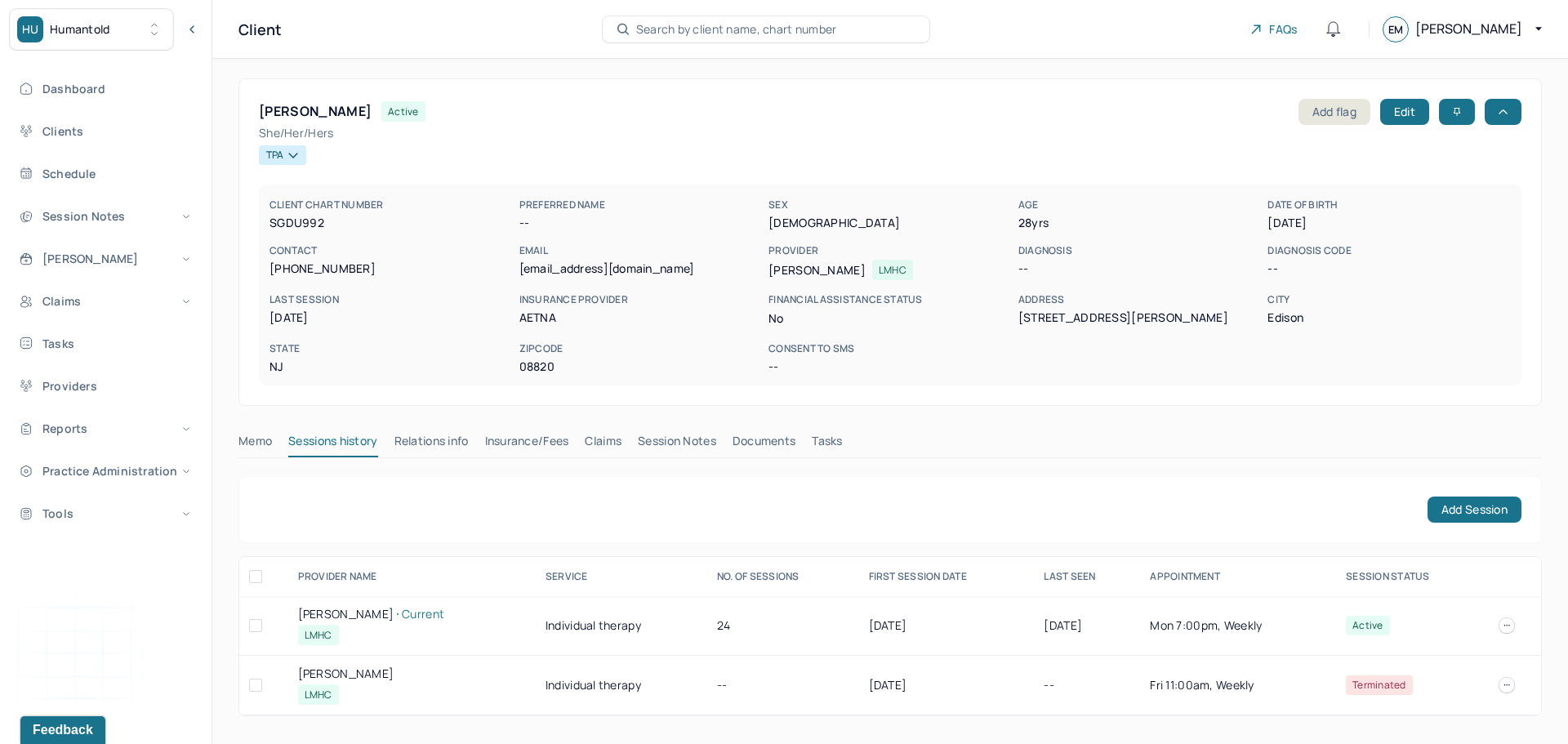 click on "[PERSON_NAME] Current" at bounding box center [412, 614] 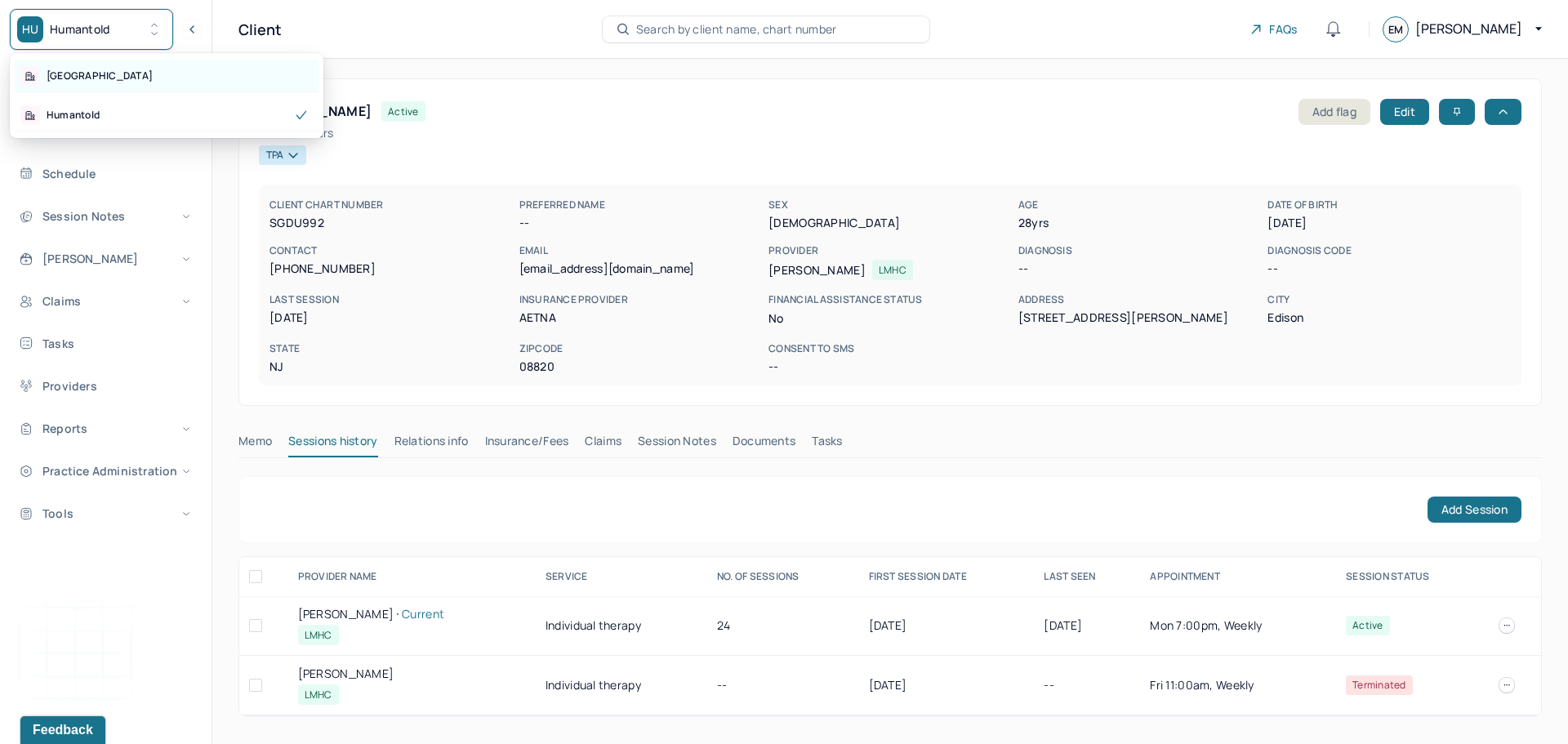 click on "[GEOGRAPHIC_DATA]" at bounding box center [167, 76] 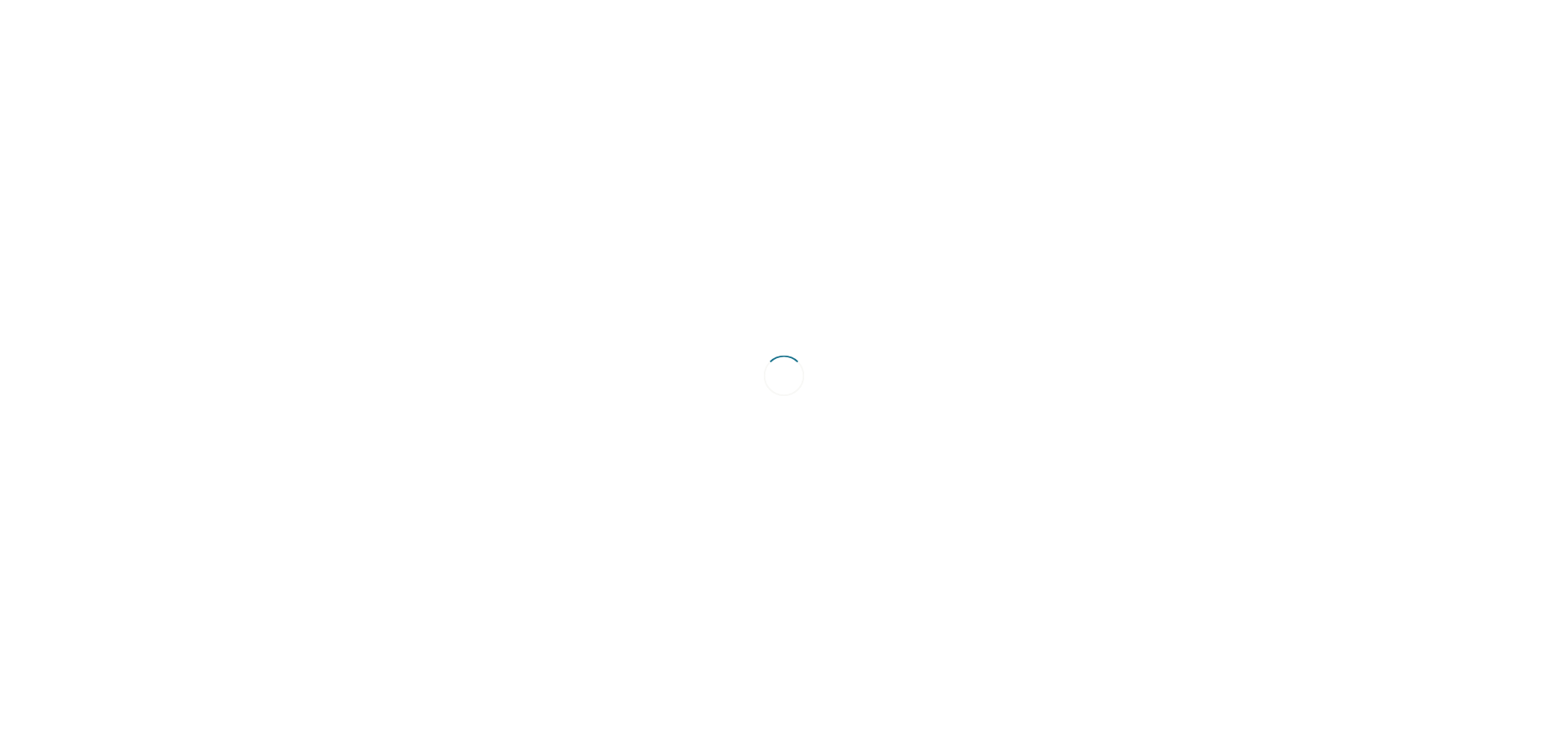 scroll, scrollTop: 0, scrollLeft: 0, axis: both 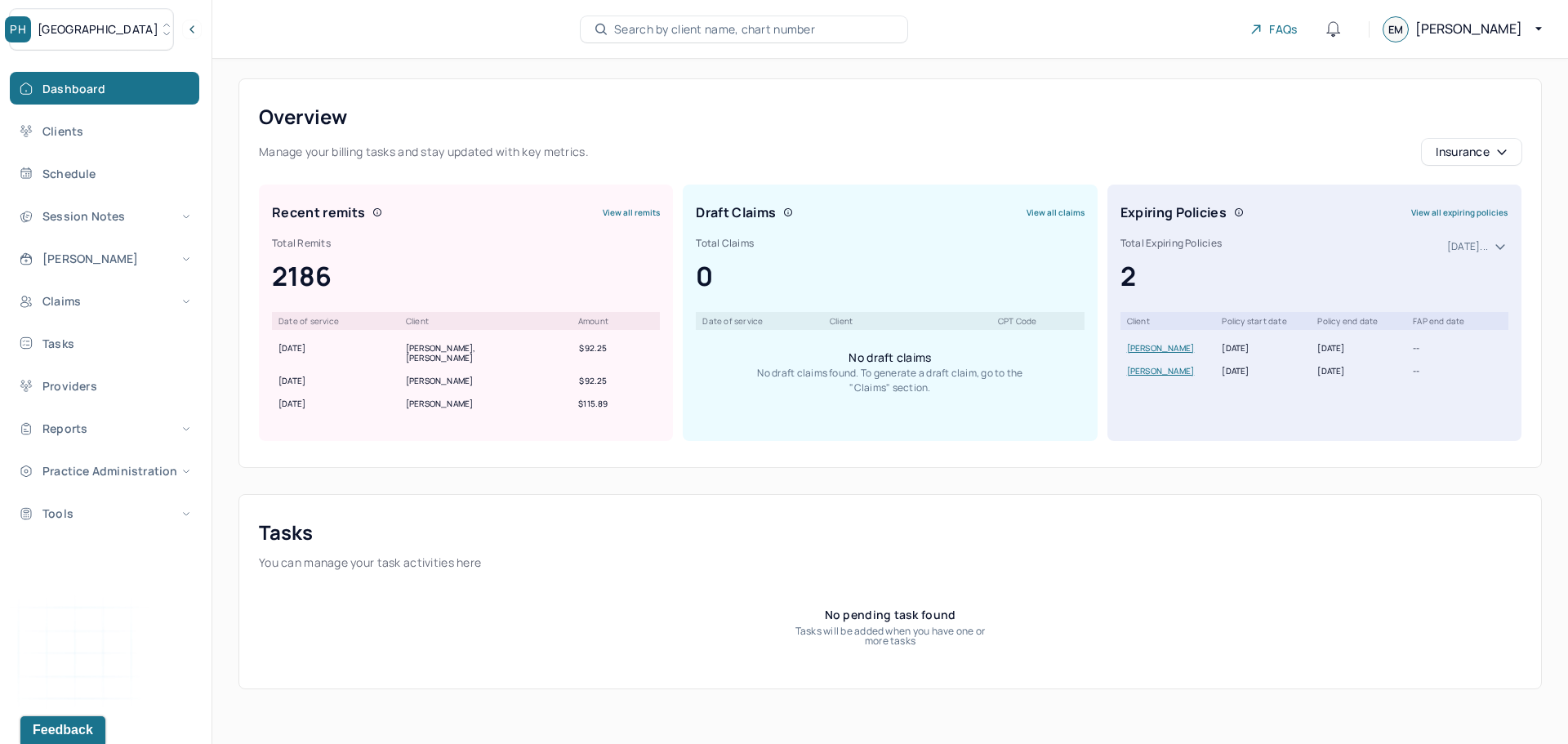 click on "Search by client name, chart number" at bounding box center [715, 29] 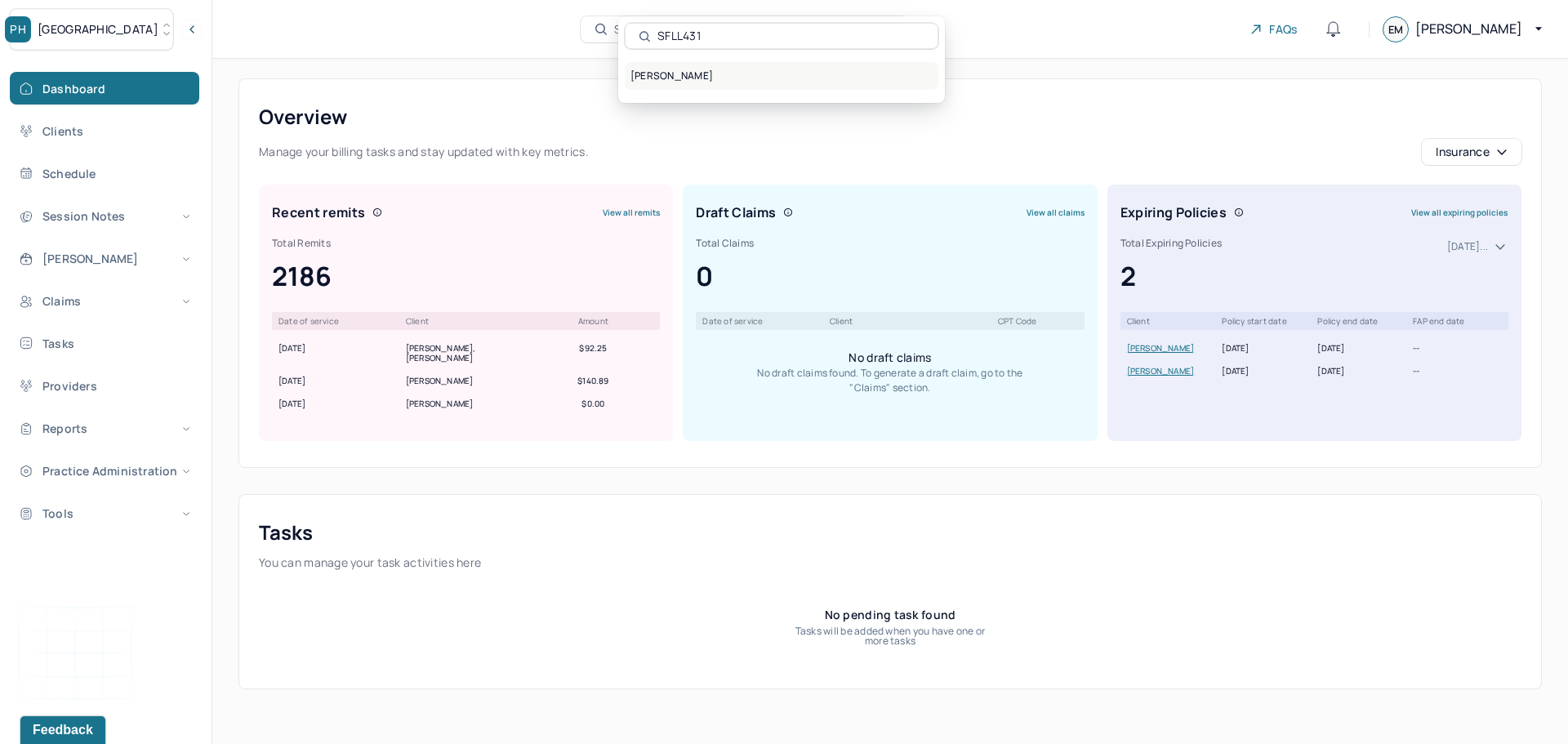 type on "SFLL431" 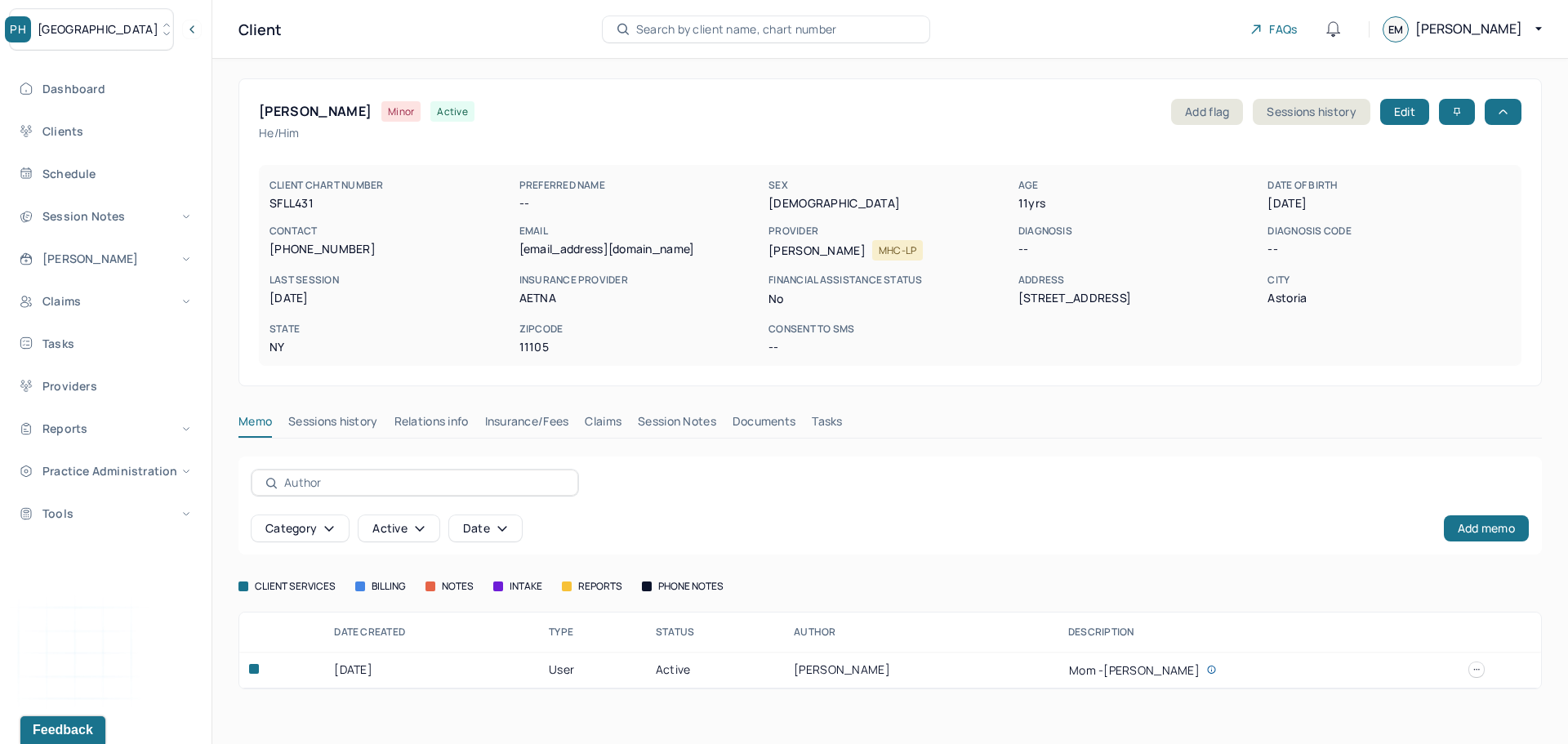 click on "Sessions history" at bounding box center [332, 425] 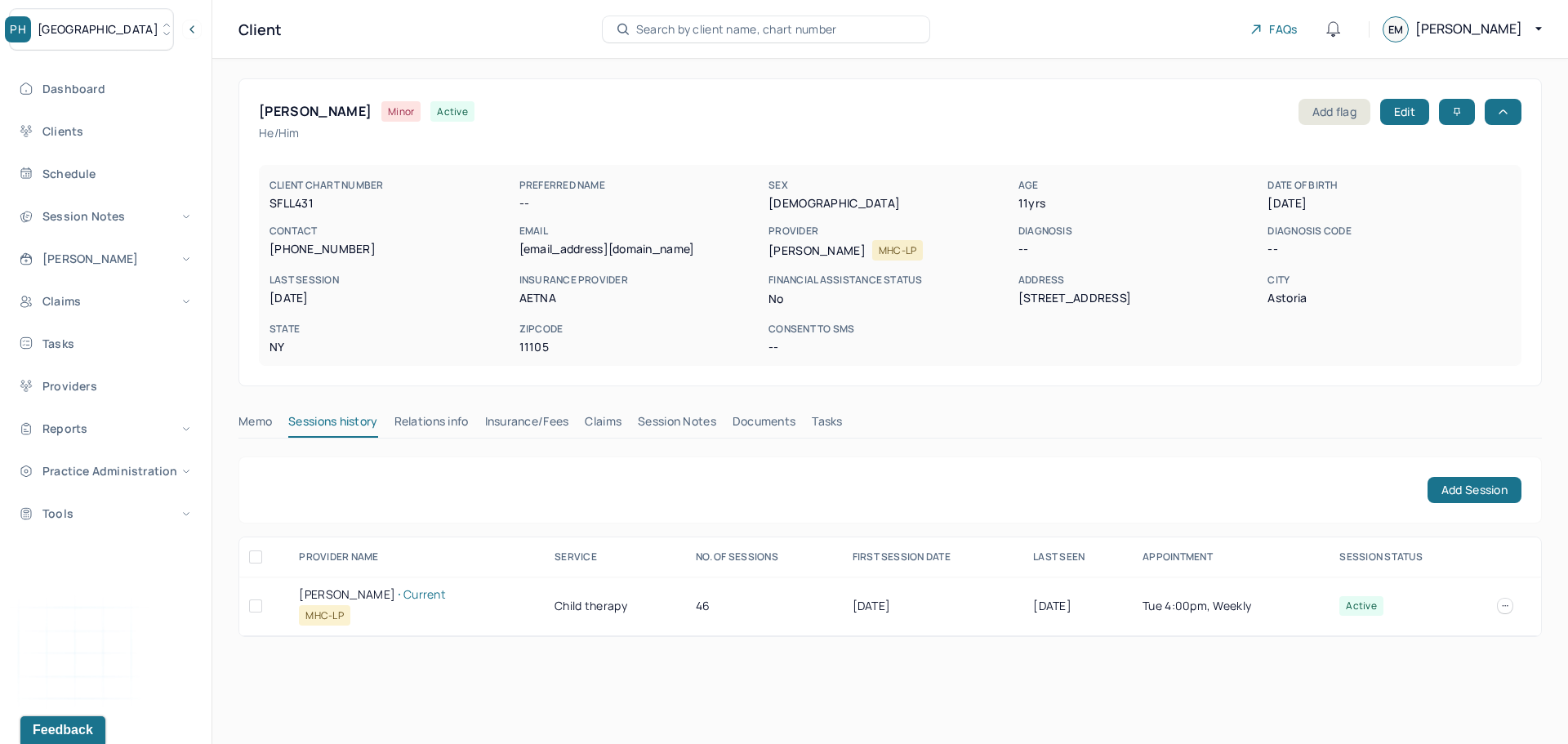 click on "[PERSON_NAME] Current" at bounding box center (416, 595) 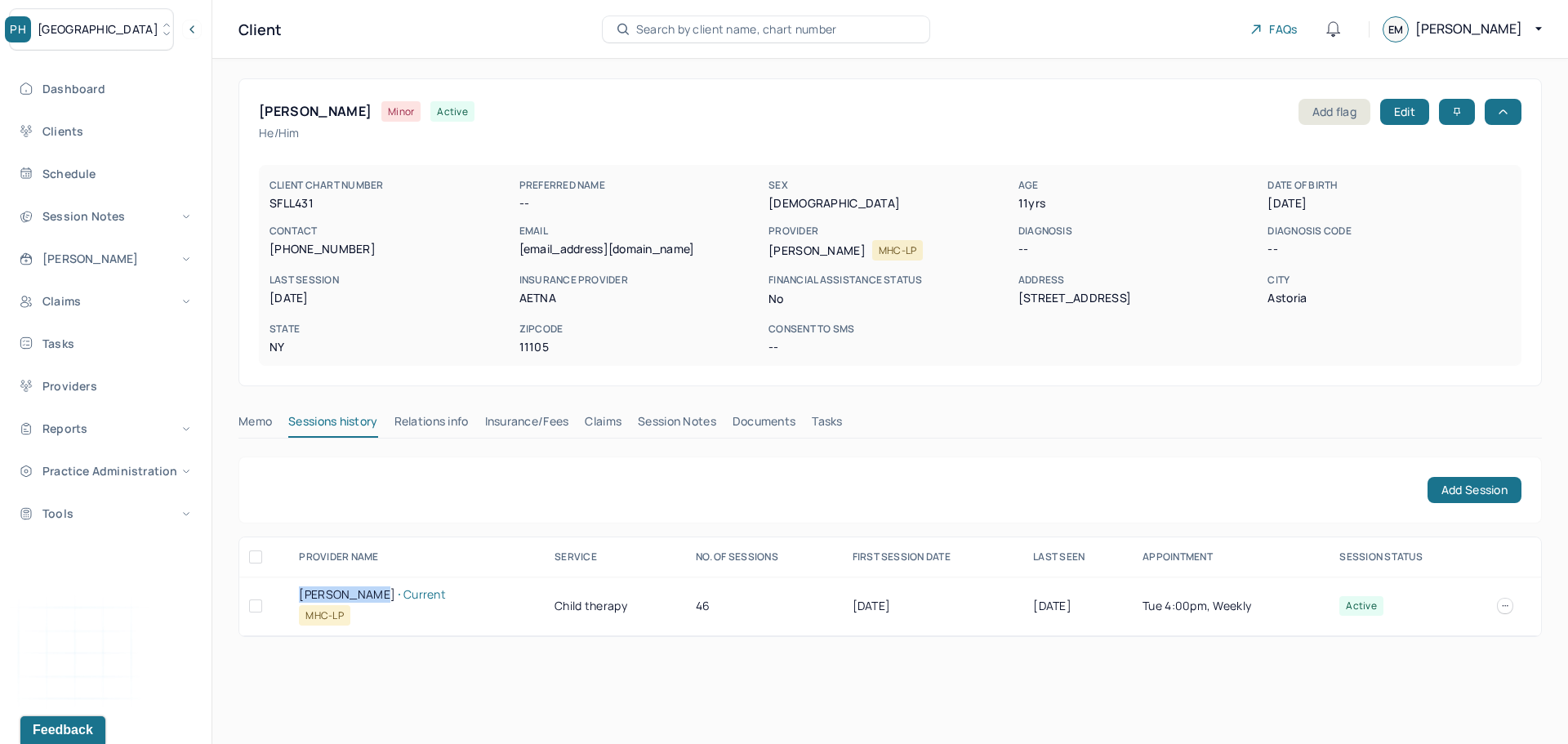 drag, startPoint x: 320, startPoint y: 591, endPoint x: 340, endPoint y: 590, distance: 20.024984 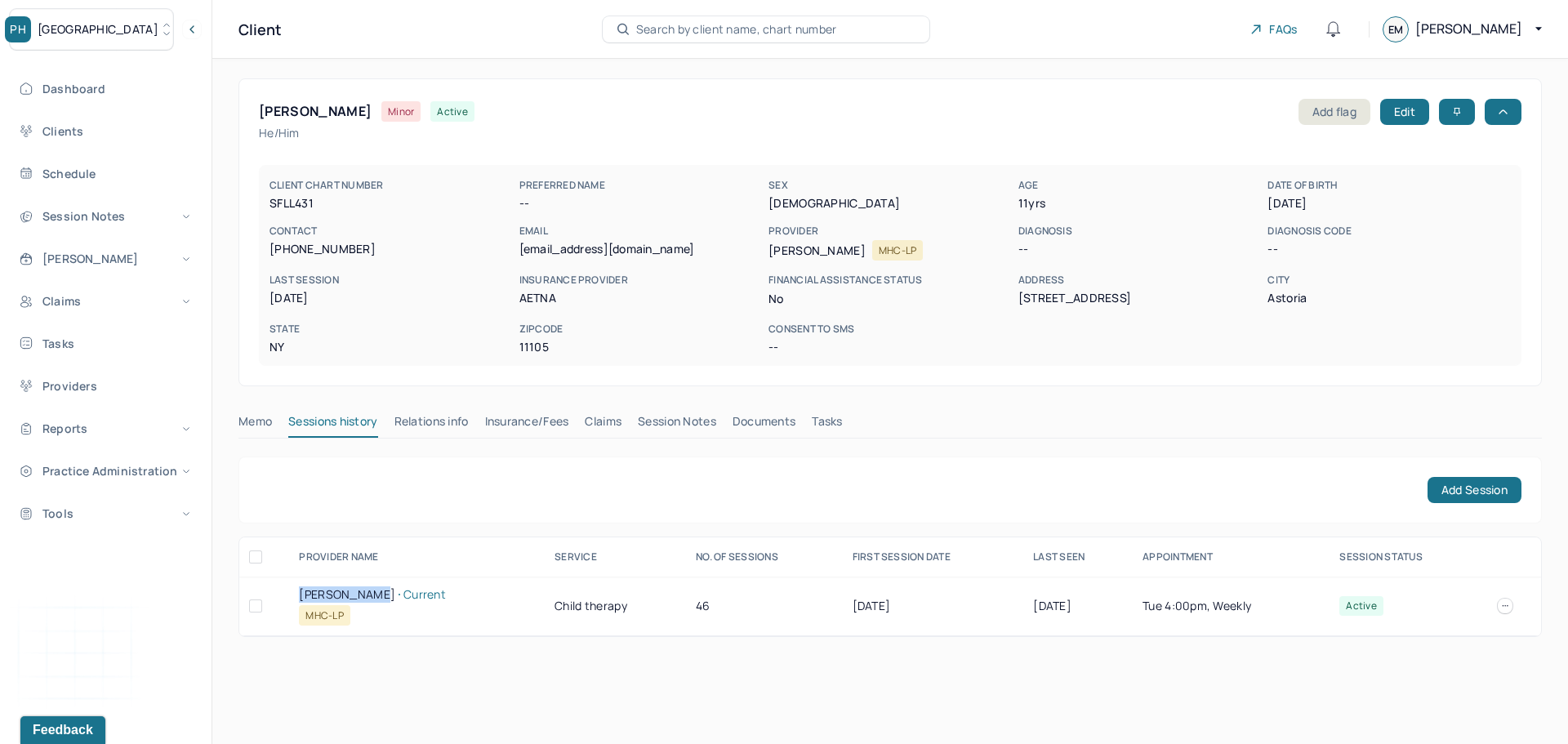 click on "Search by client name, chart number" at bounding box center (737, 29) 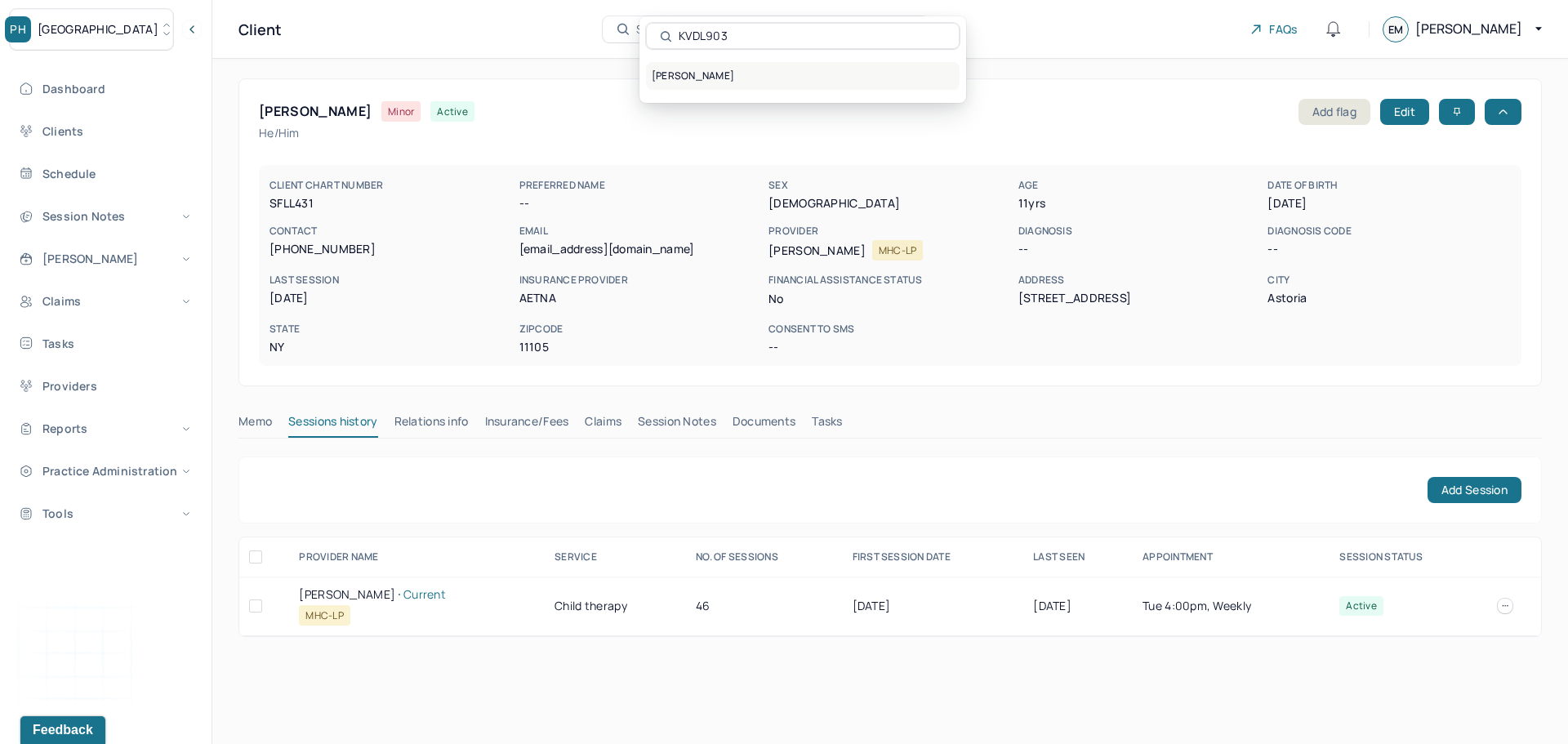 type on "KVDL903" 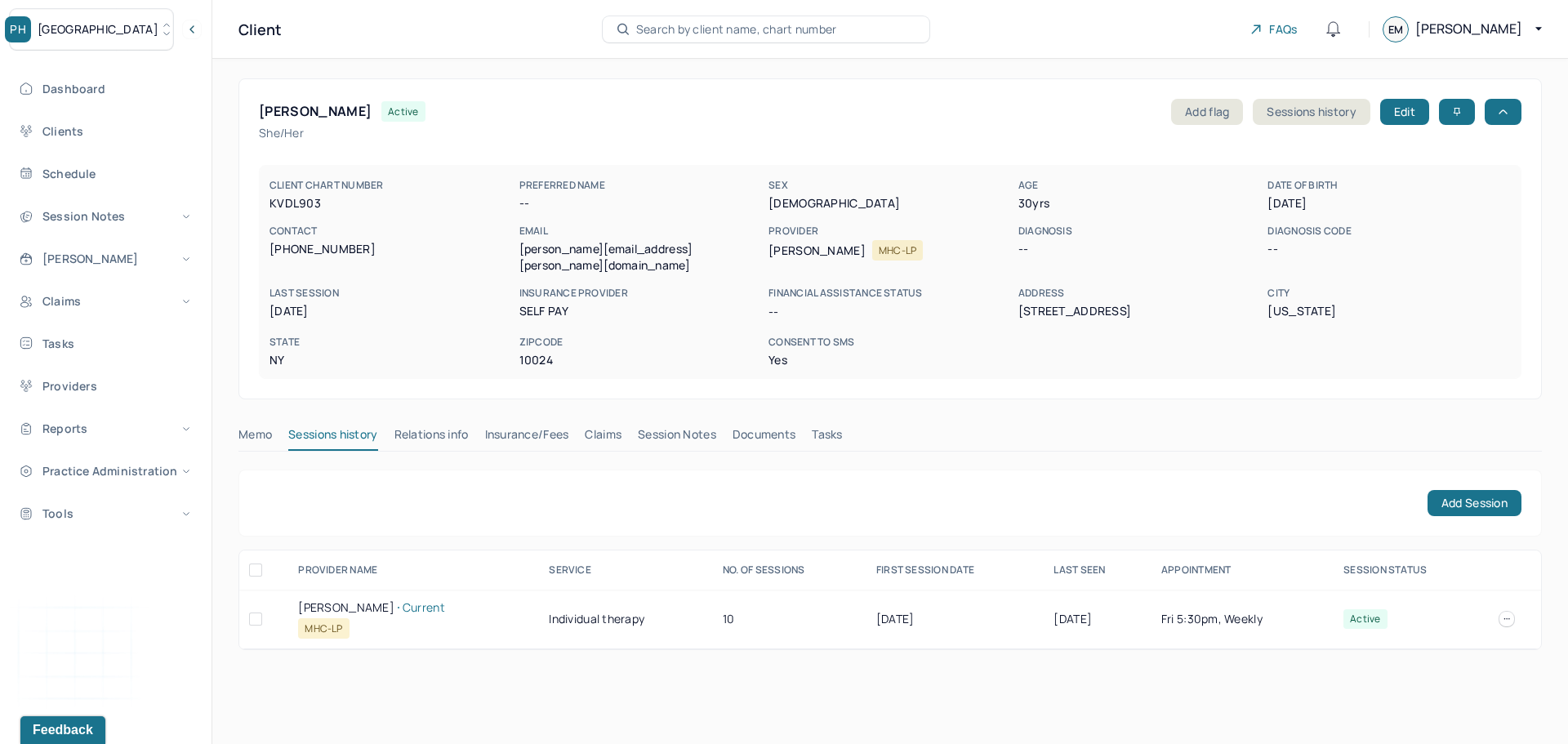 click on "DISTLER, EMMA Current" at bounding box center [413, 608] 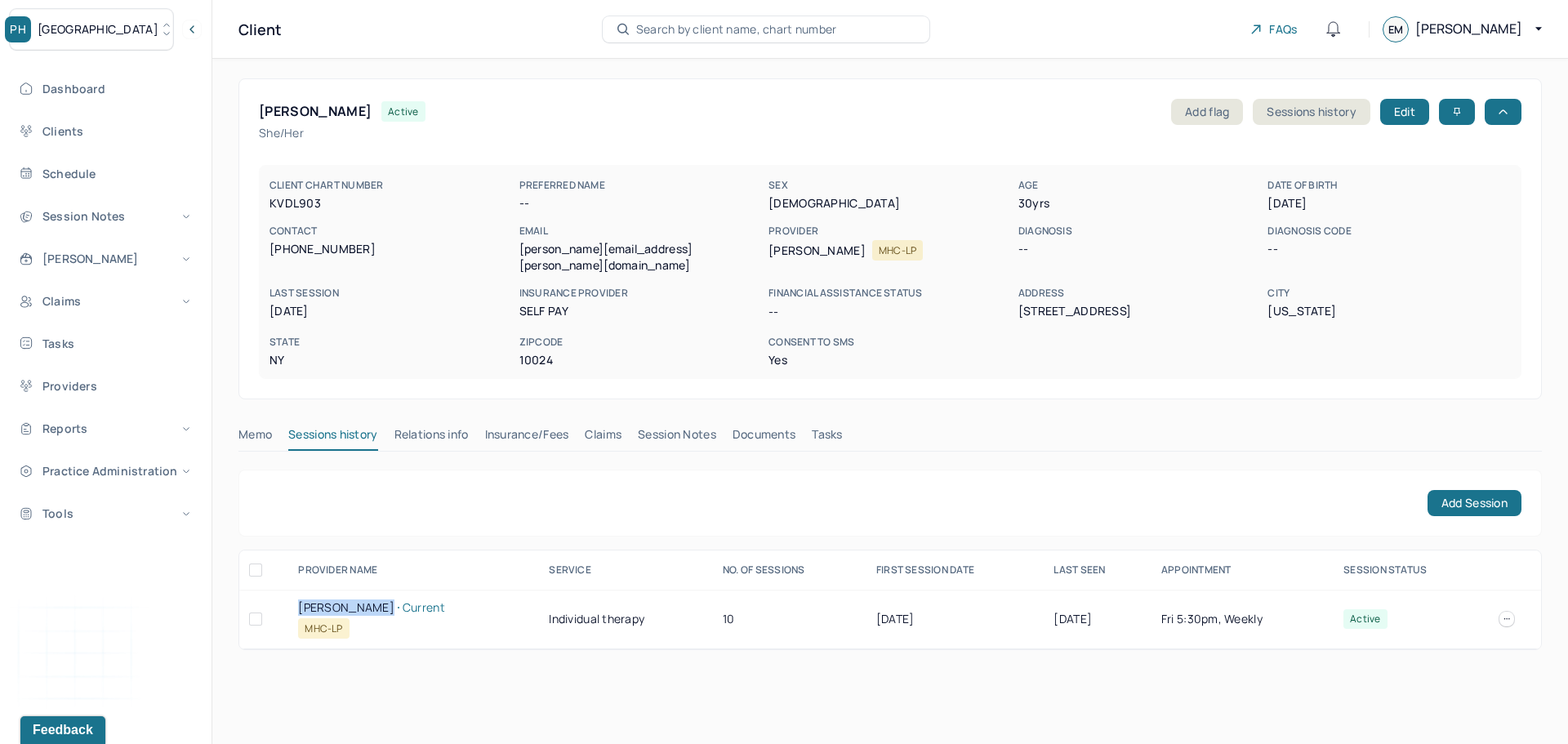 drag, startPoint x: 314, startPoint y: 593, endPoint x: 350, endPoint y: 594, distance: 36.013886 